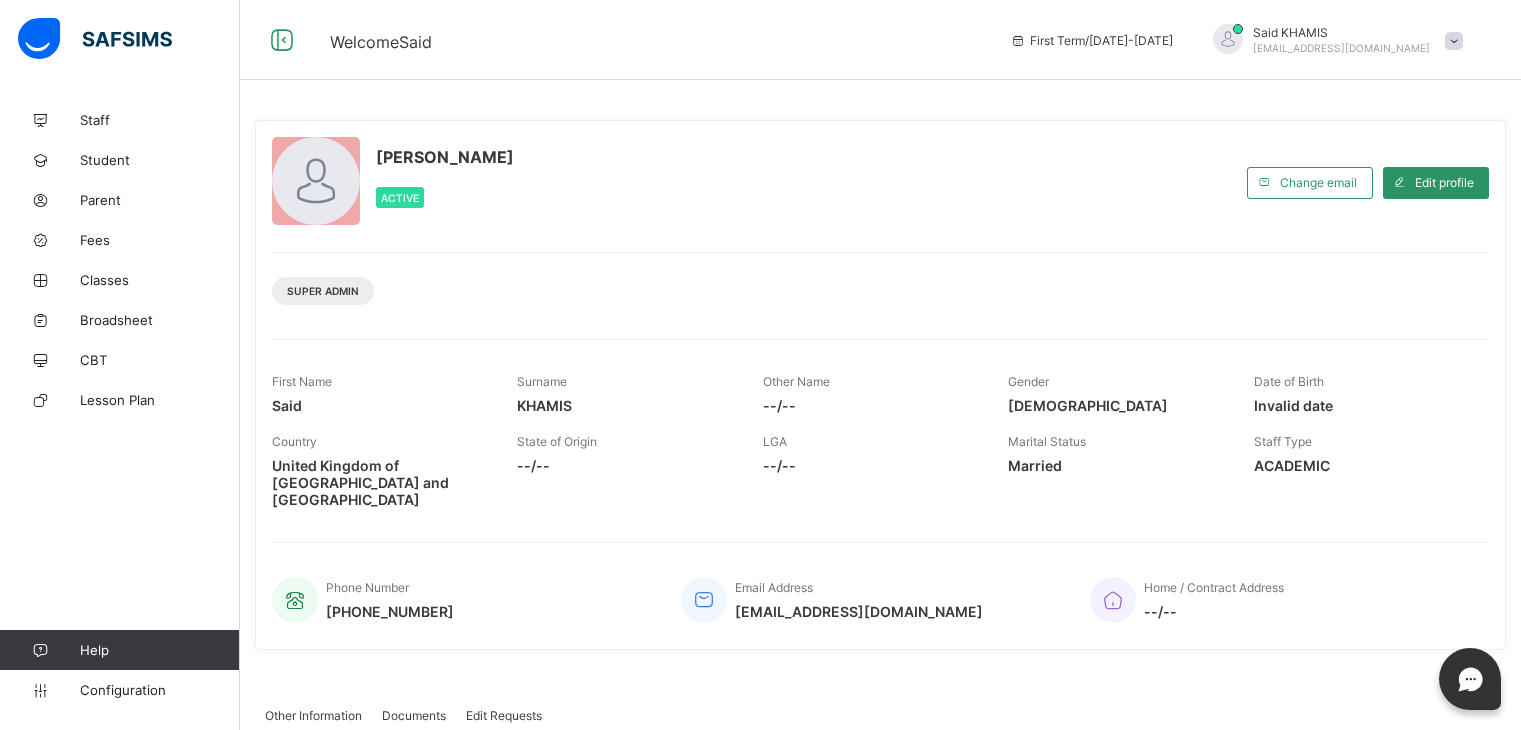 scroll, scrollTop: 0, scrollLeft: 0, axis: both 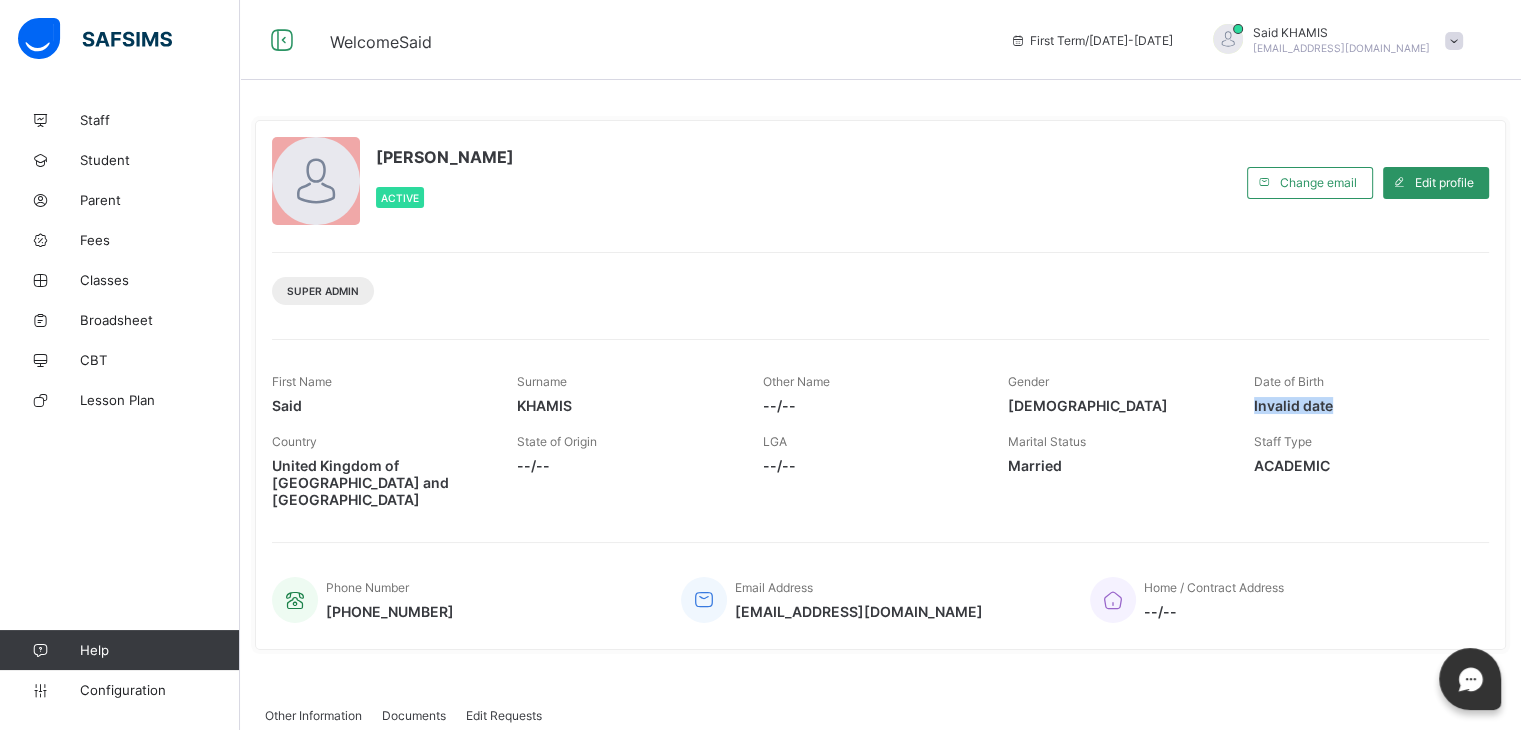 click on "Said  KHAMIS   Active   Change email Edit profile Super Admin First Name Said Surname KHAMIS Other Name --/-- Gender Male Date of Birth Invalid date Country United Kingdom of Great Britain and Northern Ireland State of Origin --/-- LGA --/-- Marital Status Married Staff Type ACADEMIC Phone Number +447307442225 Email Address said.khamis@alsalaam.co.uk Home / Contract Address --/--" at bounding box center (880, 385) 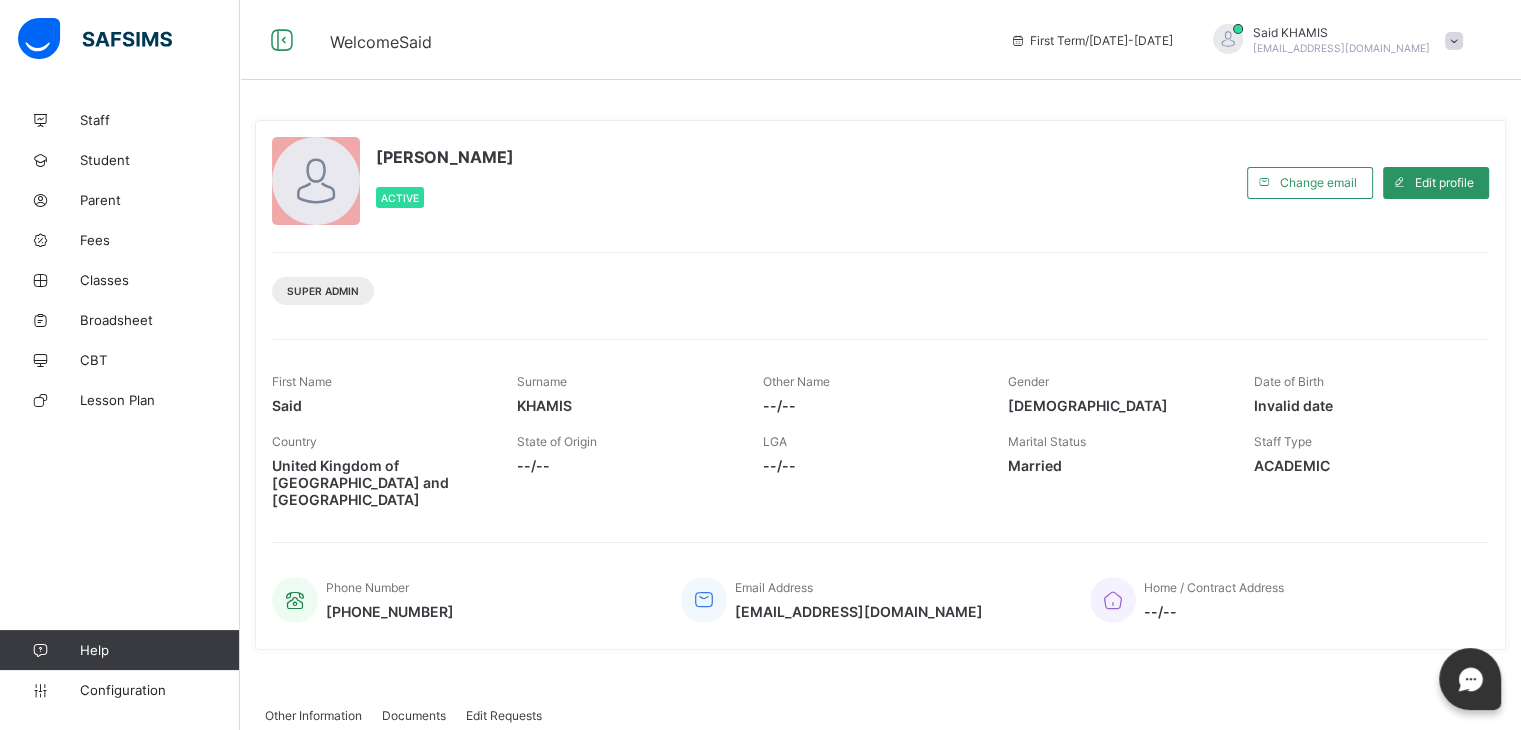 click on "First Name Said Surname KHAMIS Other Name --/-- Gender Male Date of Birth Invalid date" at bounding box center [880, 394] 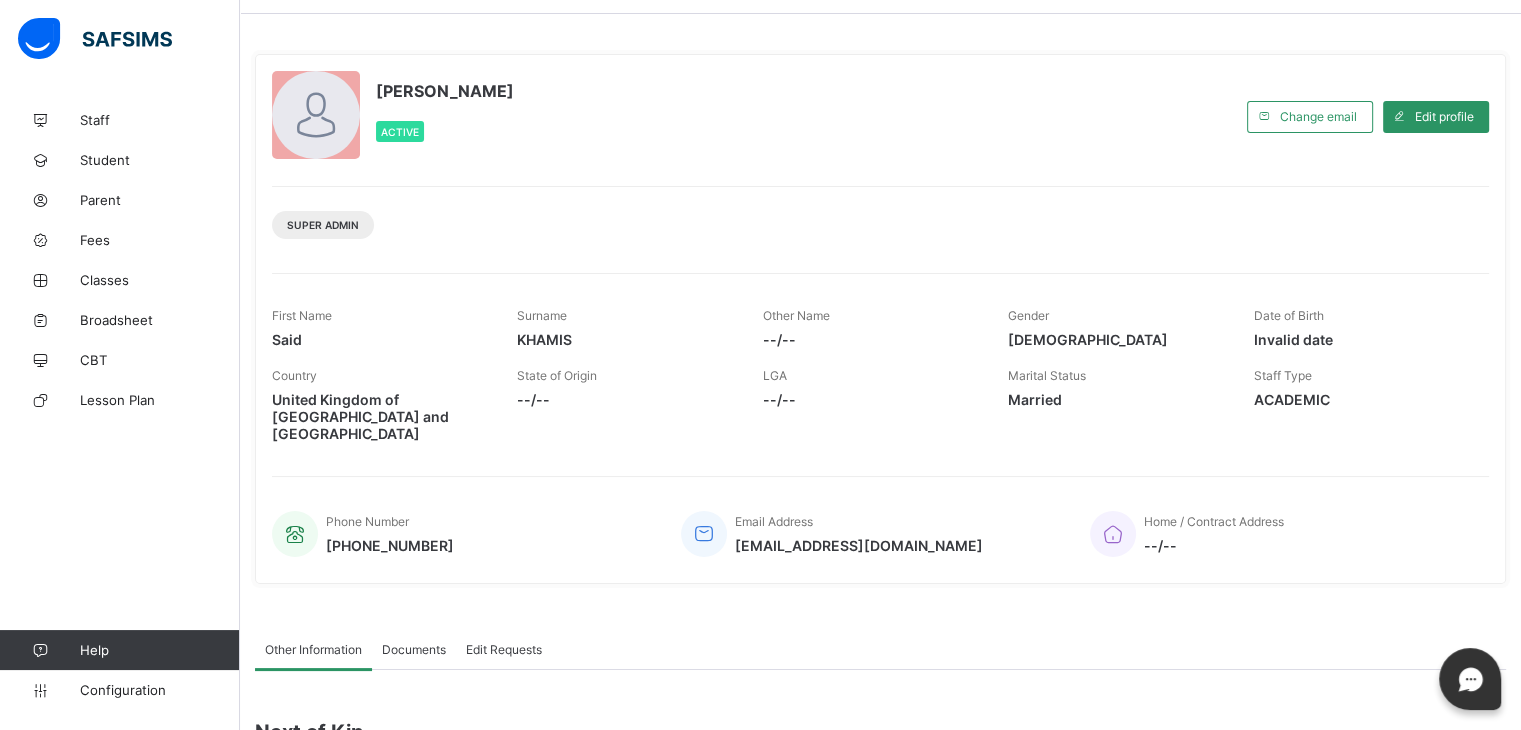 scroll, scrollTop: 0, scrollLeft: 0, axis: both 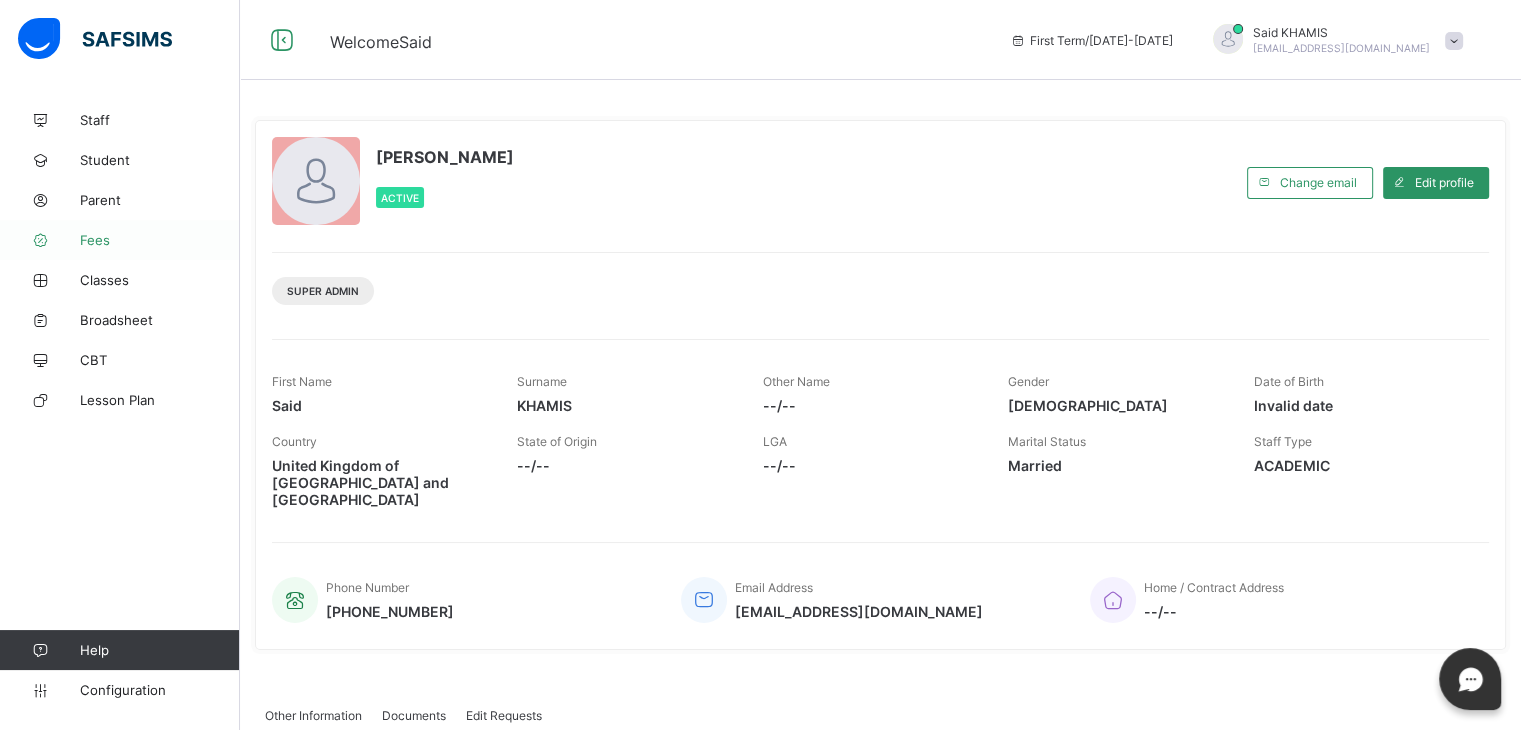 click on "Fees" at bounding box center (160, 240) 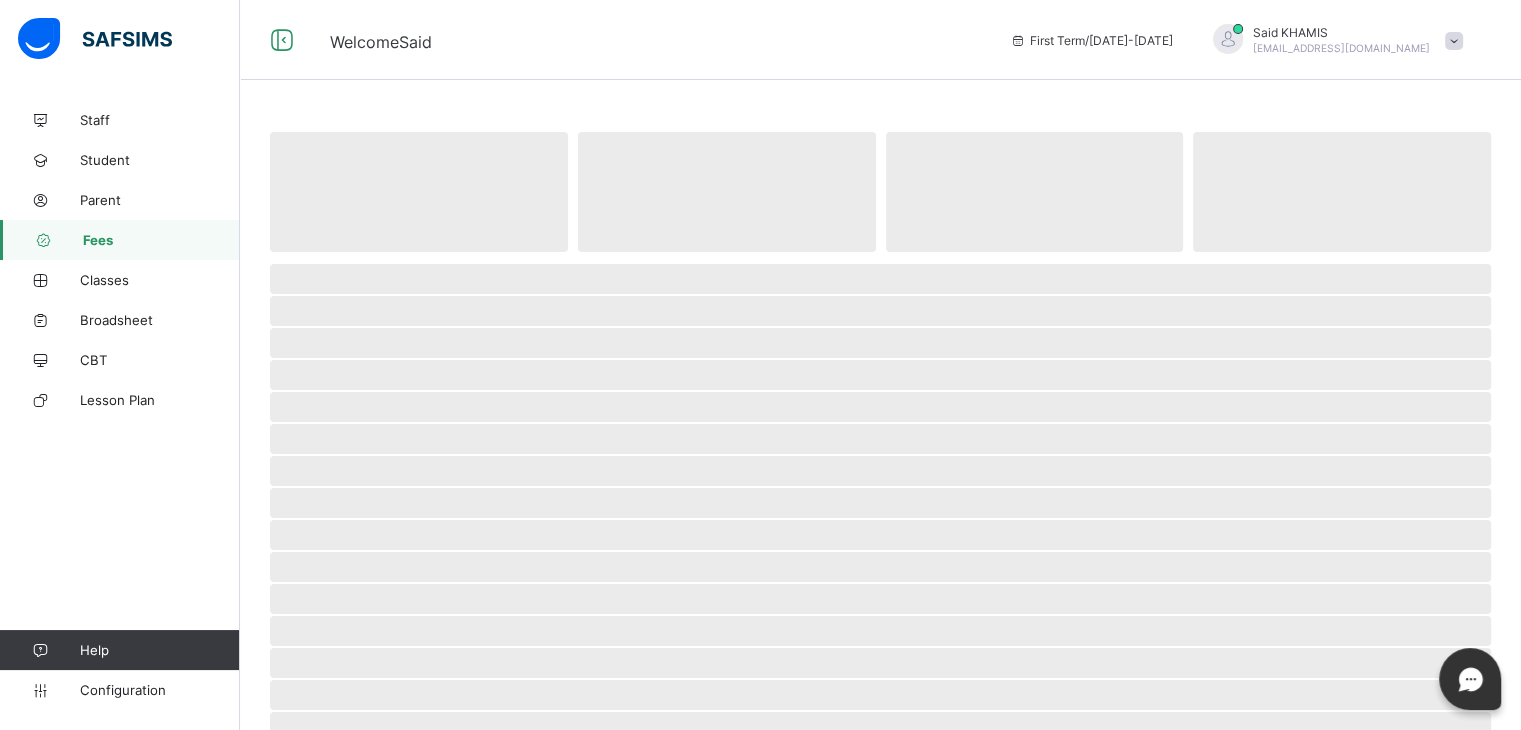 select on "****" 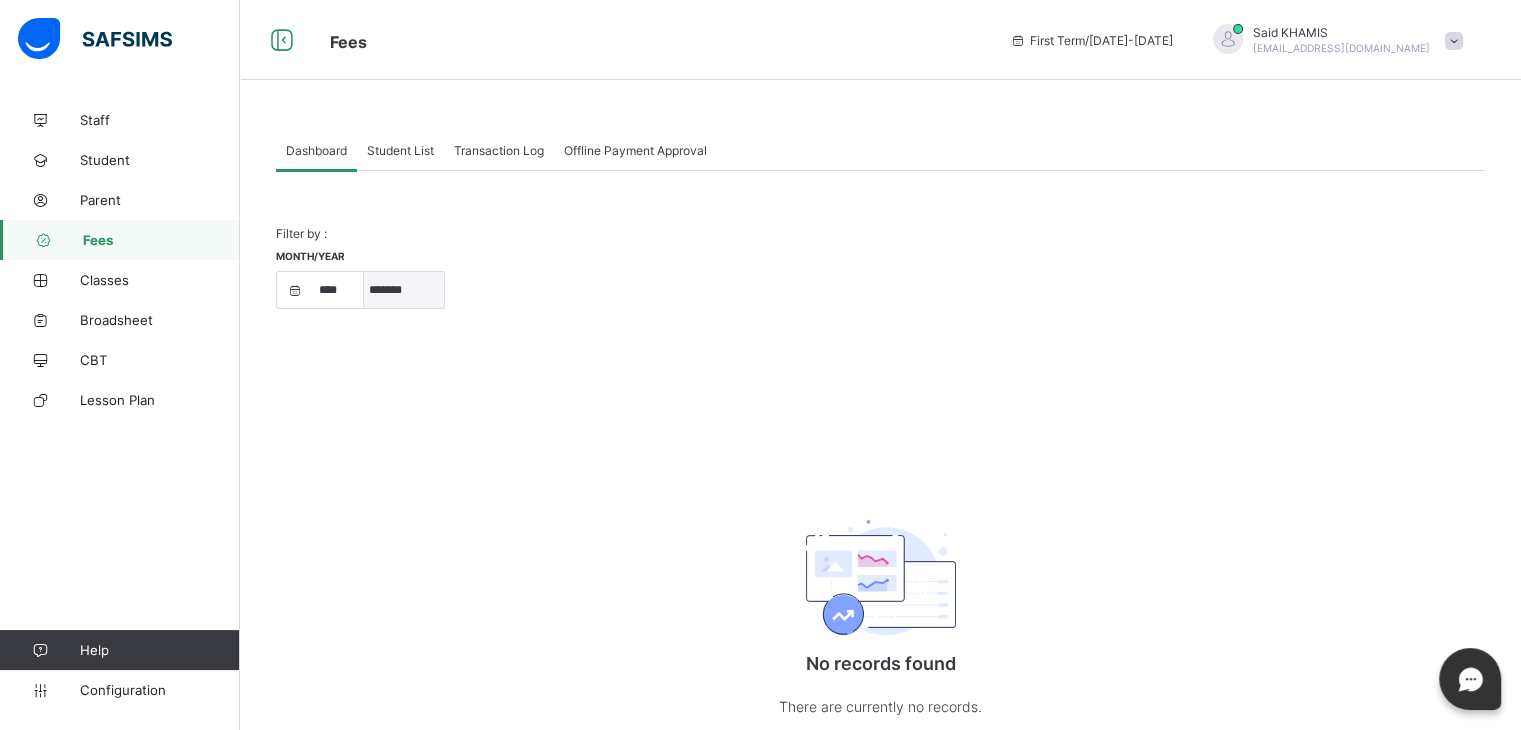 click on "***** ******* ******** ***** ***** *** **** **** ****** ********* ******* ******** ********" at bounding box center (404, 290) 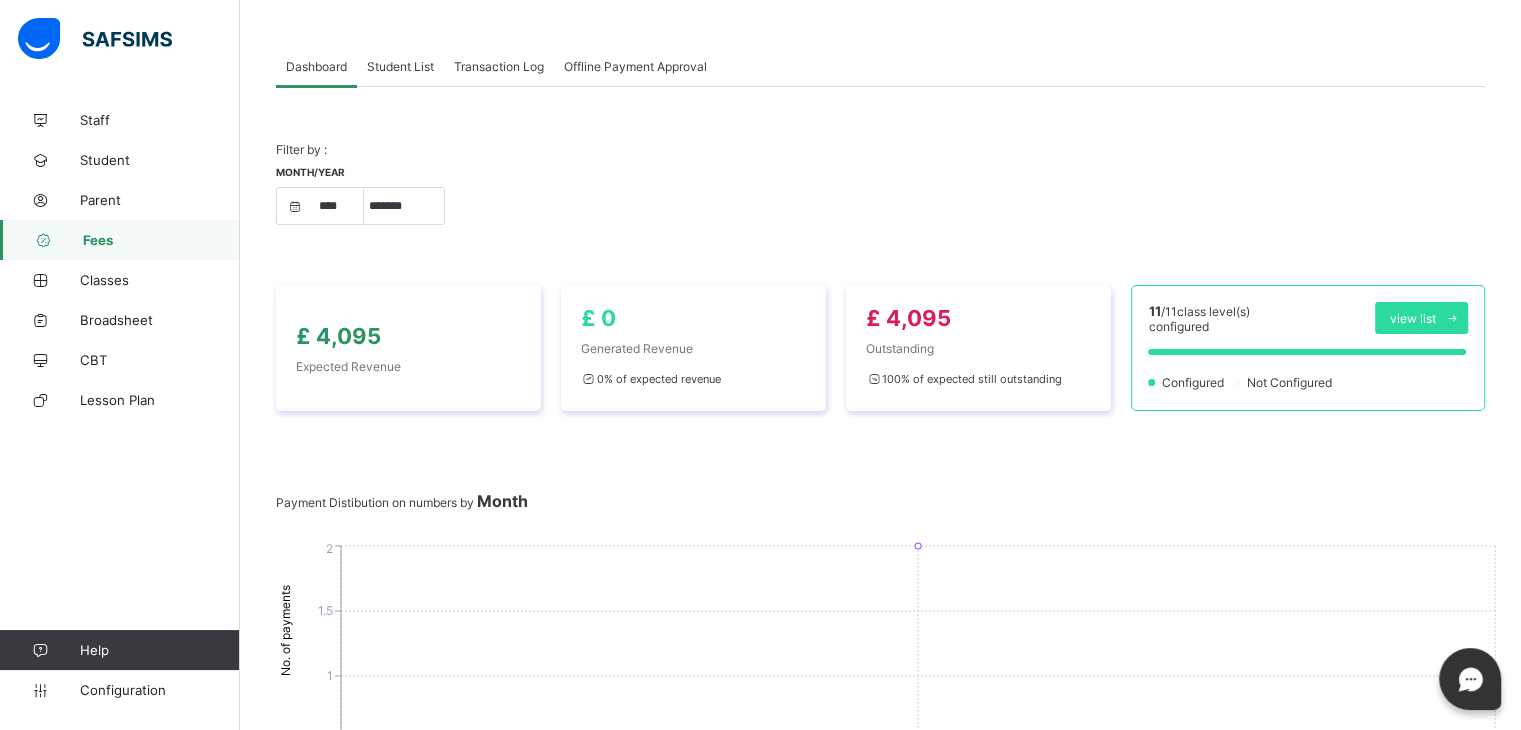 scroll, scrollTop: 82, scrollLeft: 0, axis: vertical 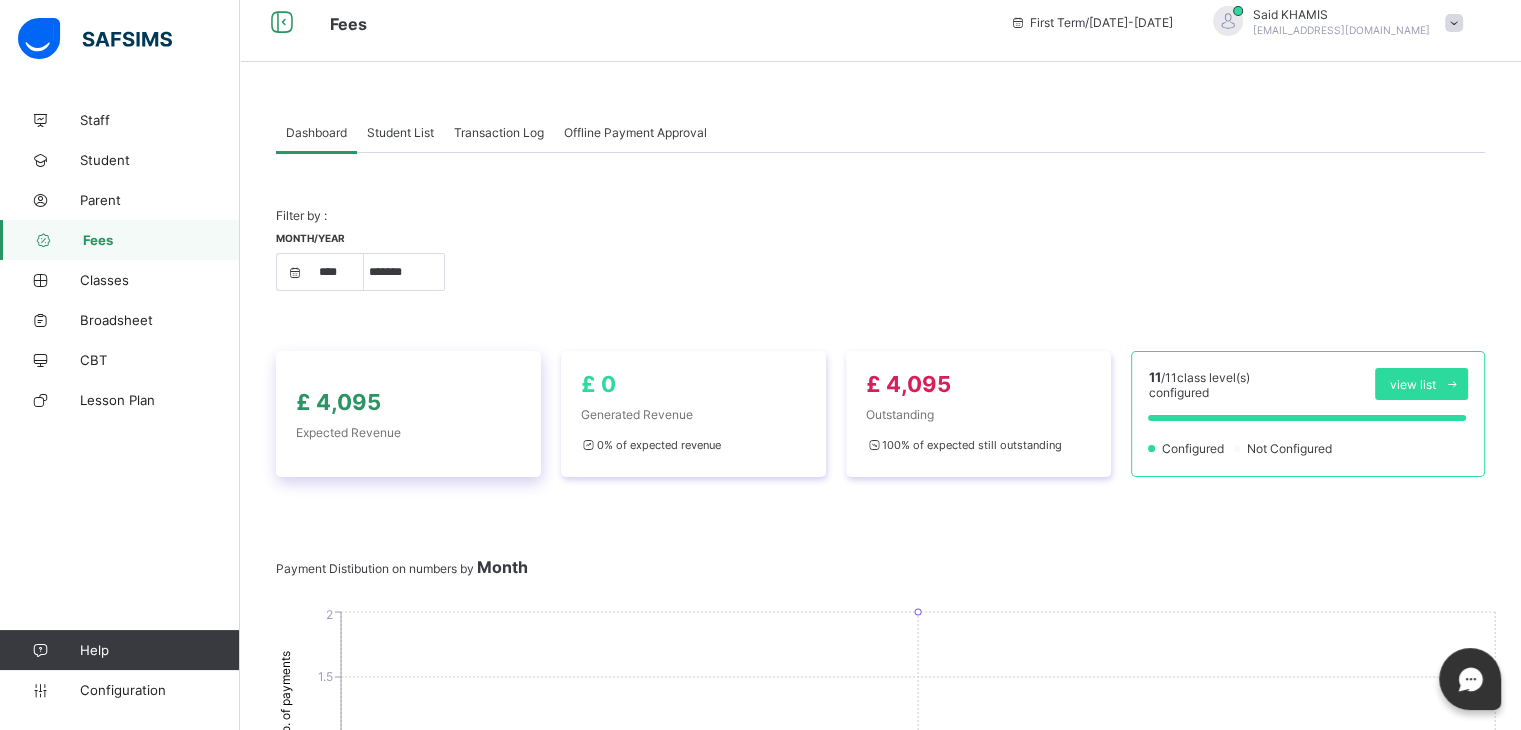 click on "£ 4,095   Expected Revenue" at bounding box center [408, 414] 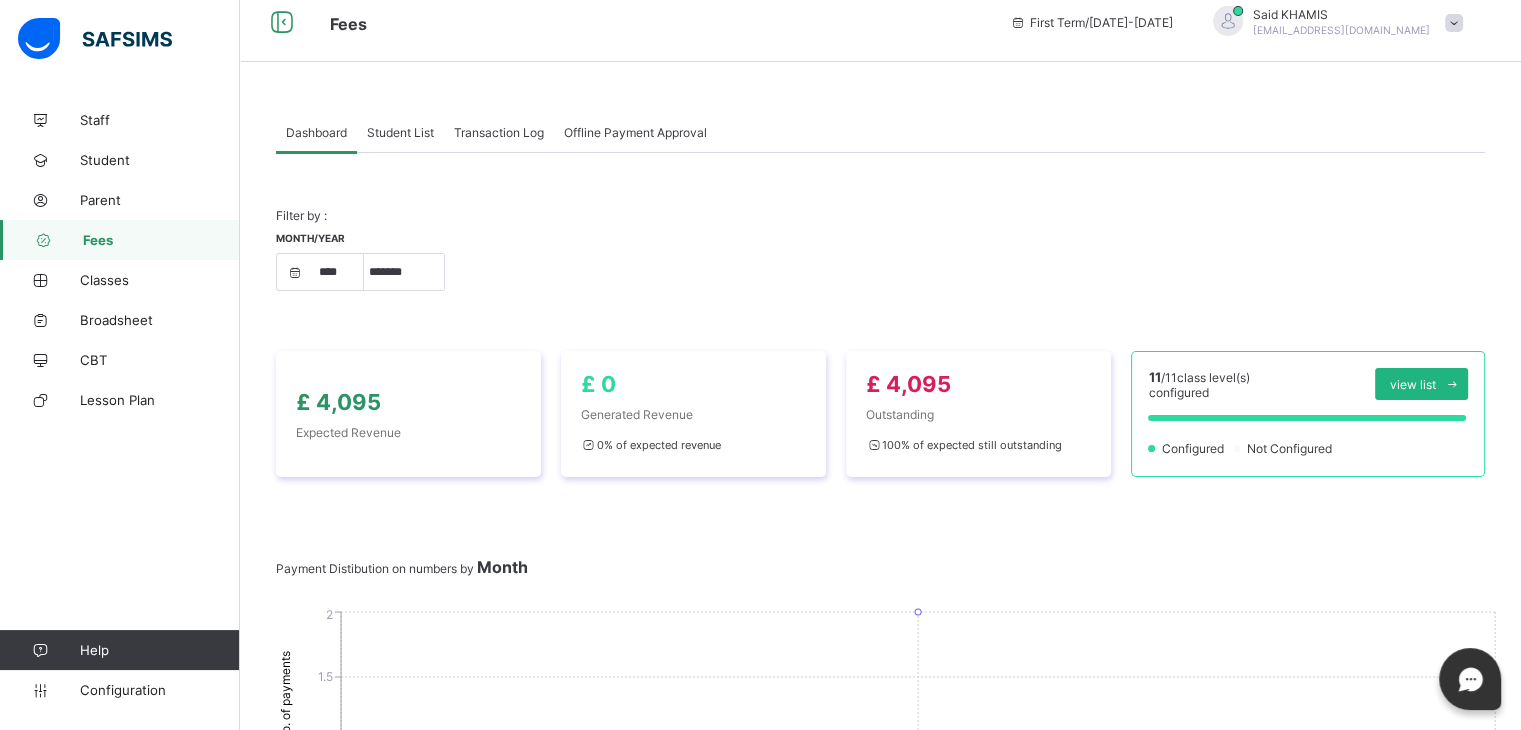 click on "view list" at bounding box center (1413, 384) 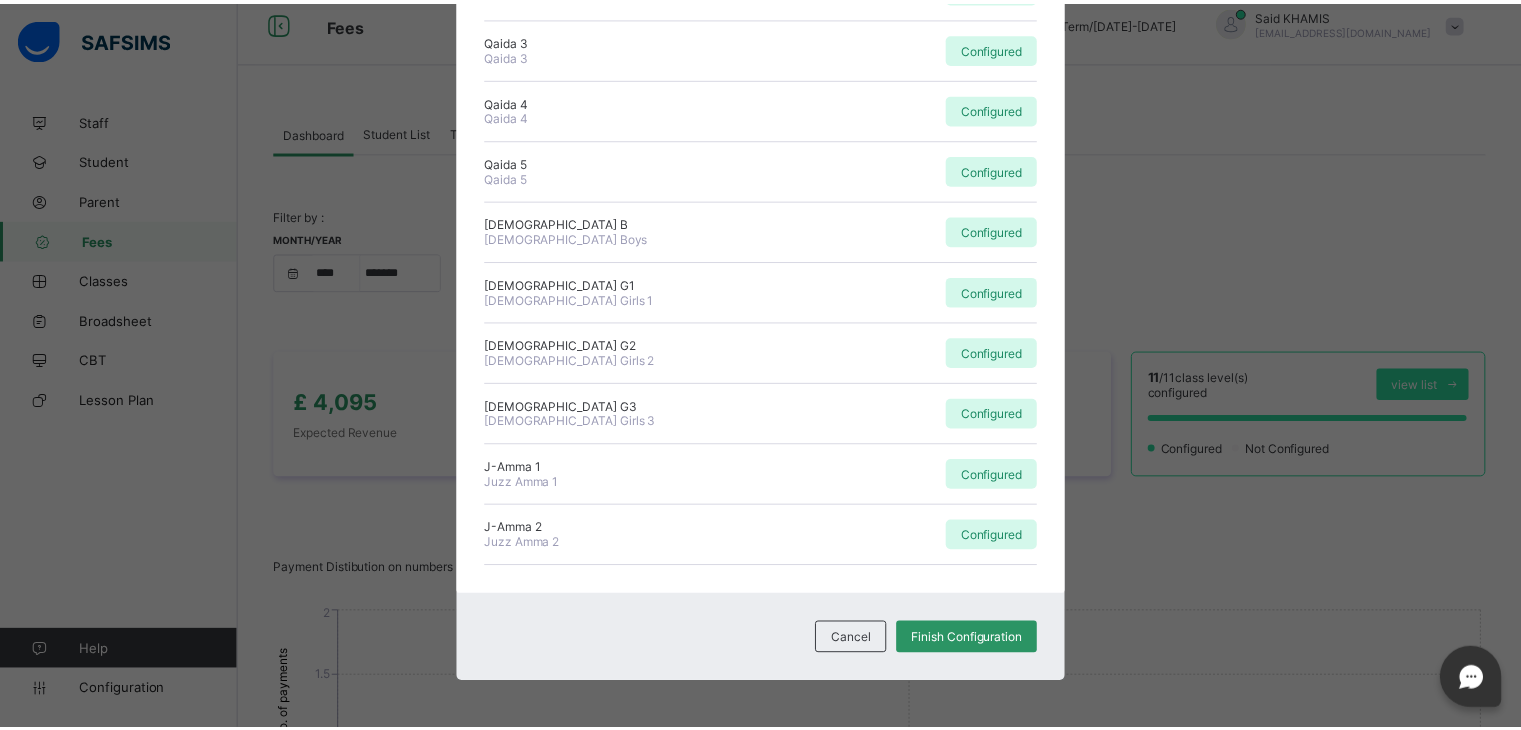 scroll, scrollTop: 252, scrollLeft: 0, axis: vertical 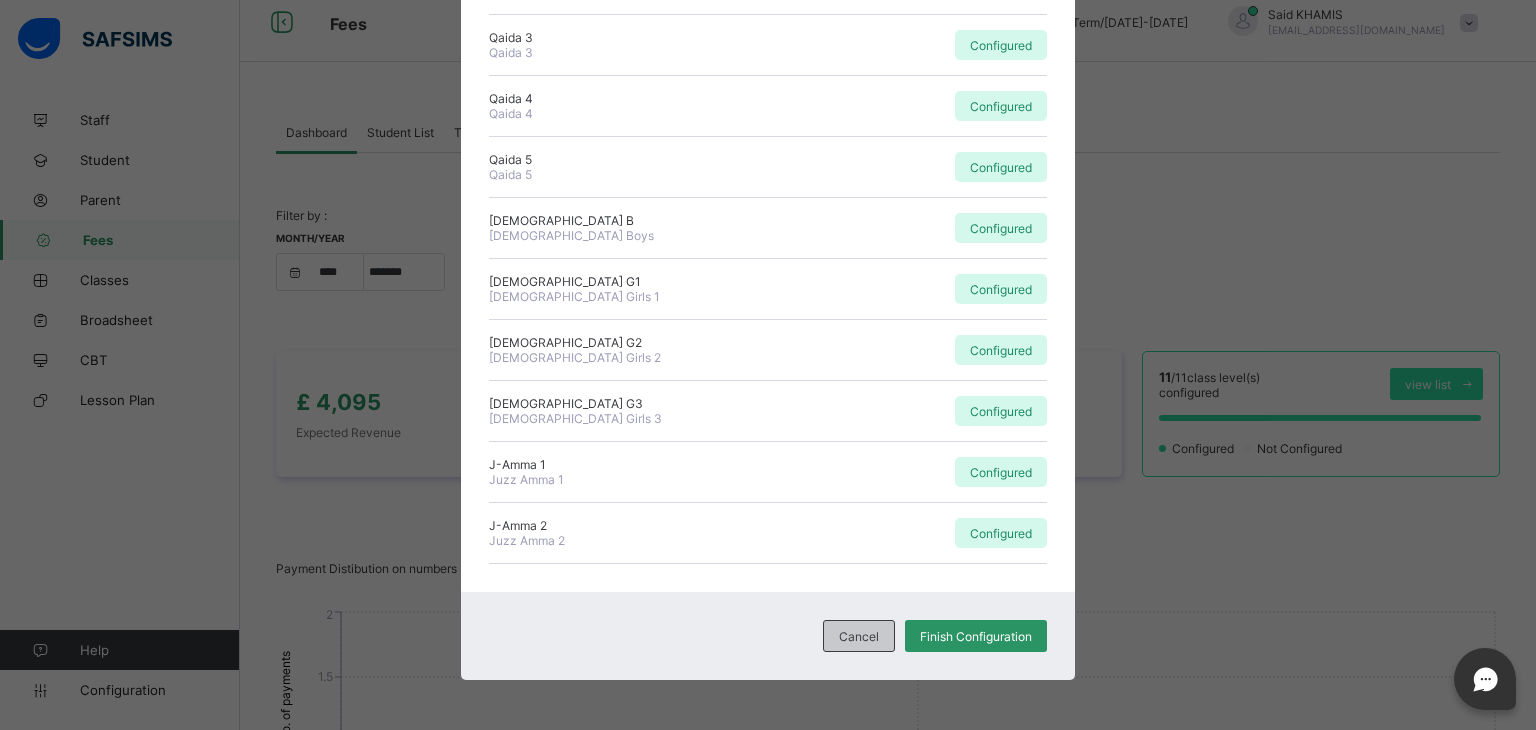 click on "Cancel" at bounding box center [859, 636] 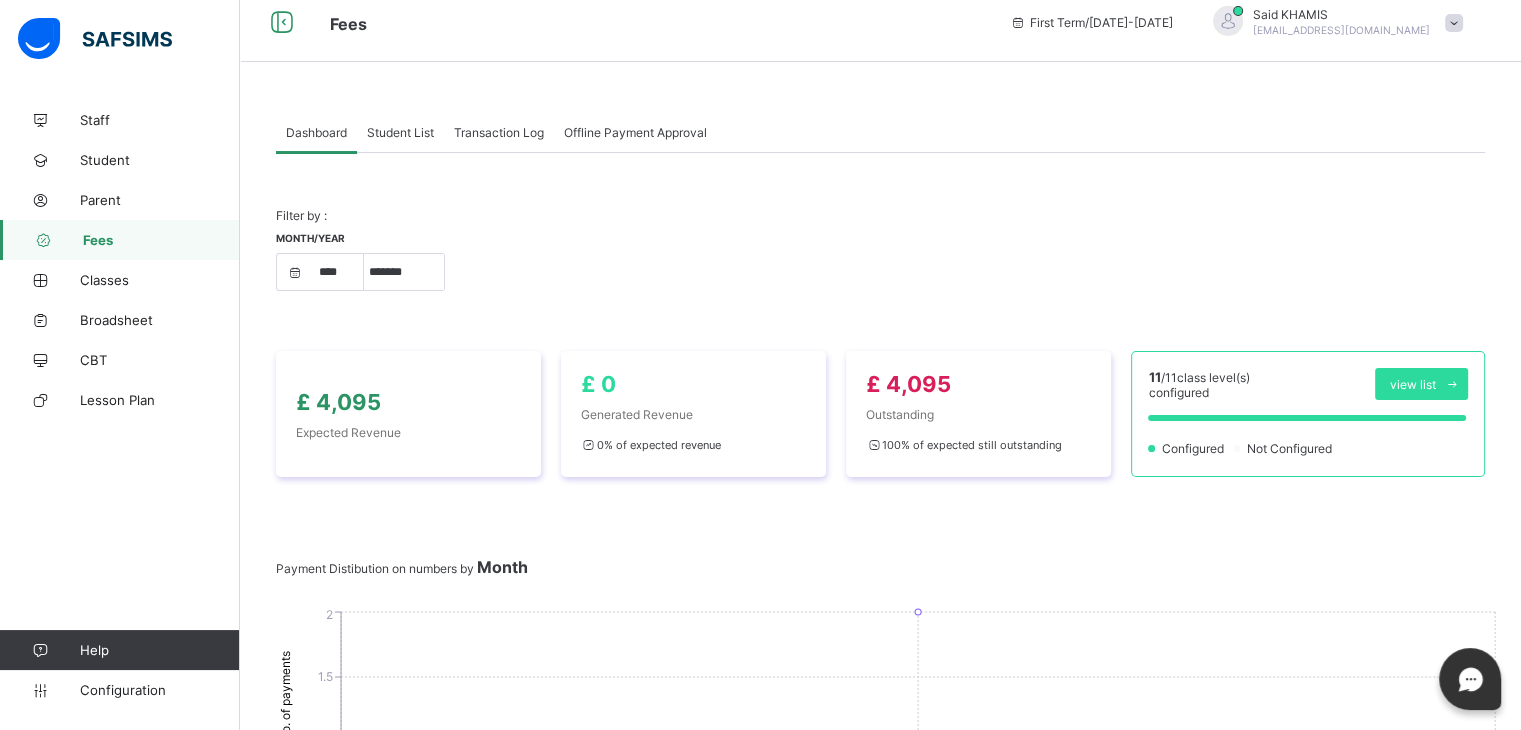 click on "Student List" at bounding box center [400, 132] 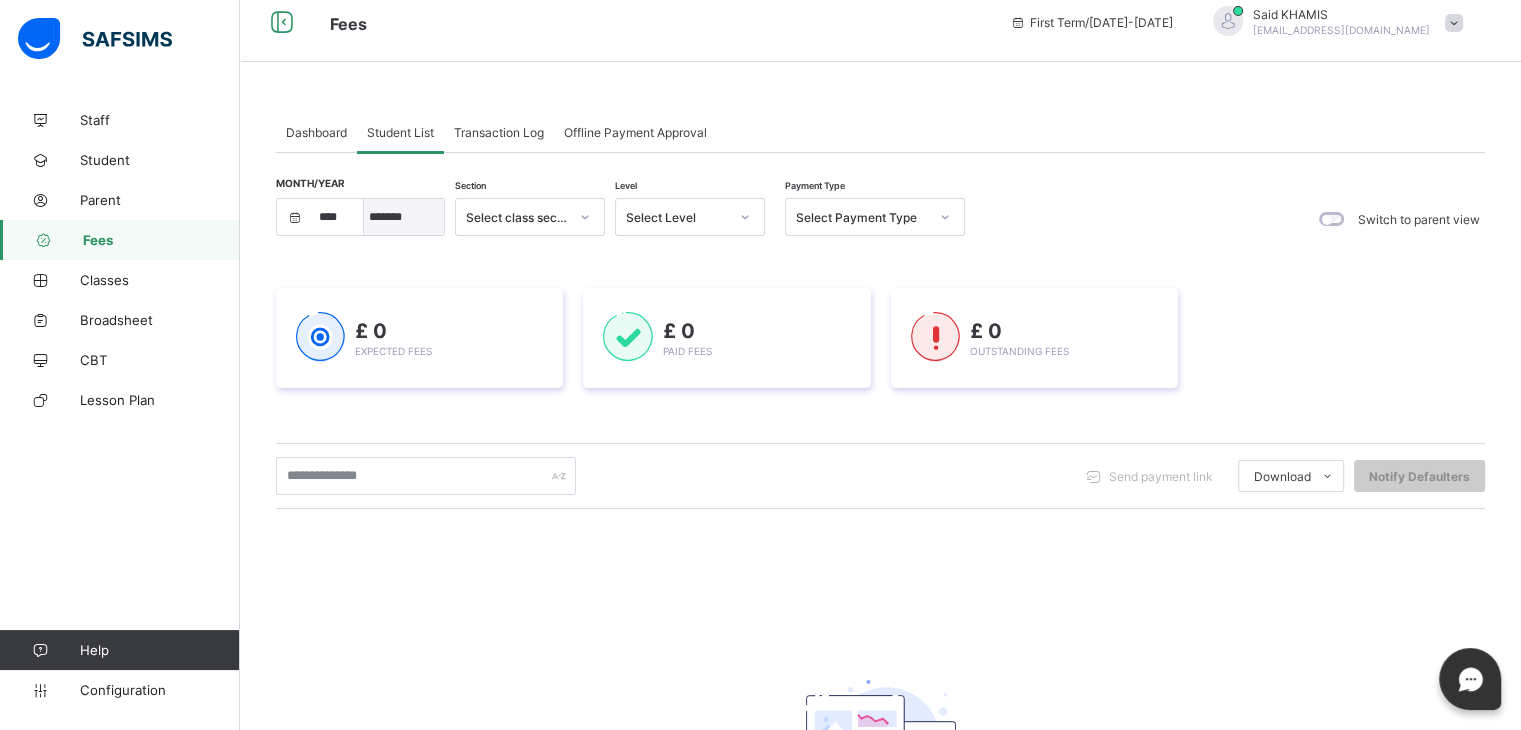 click on "***** ******* ******** ***** ***** *** **** **** ****** ********* ******* ******** ********" at bounding box center (404, 217) 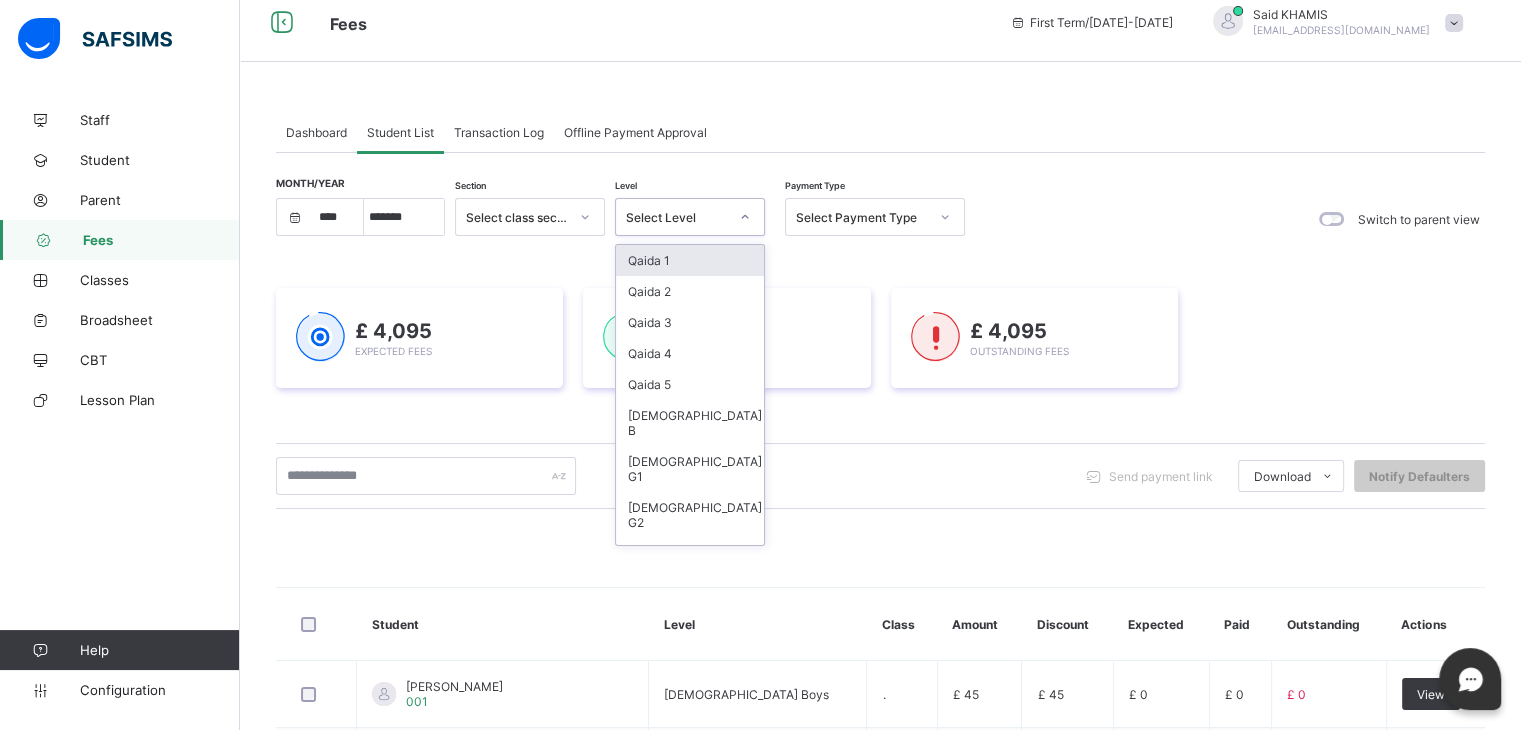 click at bounding box center [745, 217] 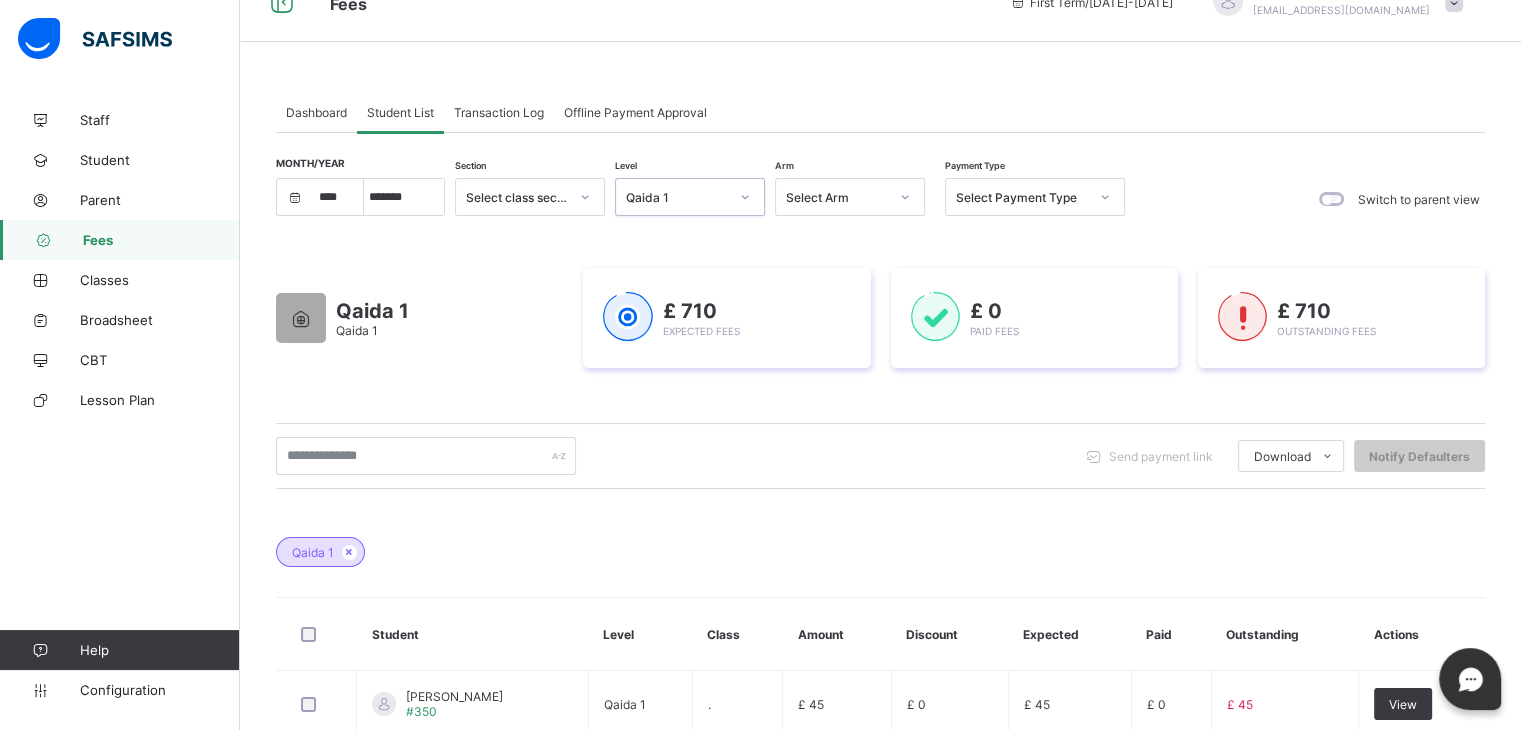scroll, scrollTop: 0, scrollLeft: 0, axis: both 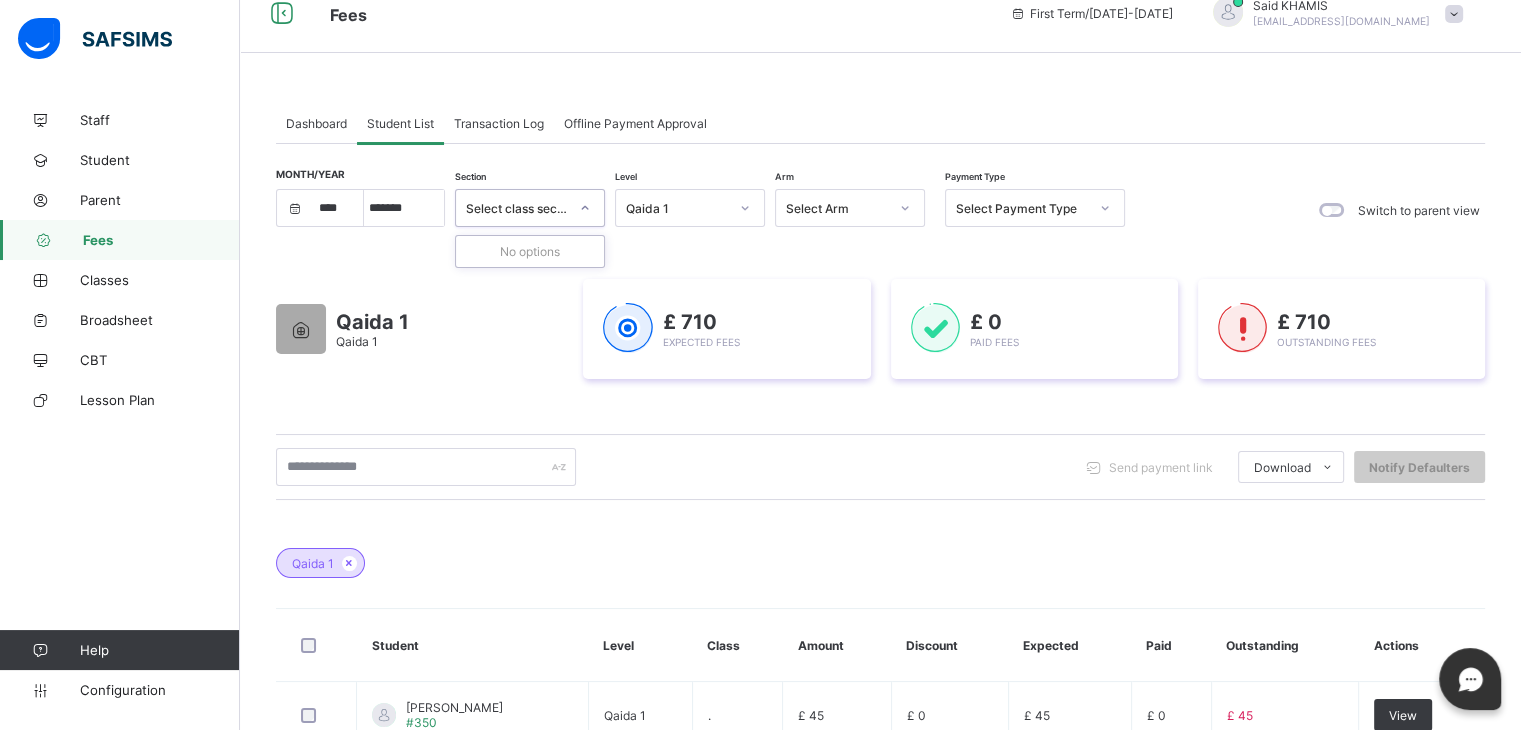 click 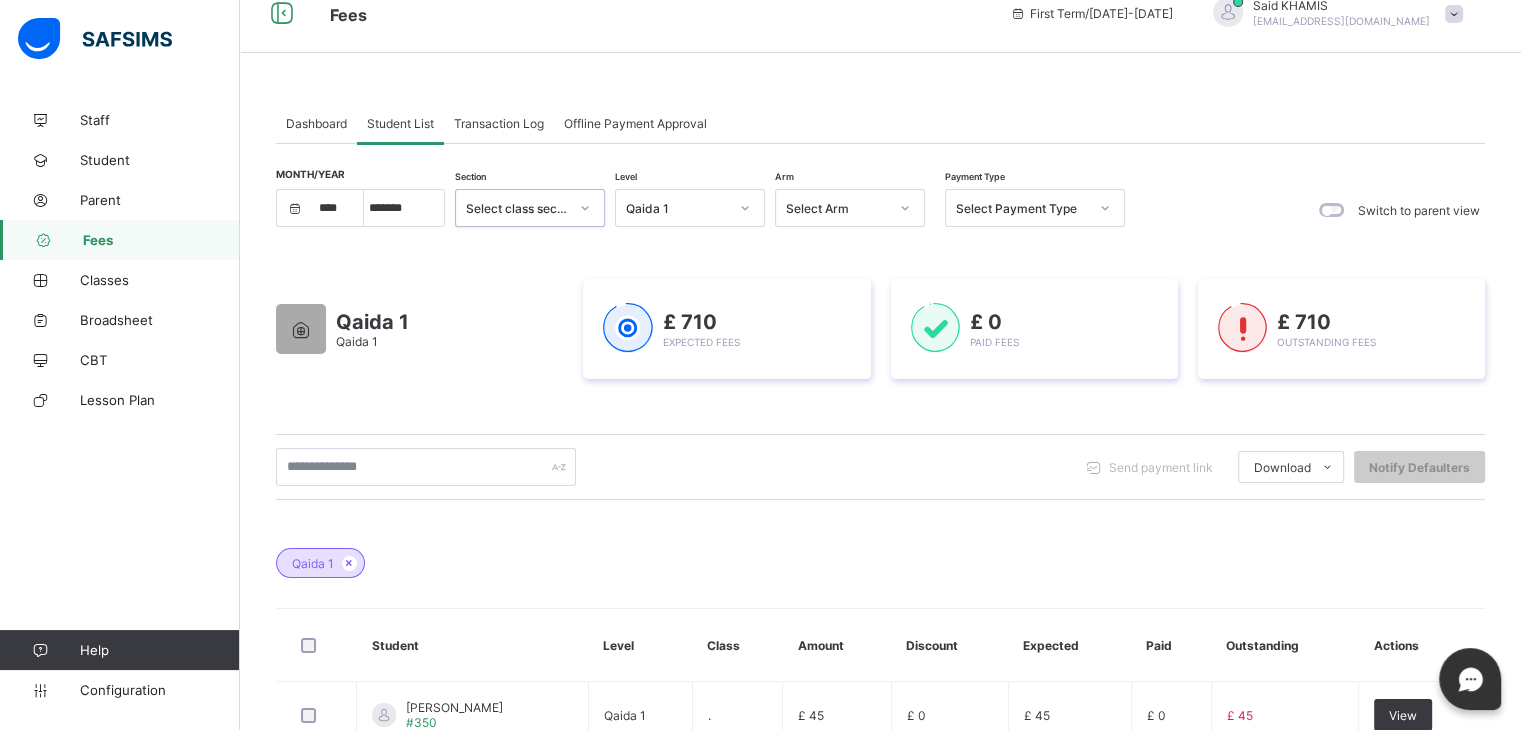 click 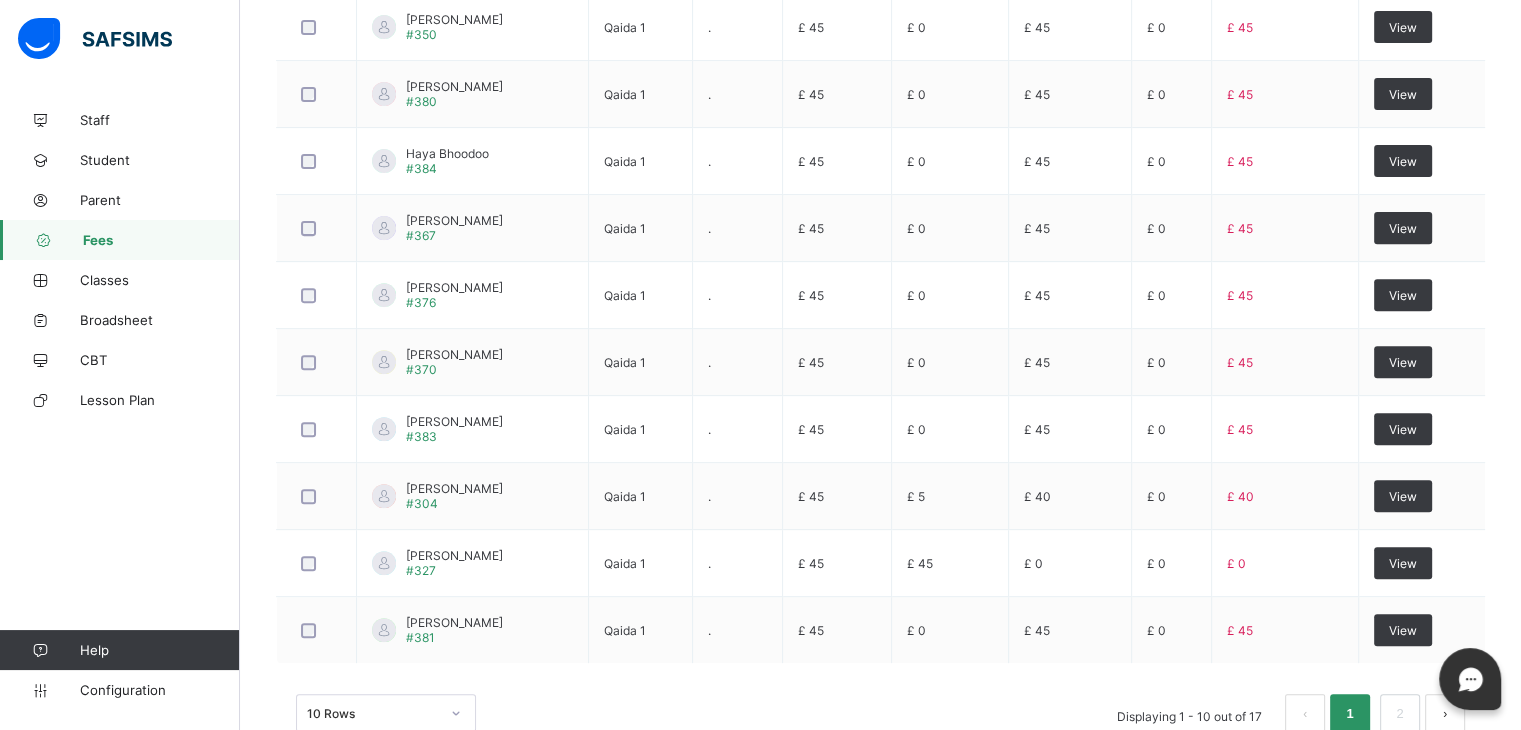 scroll, scrollTop: 766, scrollLeft: 0, axis: vertical 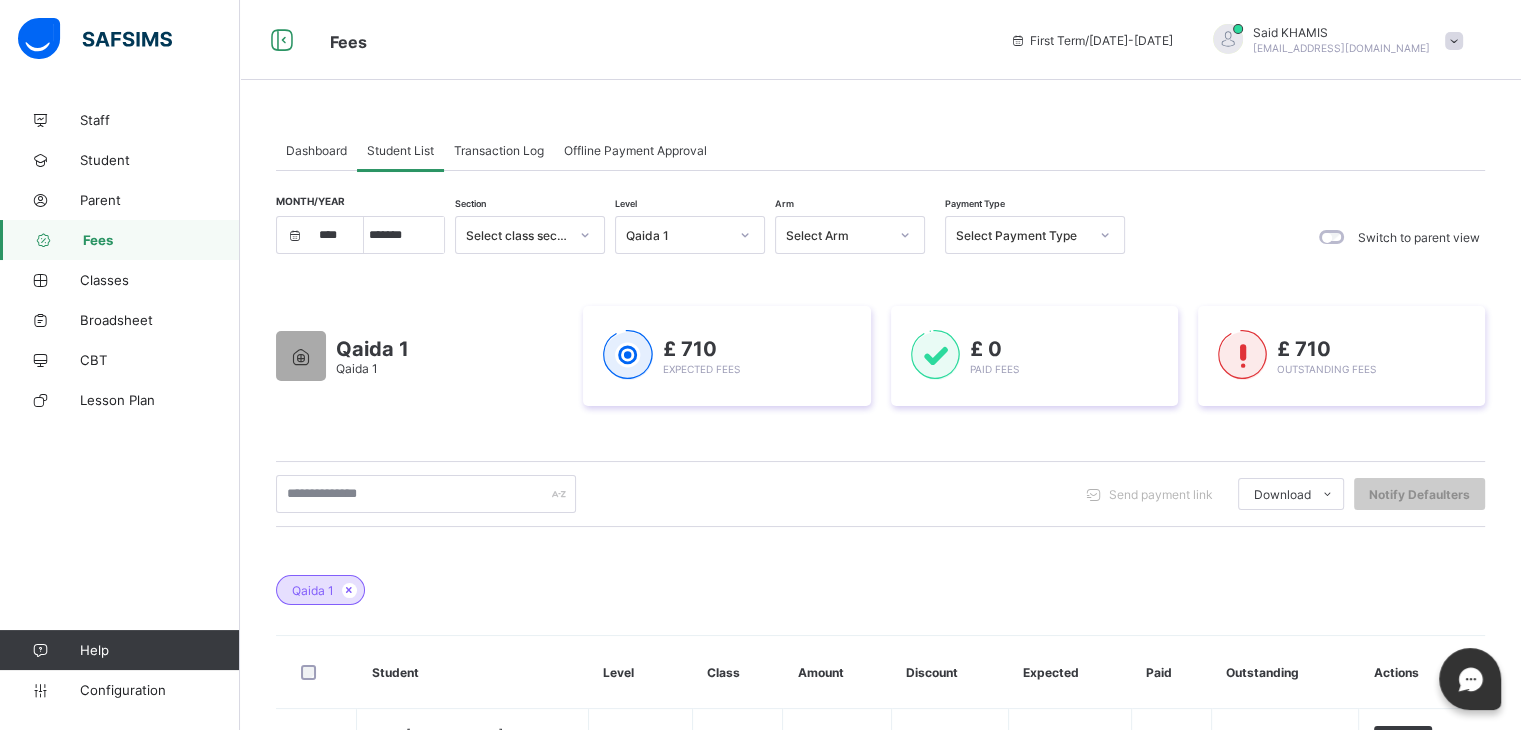 click on "Dashboard" at bounding box center (316, 150) 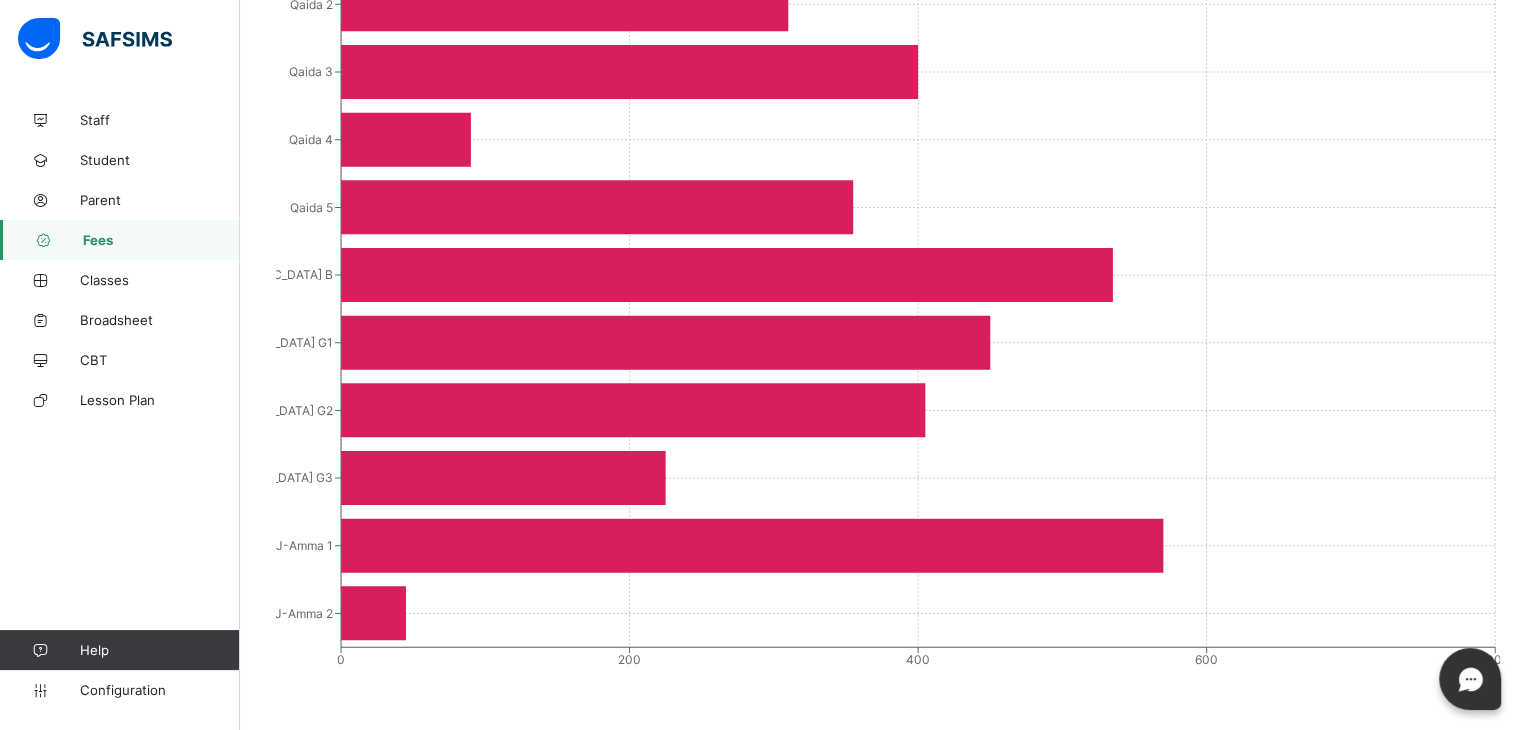 scroll, scrollTop: 0, scrollLeft: 0, axis: both 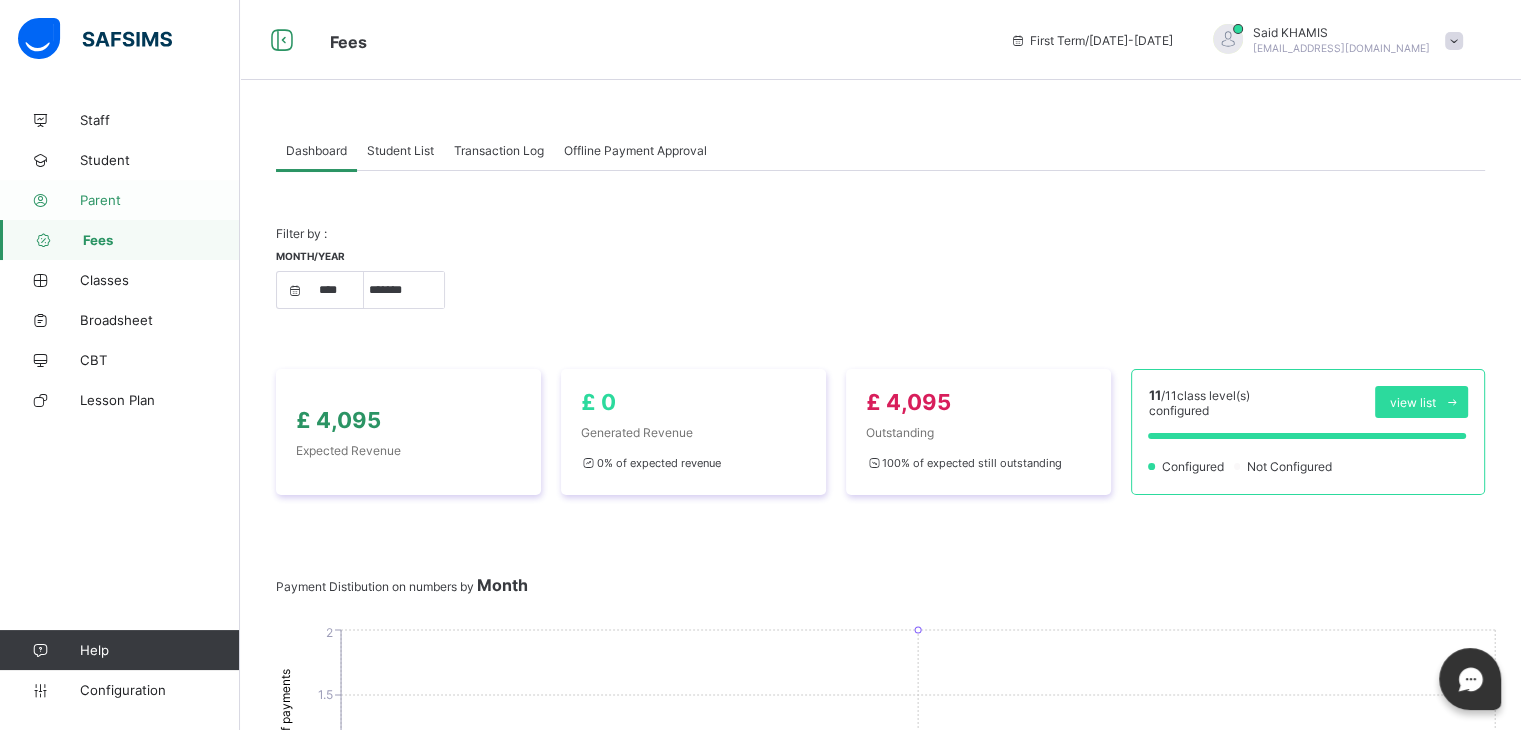 click on "Parent" at bounding box center (160, 200) 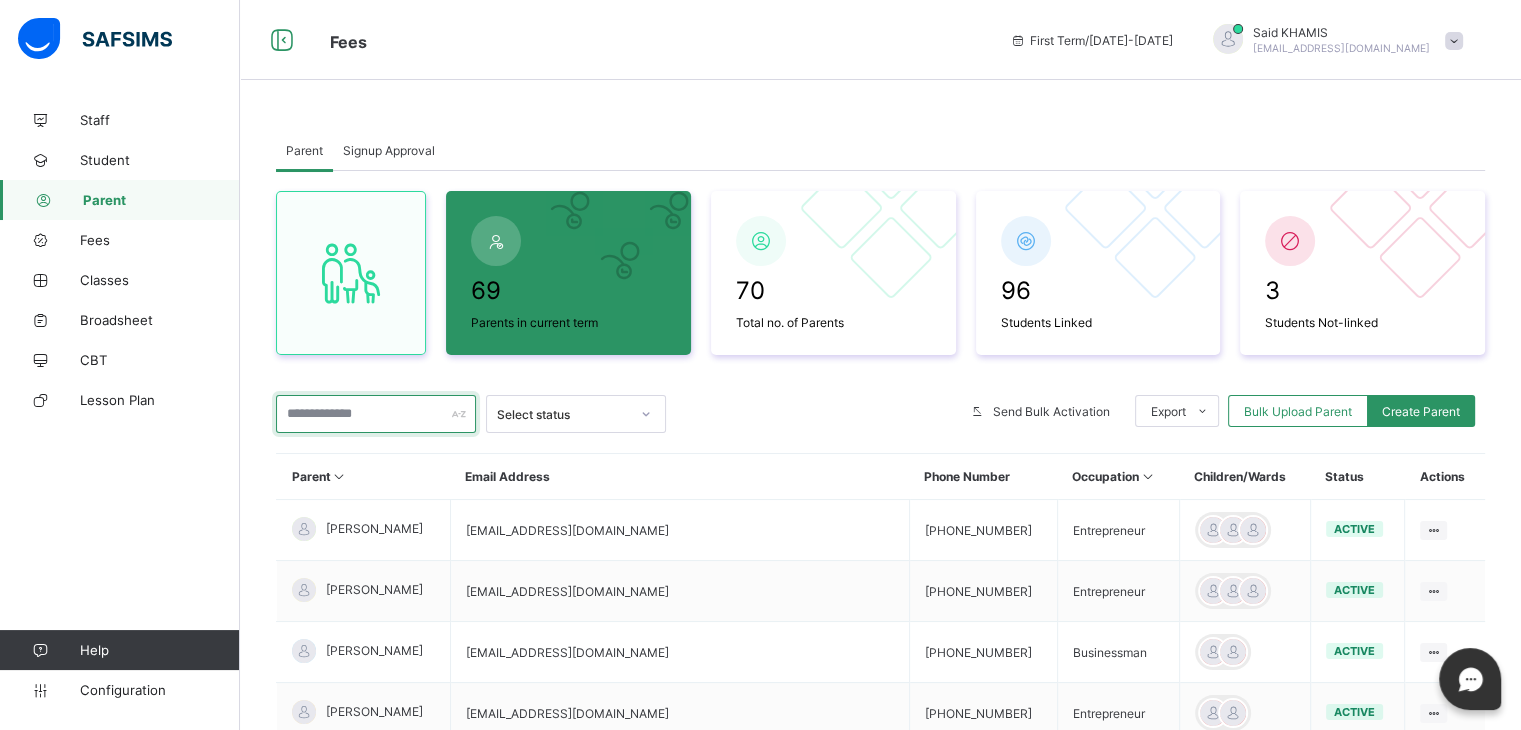 click at bounding box center (376, 414) 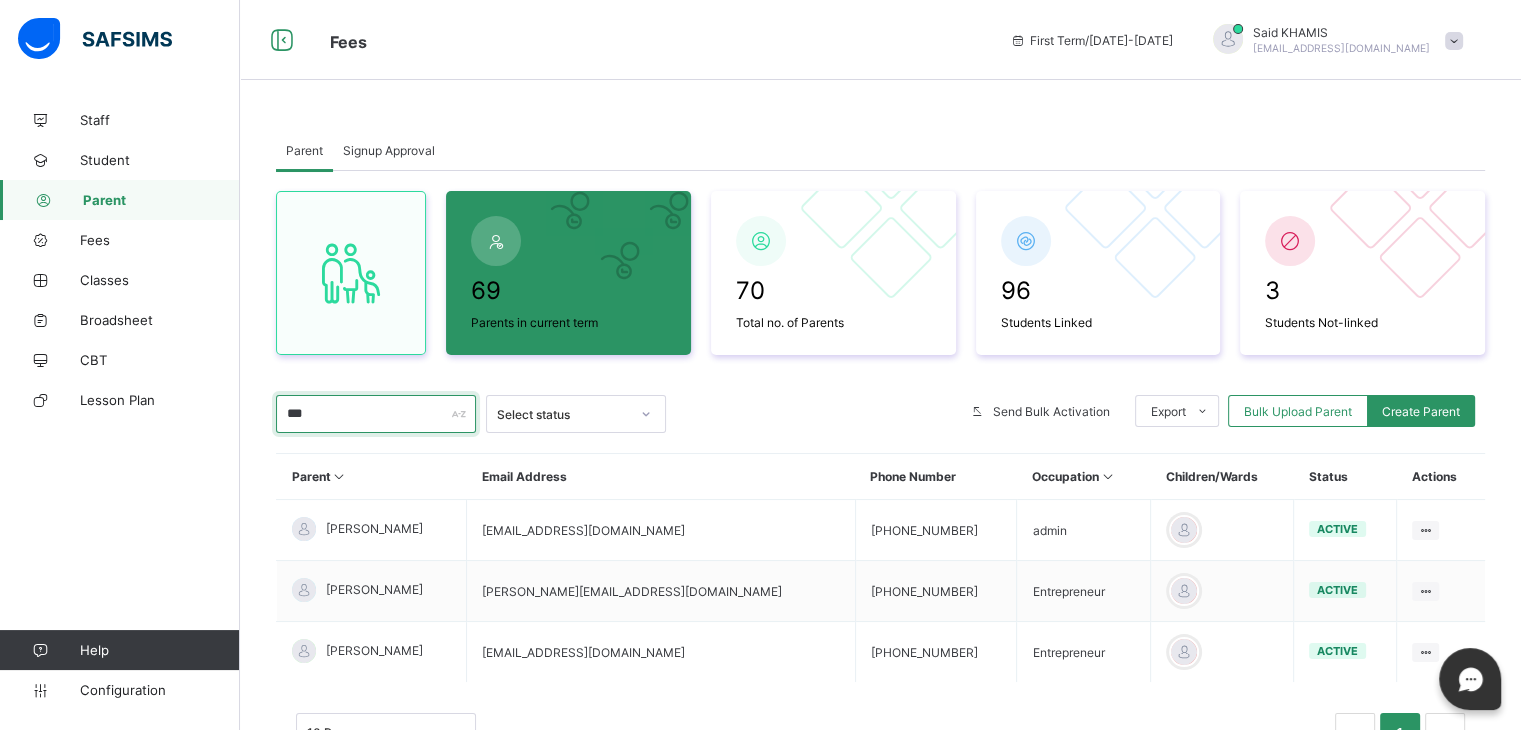 type on "****" 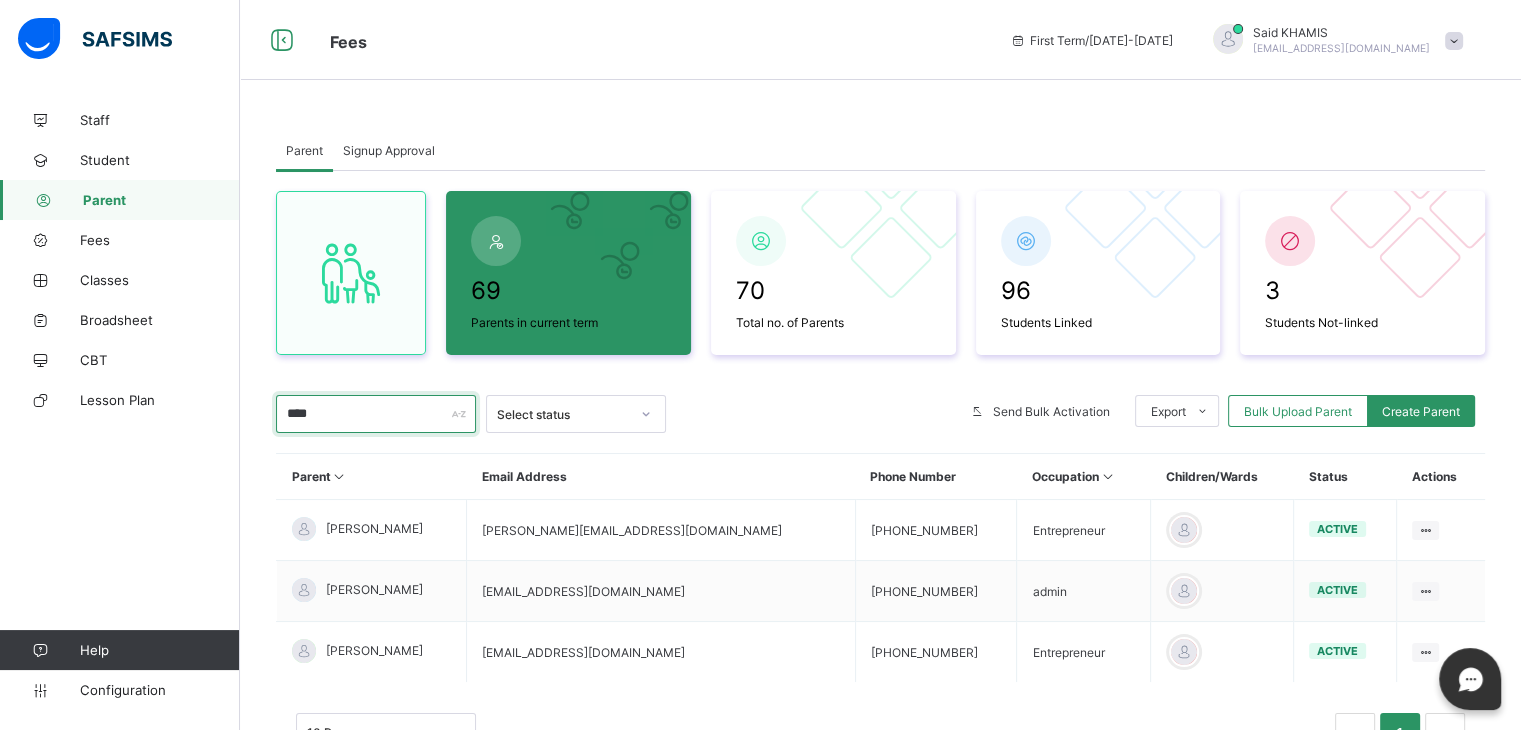 scroll, scrollTop: 92, scrollLeft: 0, axis: vertical 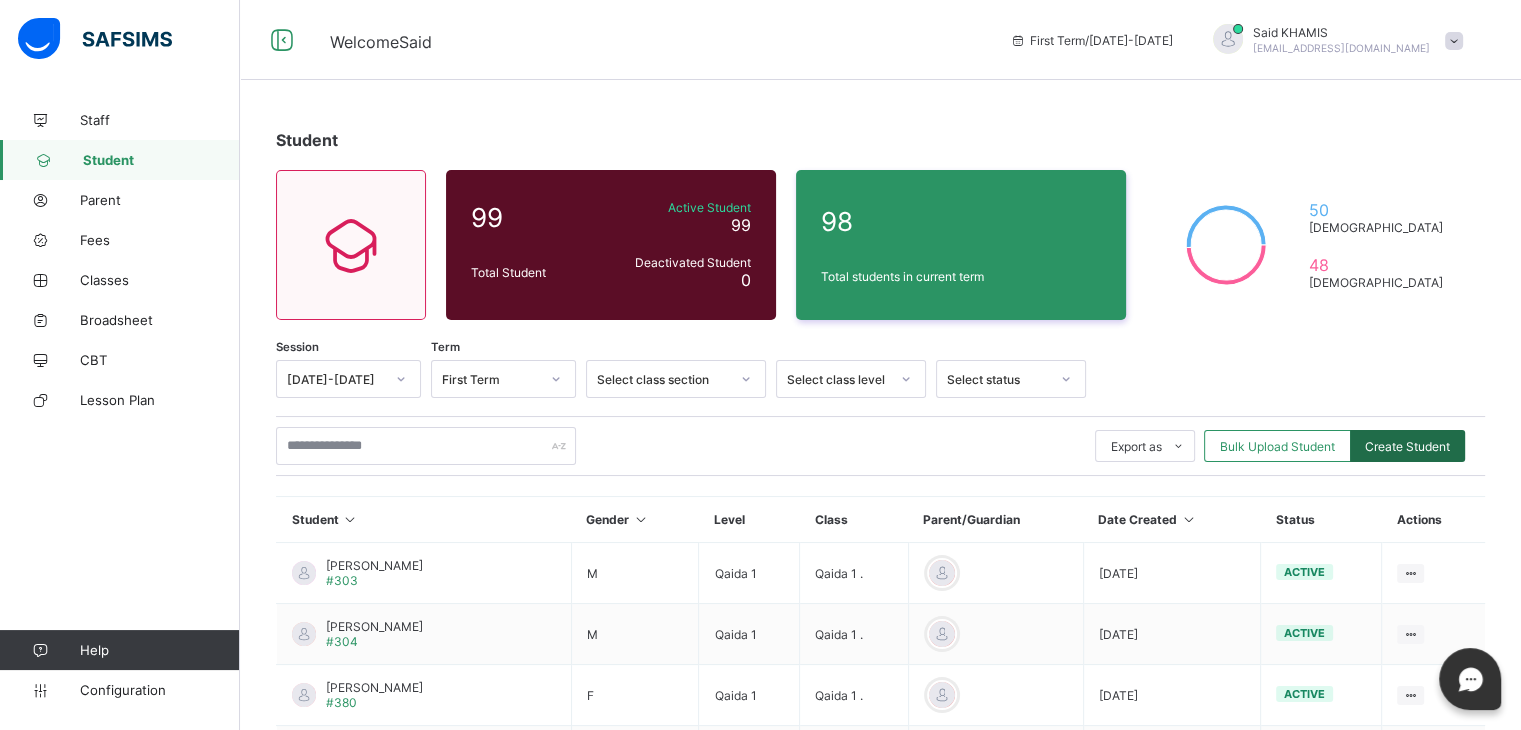 click on "Create Student" at bounding box center [1407, 446] 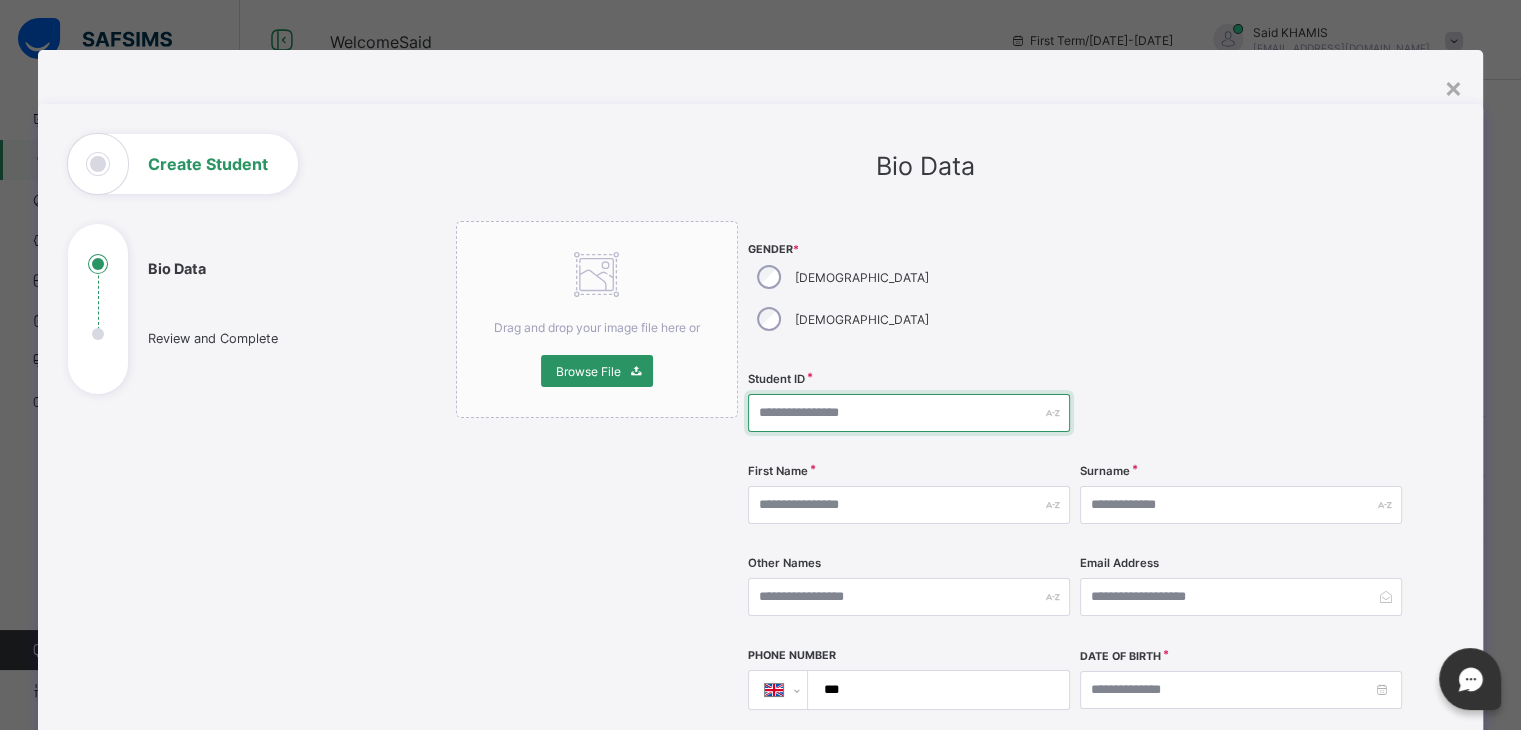 click at bounding box center [909, 413] 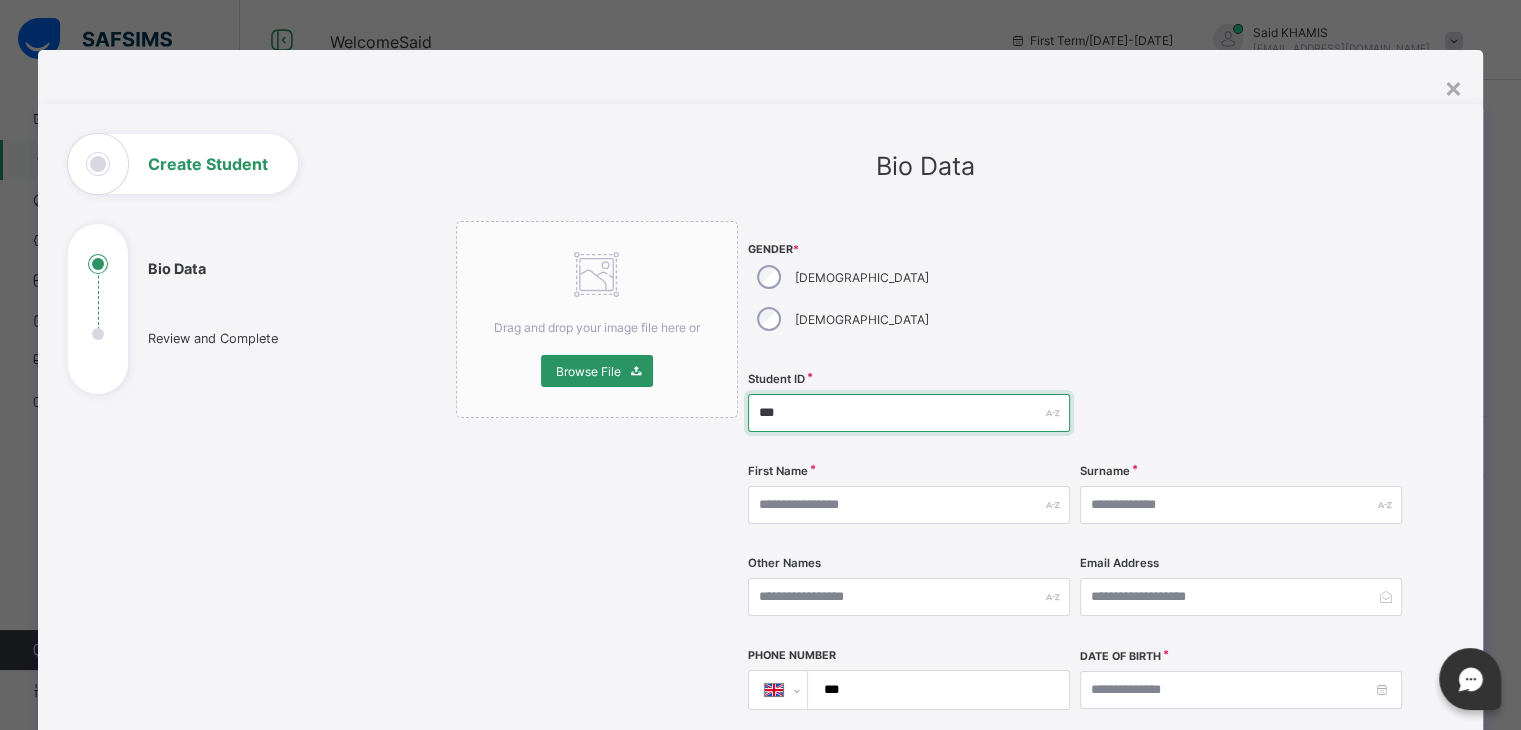 type on "***" 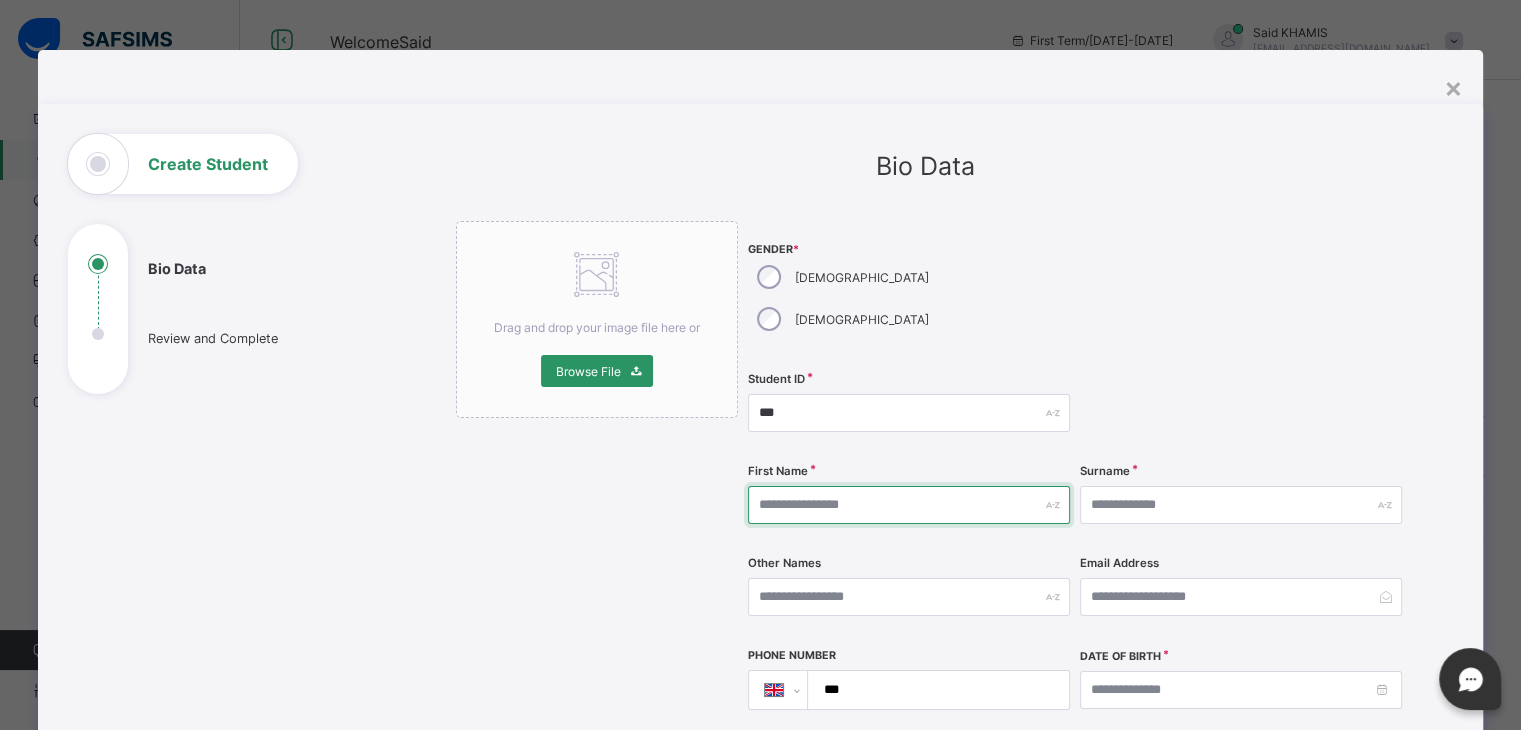 click at bounding box center [909, 505] 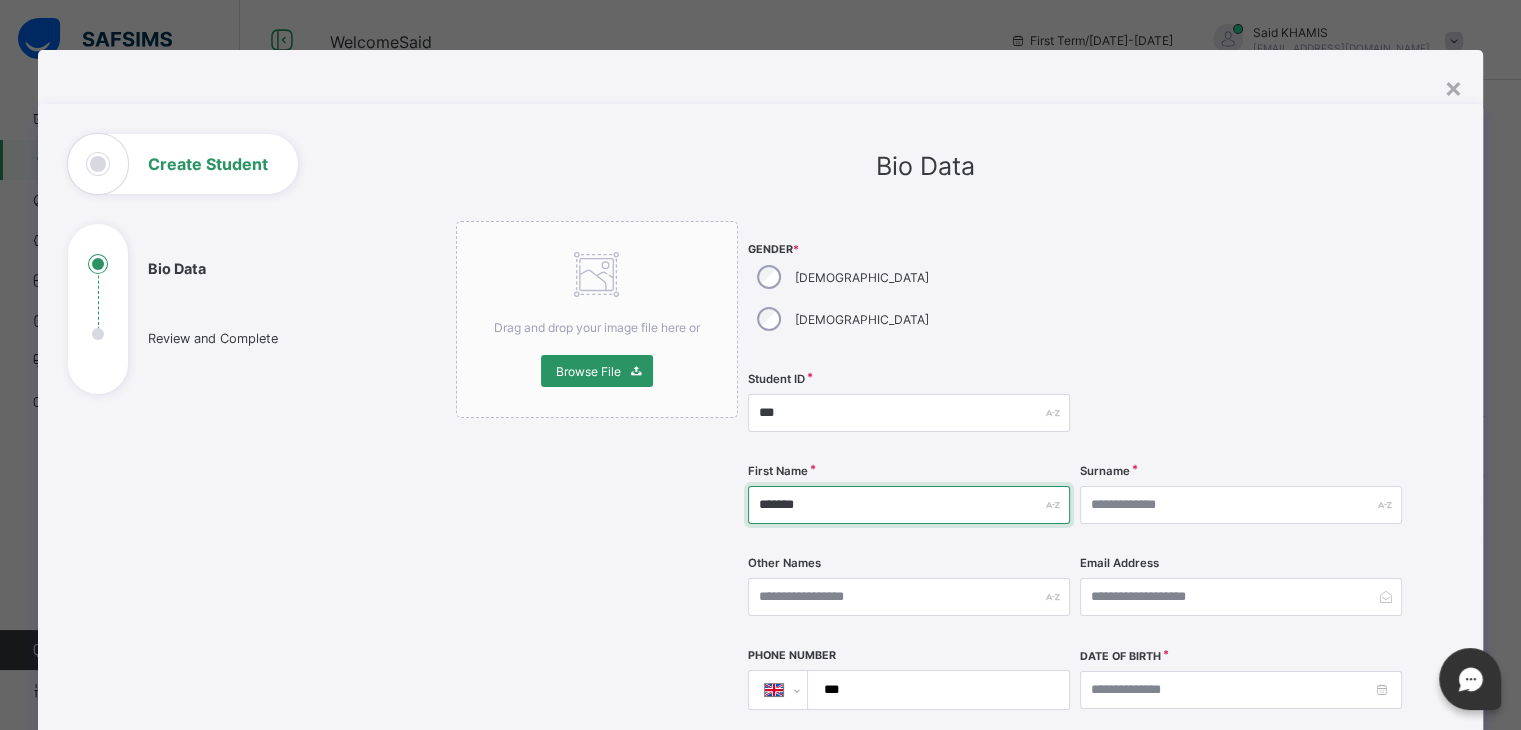type on "******" 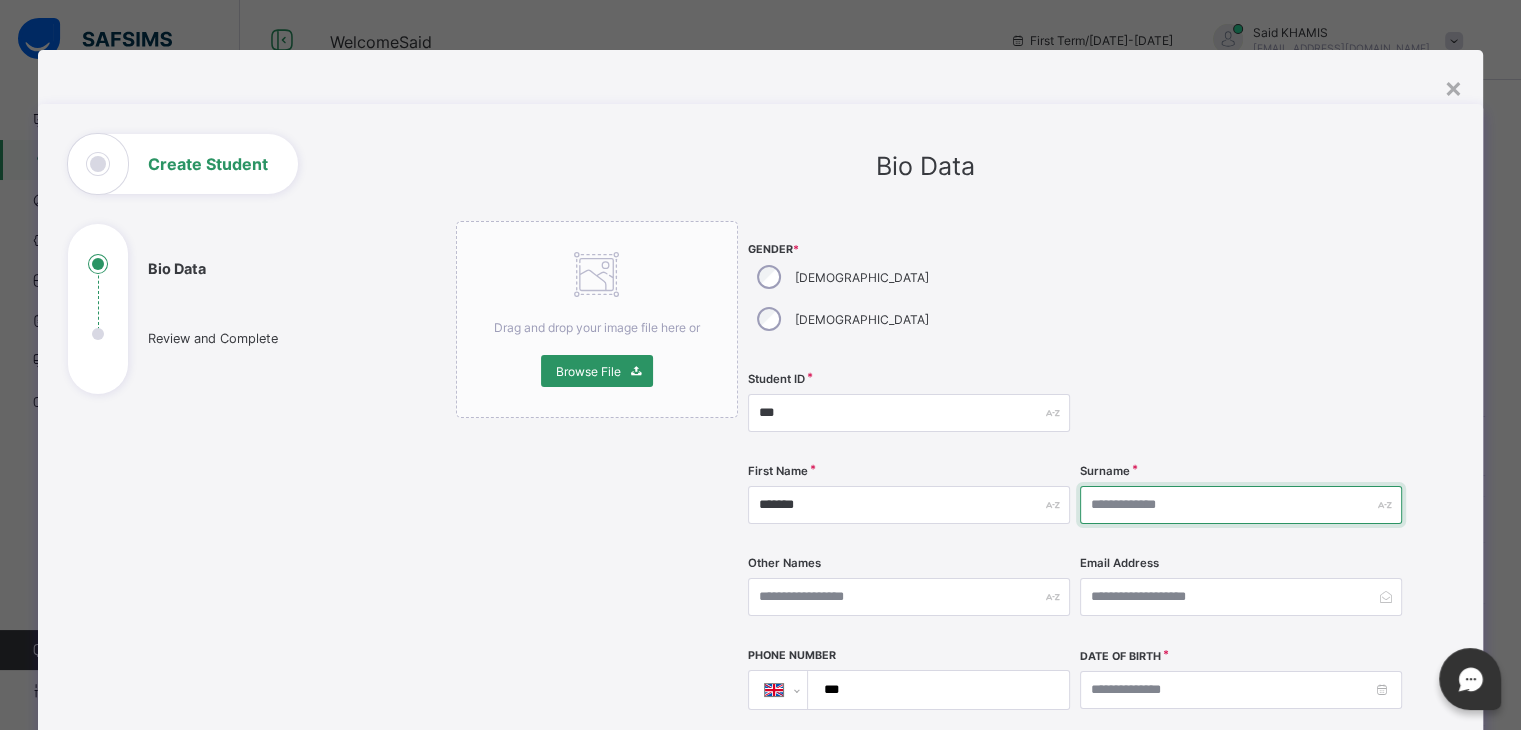 click at bounding box center [1241, 505] 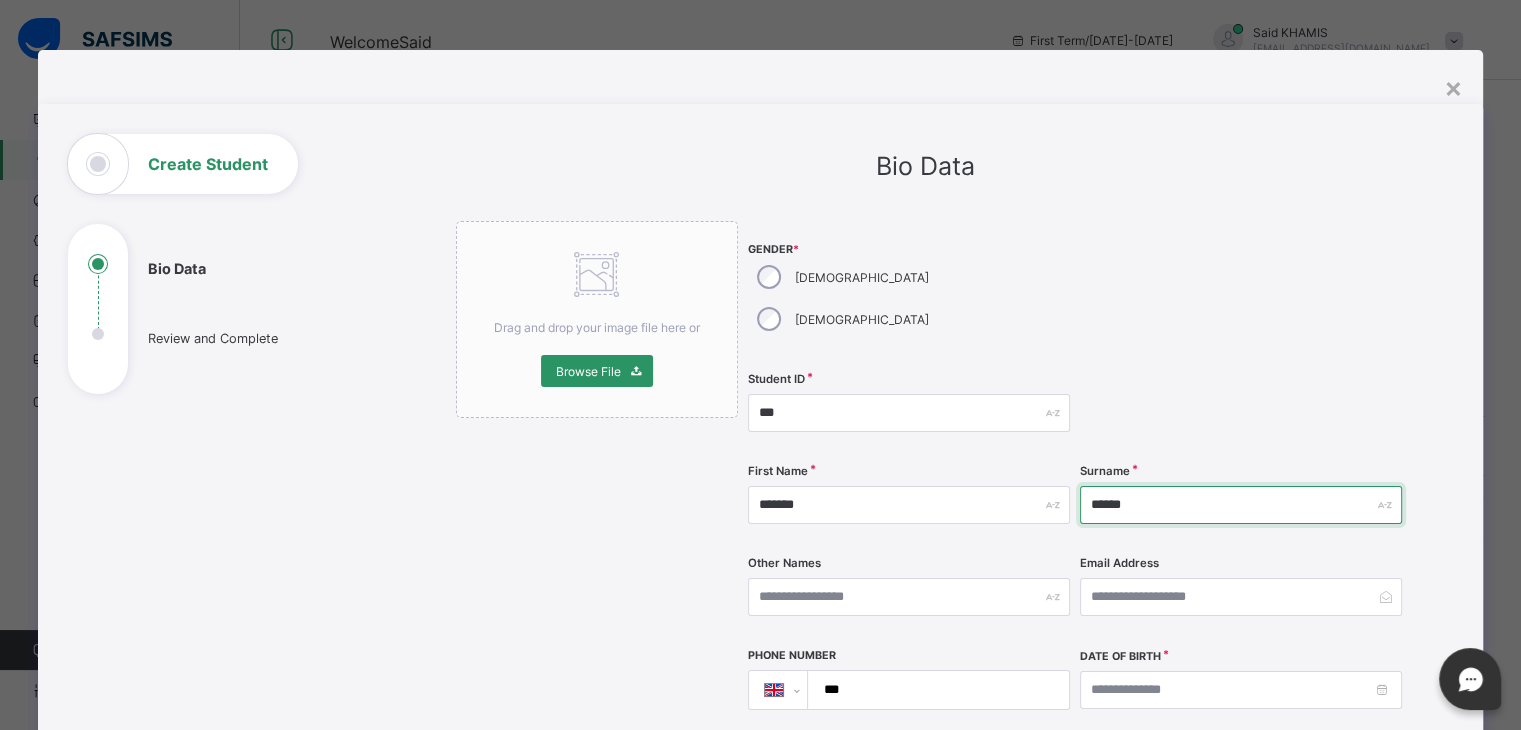 type on "******" 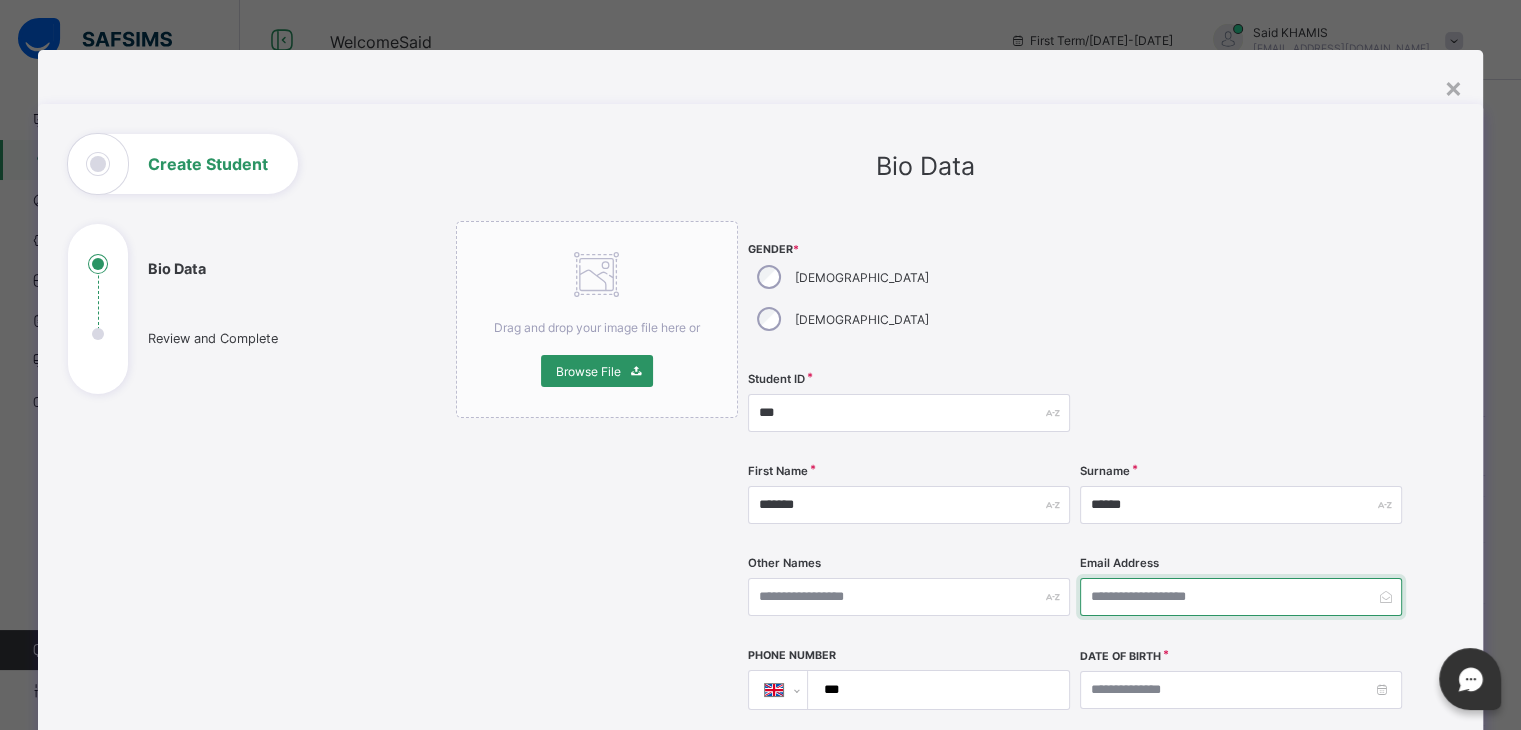 click at bounding box center [1241, 597] 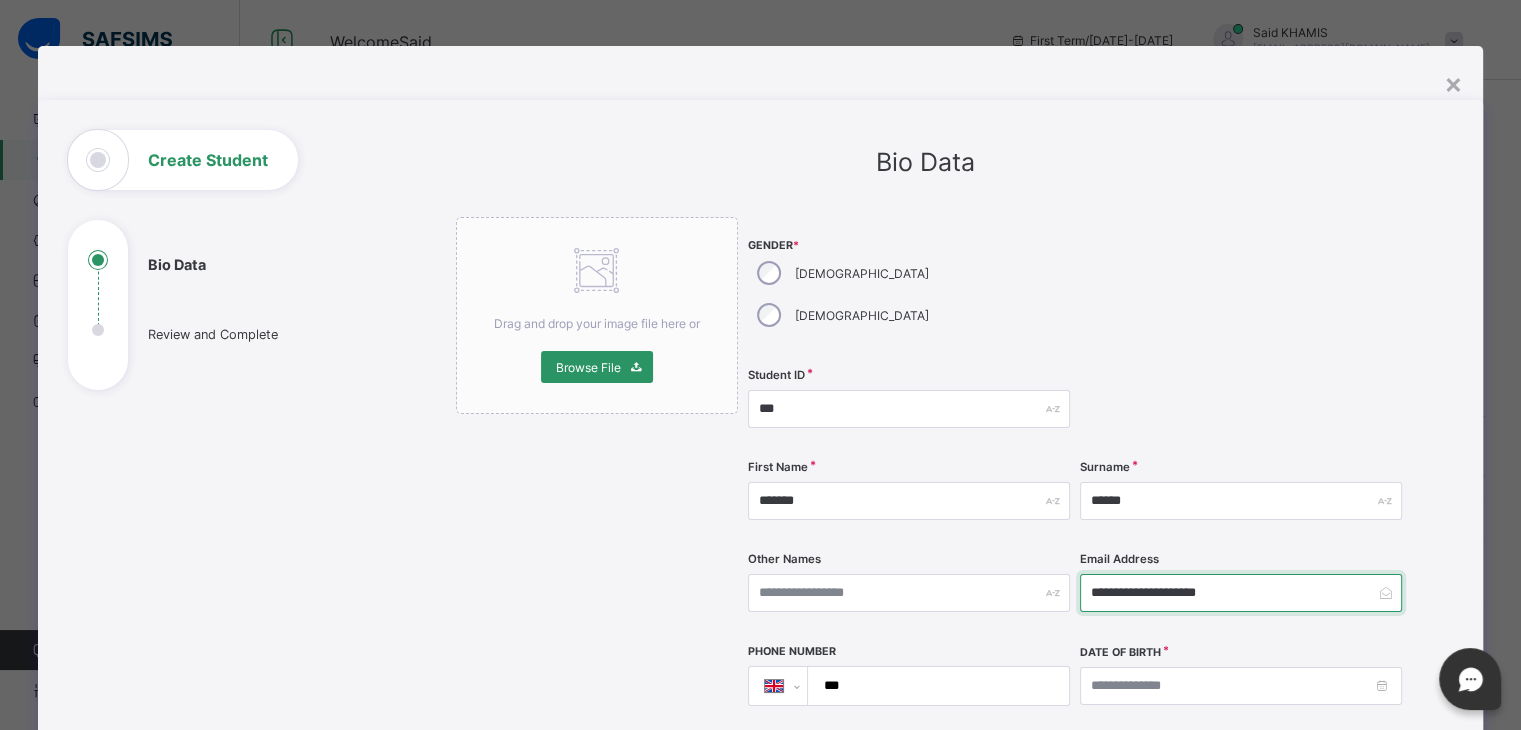 scroll, scrollTop: 0, scrollLeft: 0, axis: both 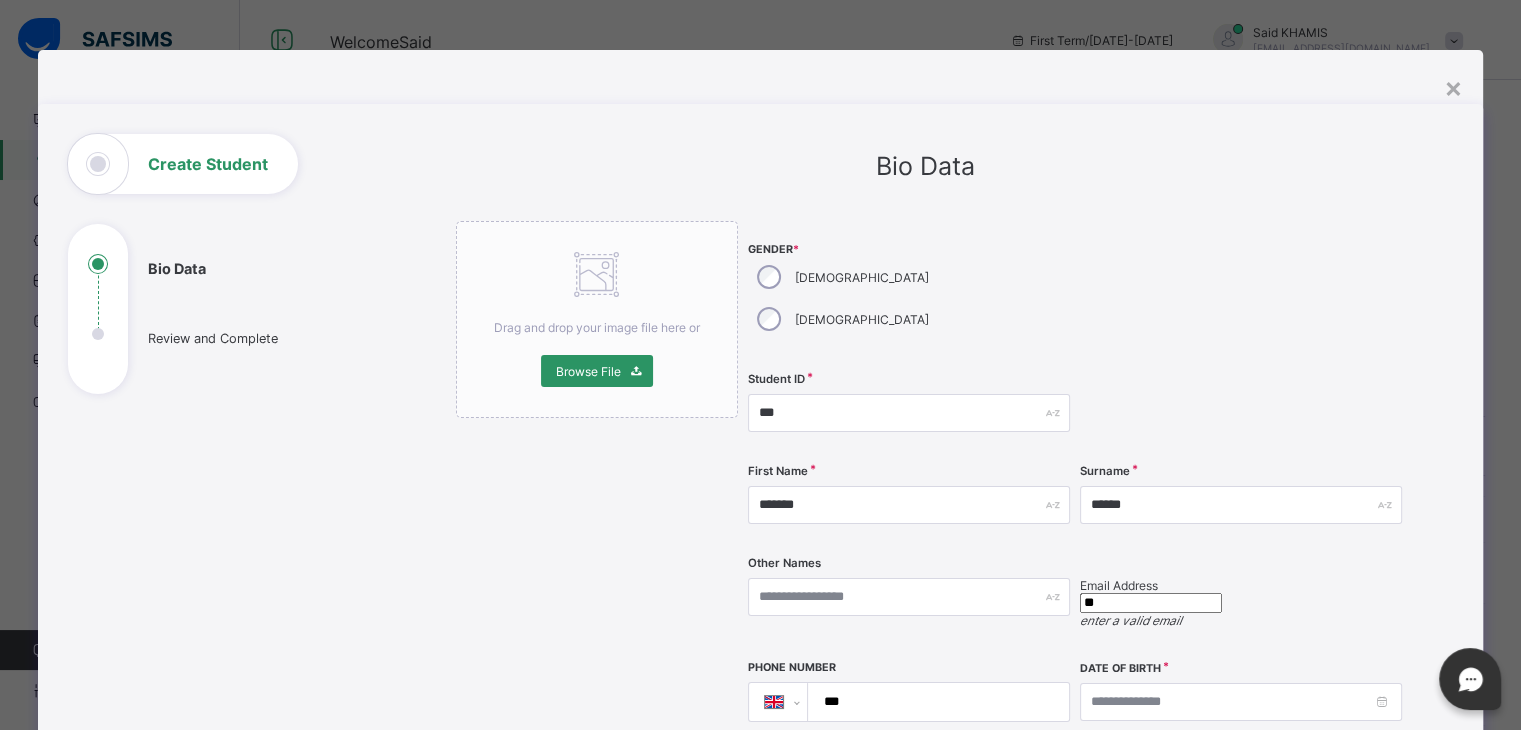 type on "*" 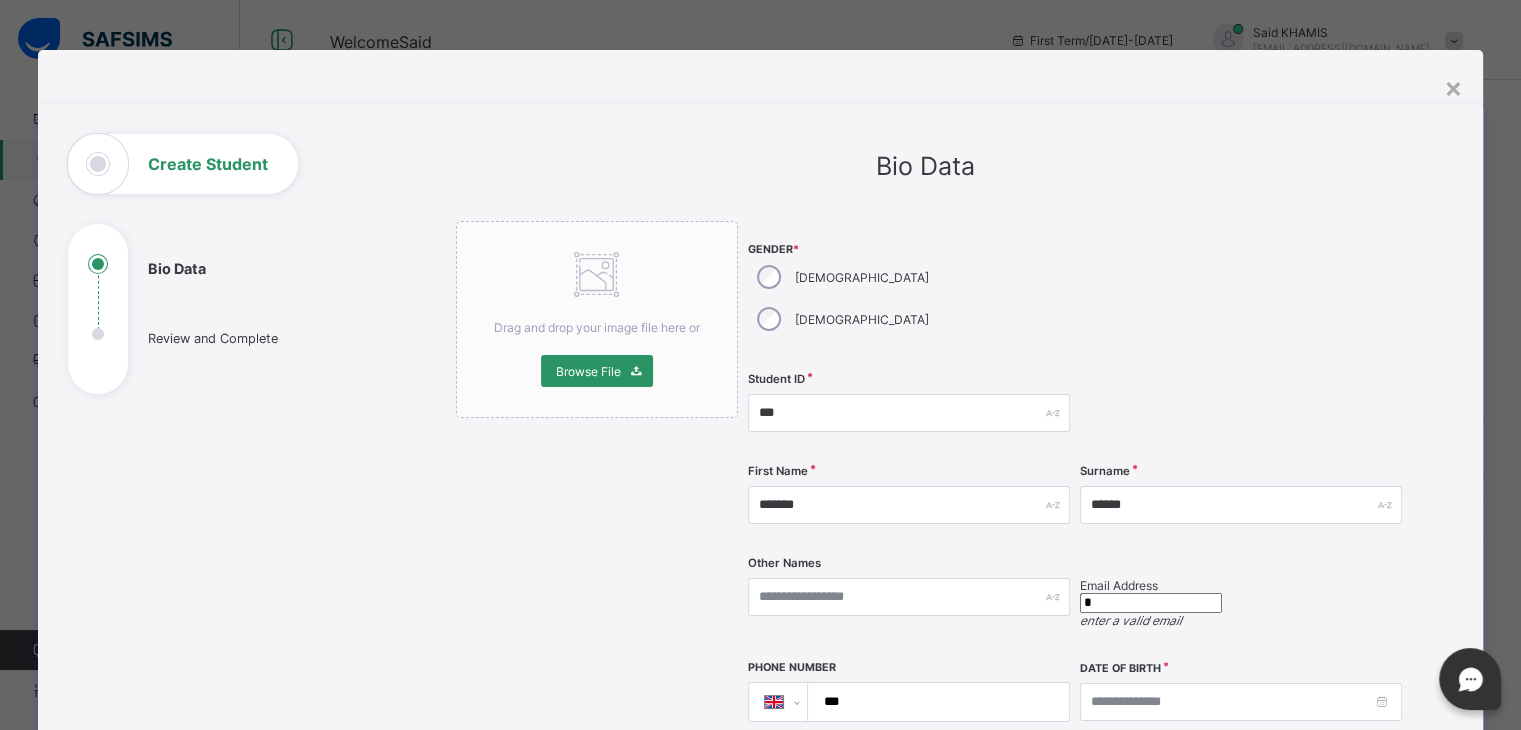 type 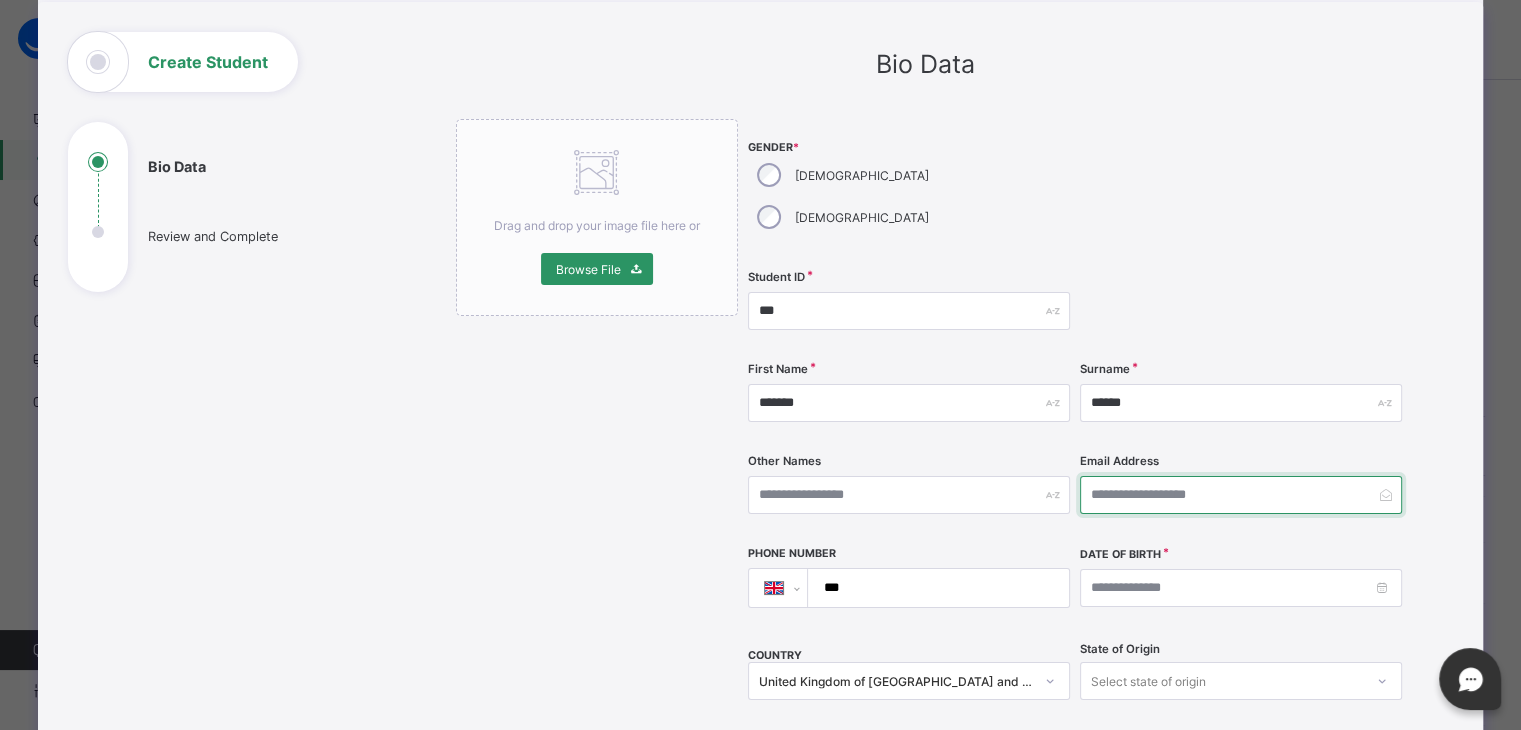 scroll, scrollTop: 104, scrollLeft: 0, axis: vertical 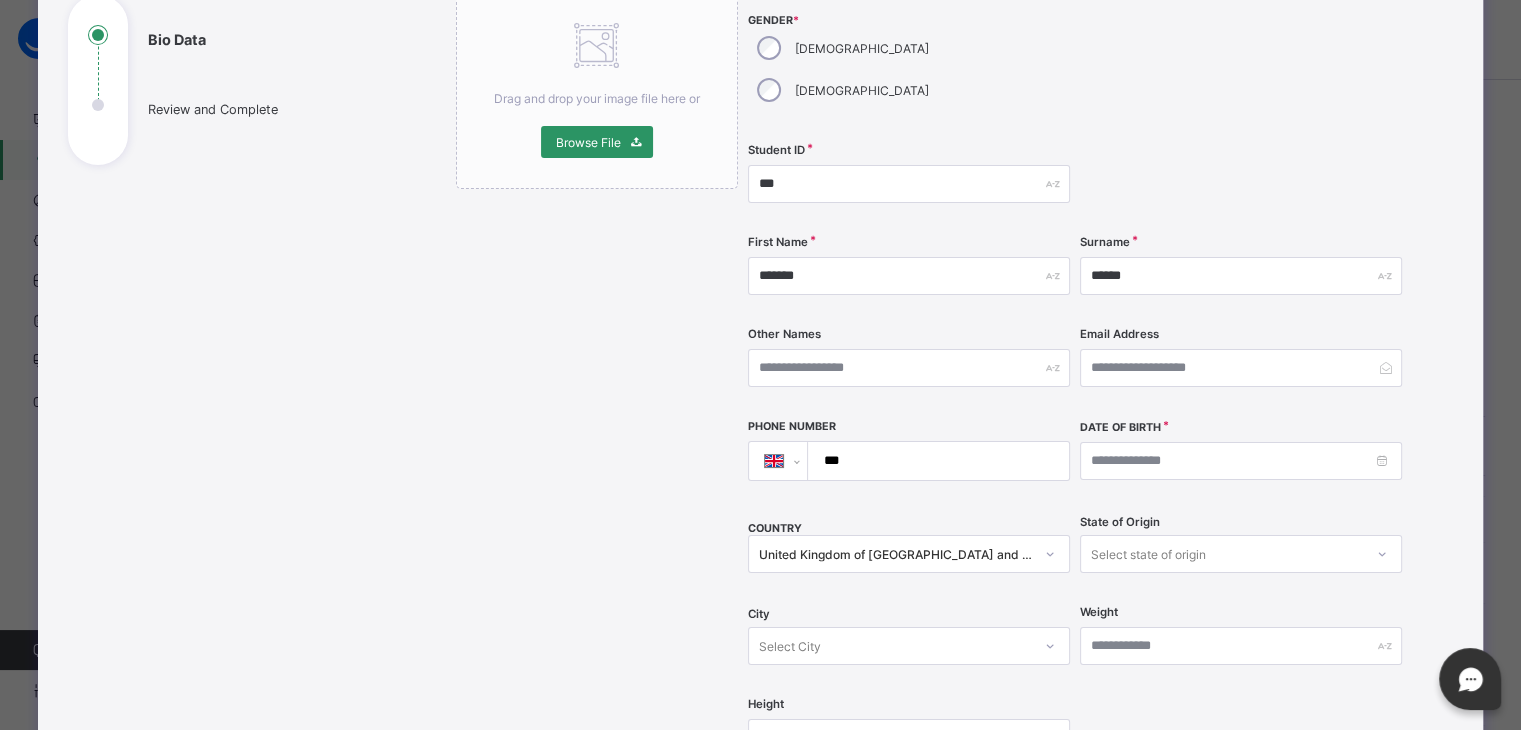 click on "Date of Birth" at bounding box center (1241, 461) 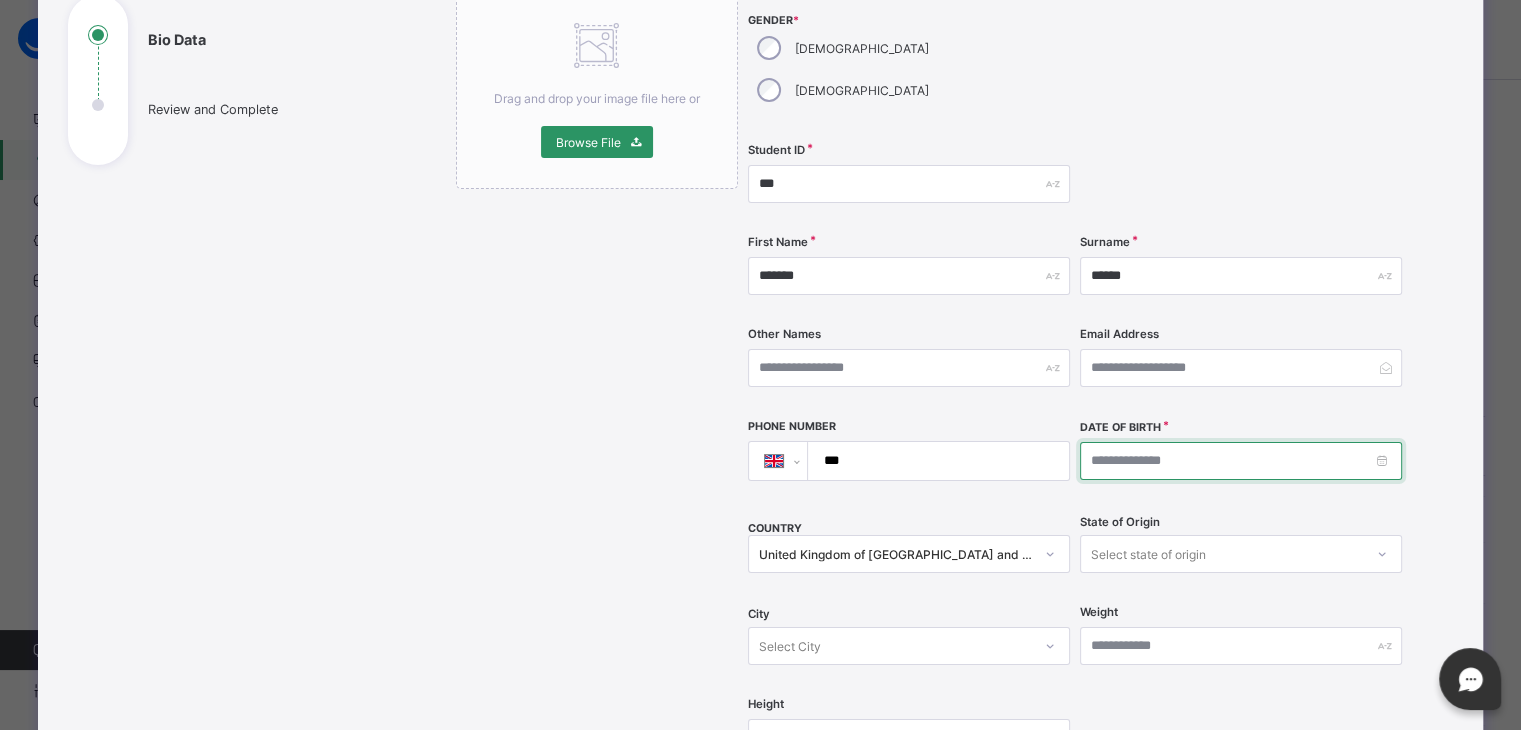 click at bounding box center [1241, 461] 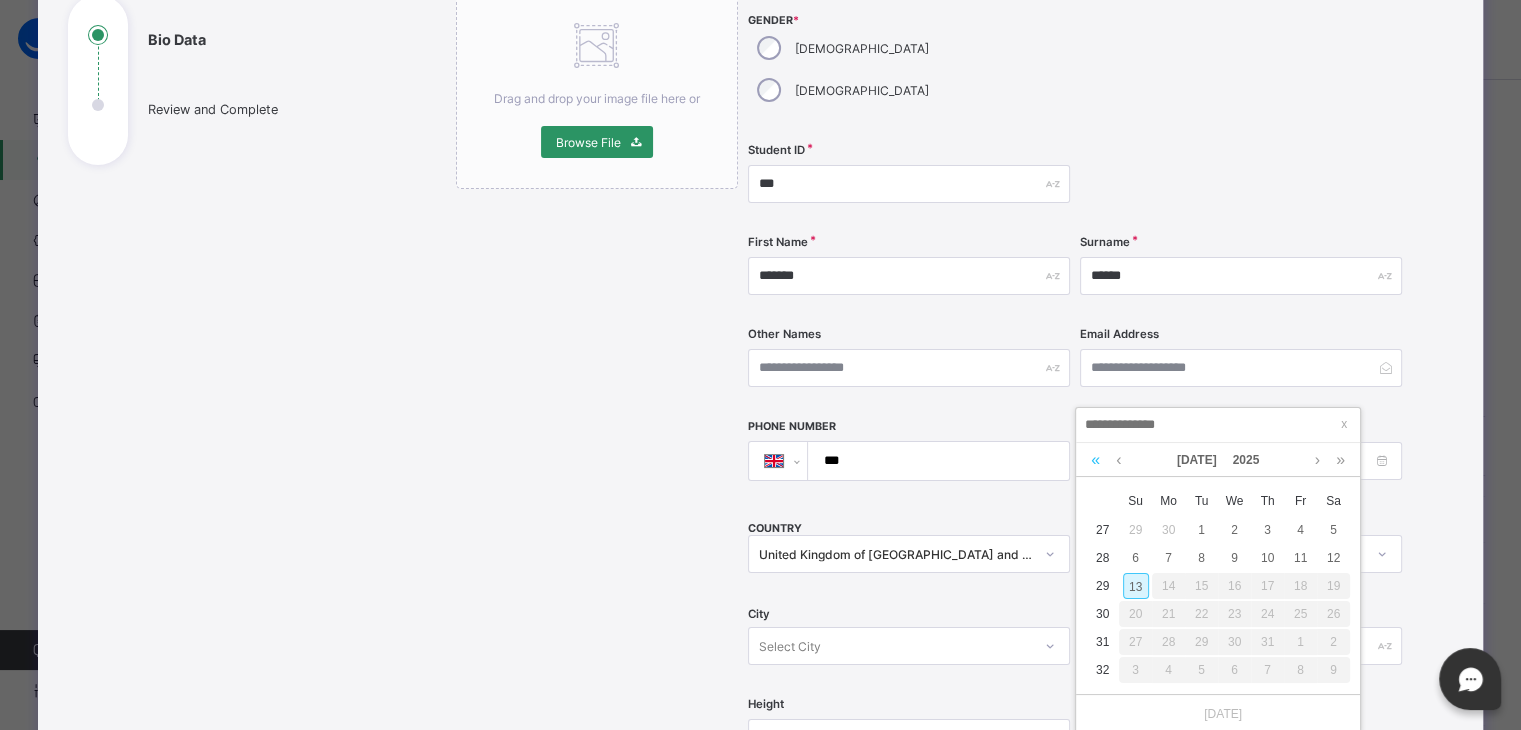 click at bounding box center (1095, 460) 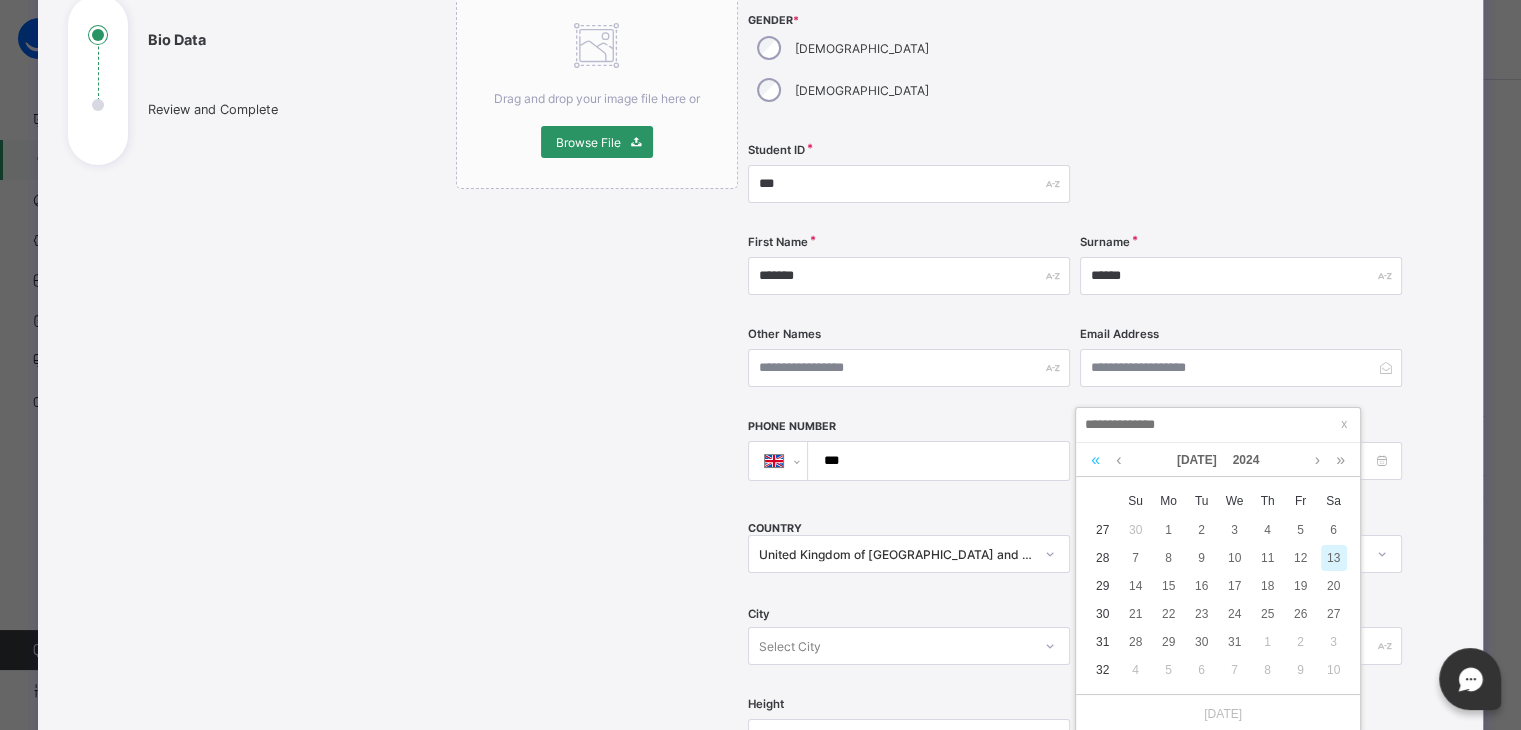 click at bounding box center (1095, 460) 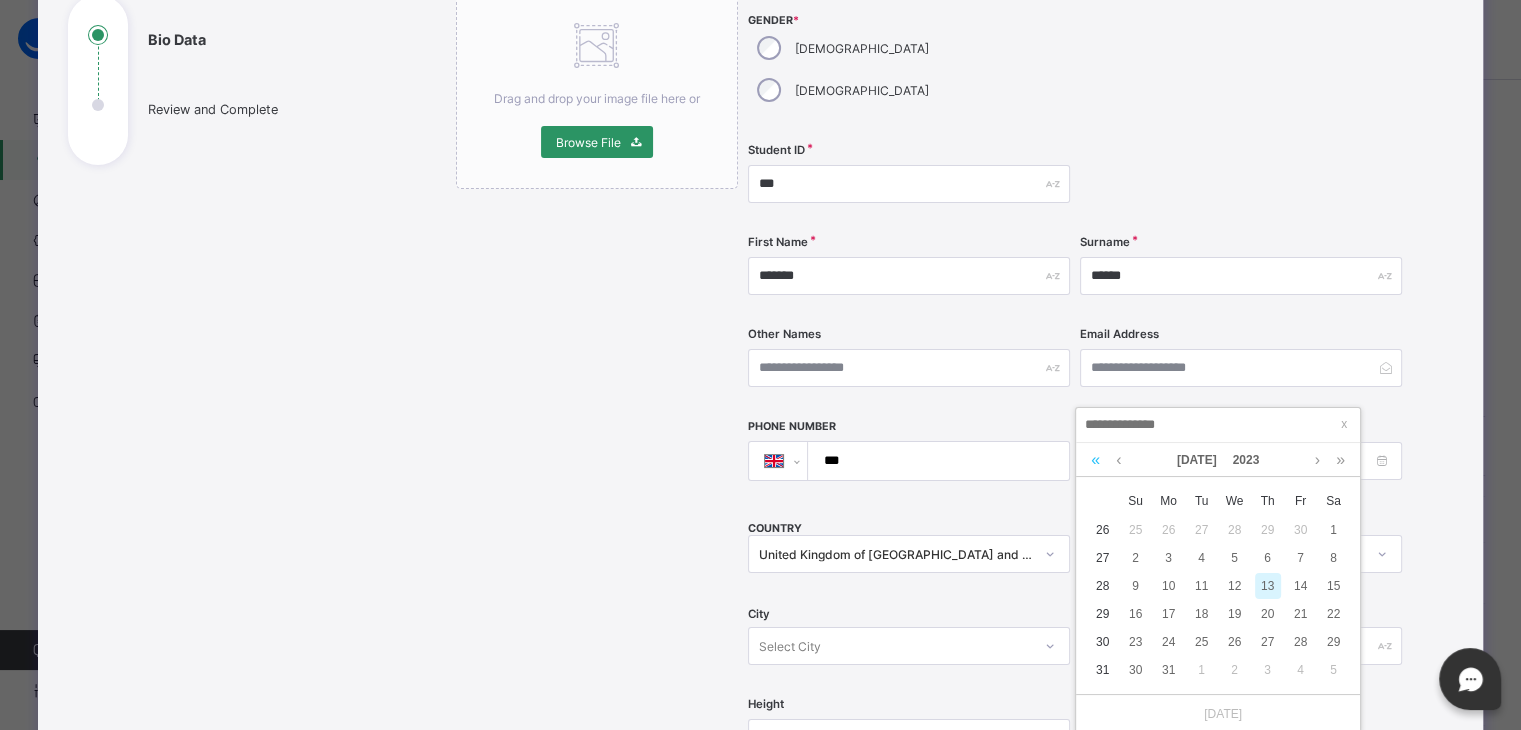 click at bounding box center [1095, 460] 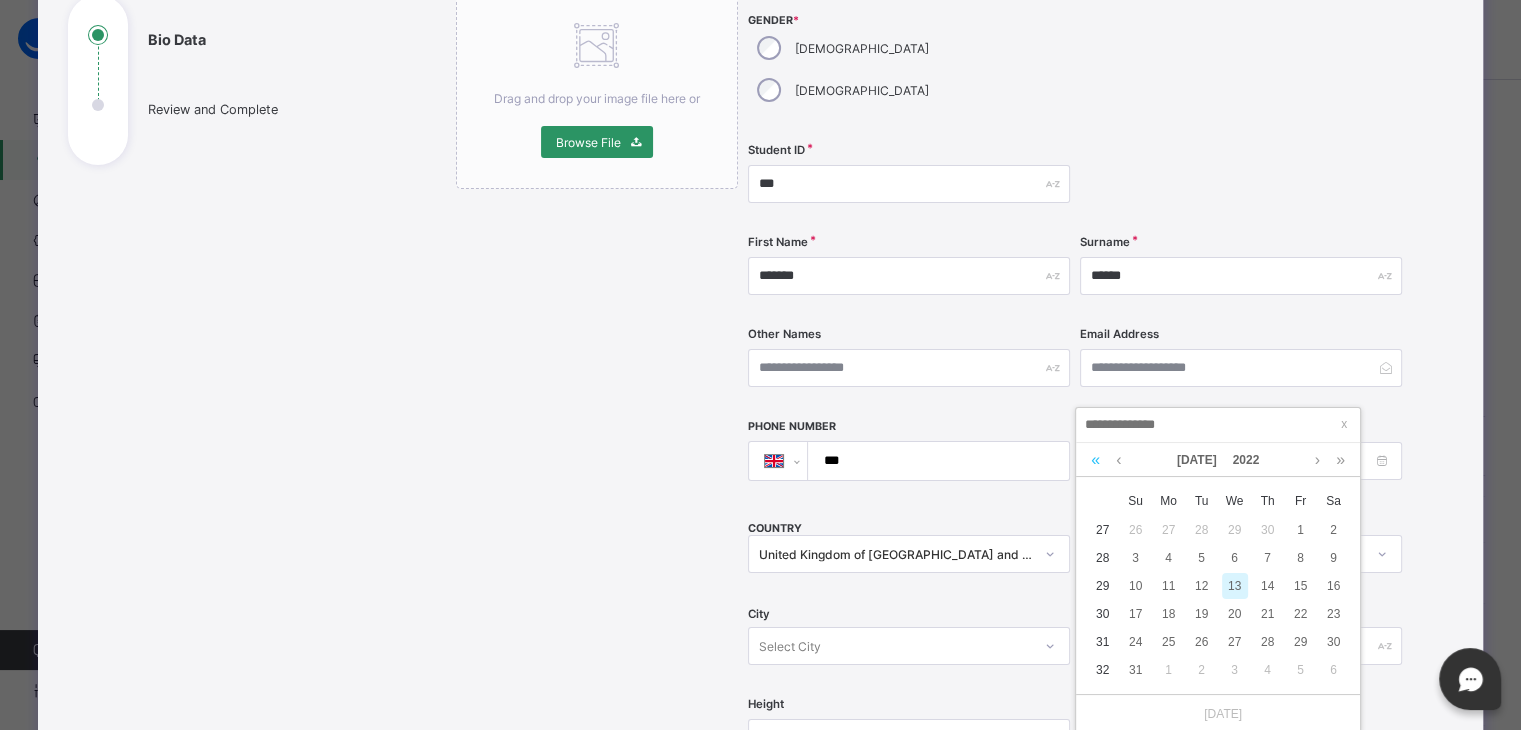 click at bounding box center (1095, 460) 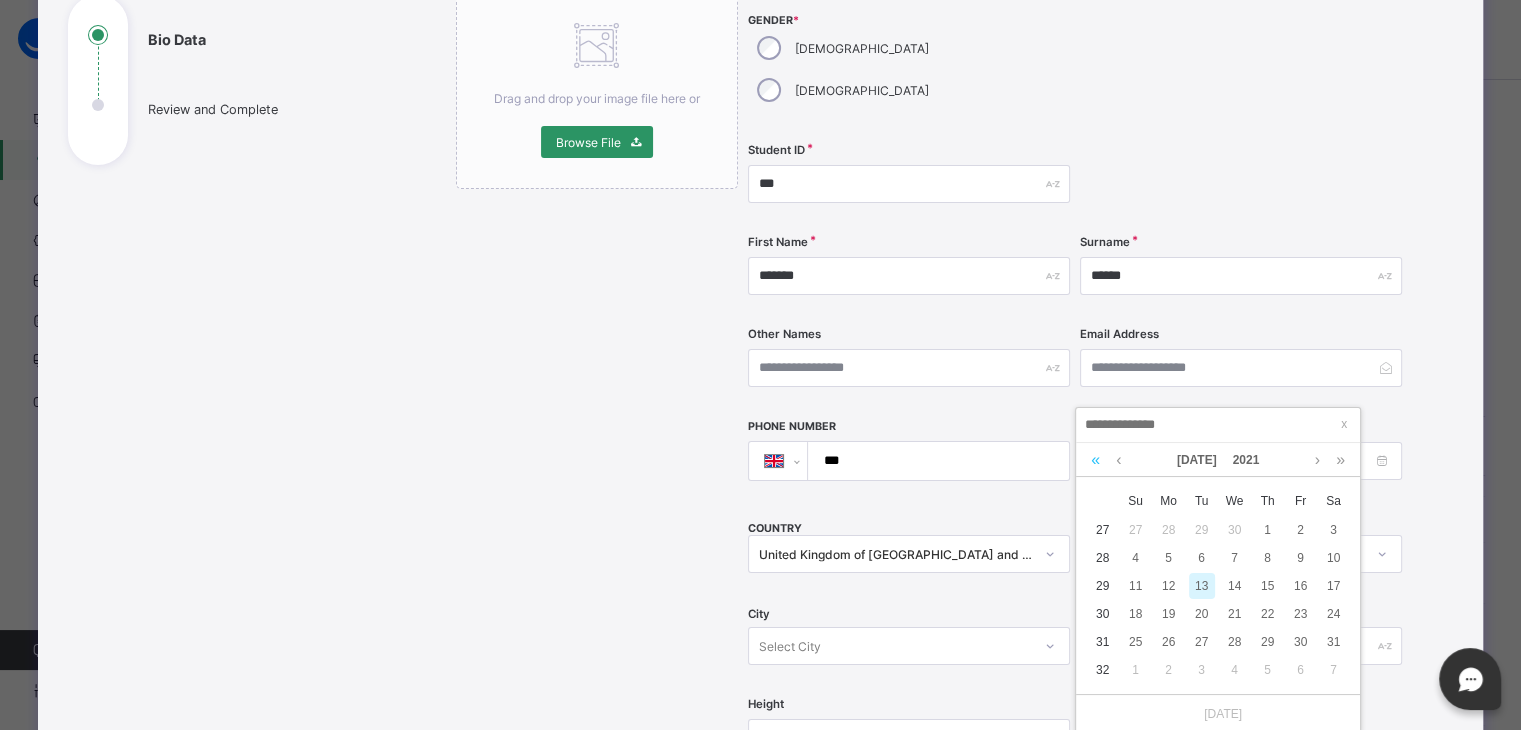 click at bounding box center (1095, 460) 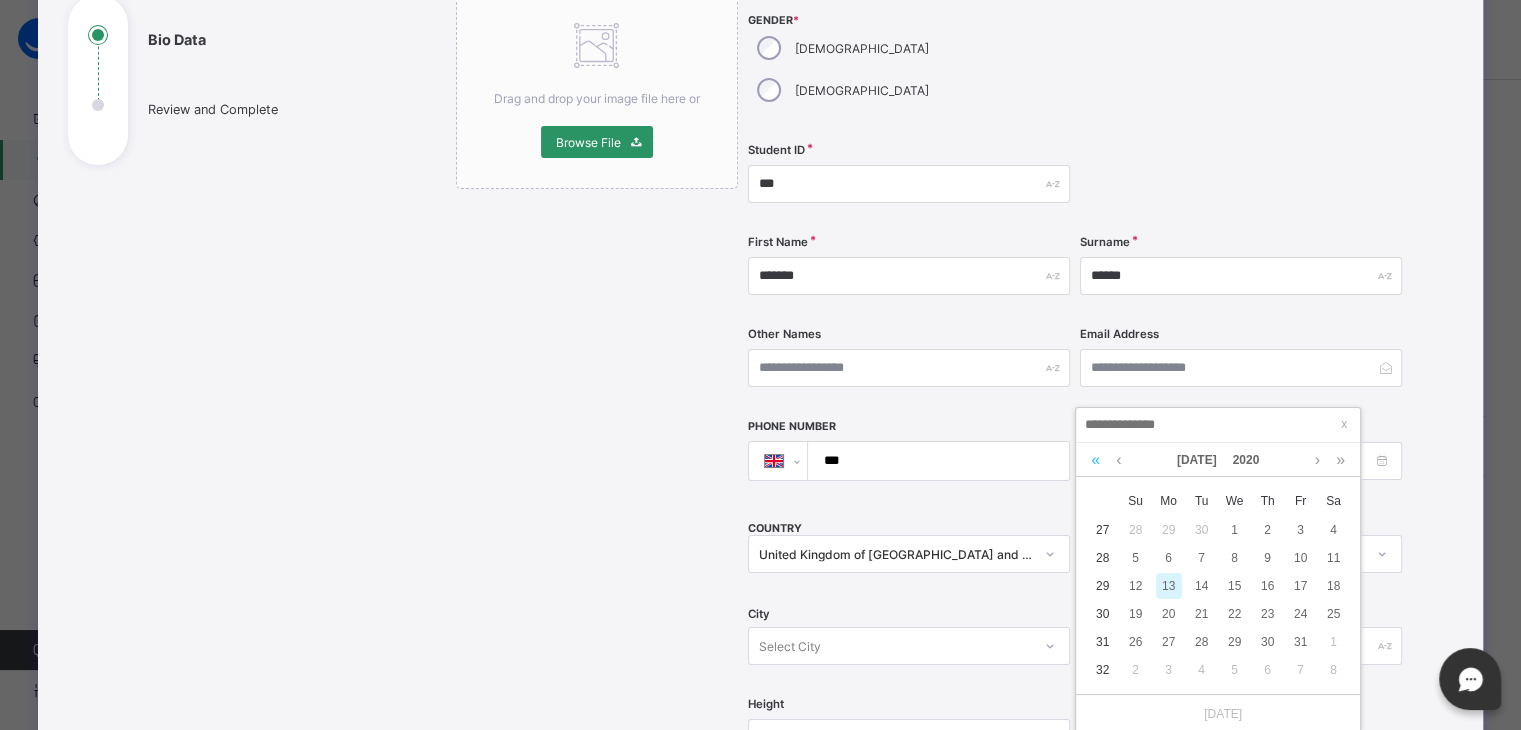 click at bounding box center (1095, 460) 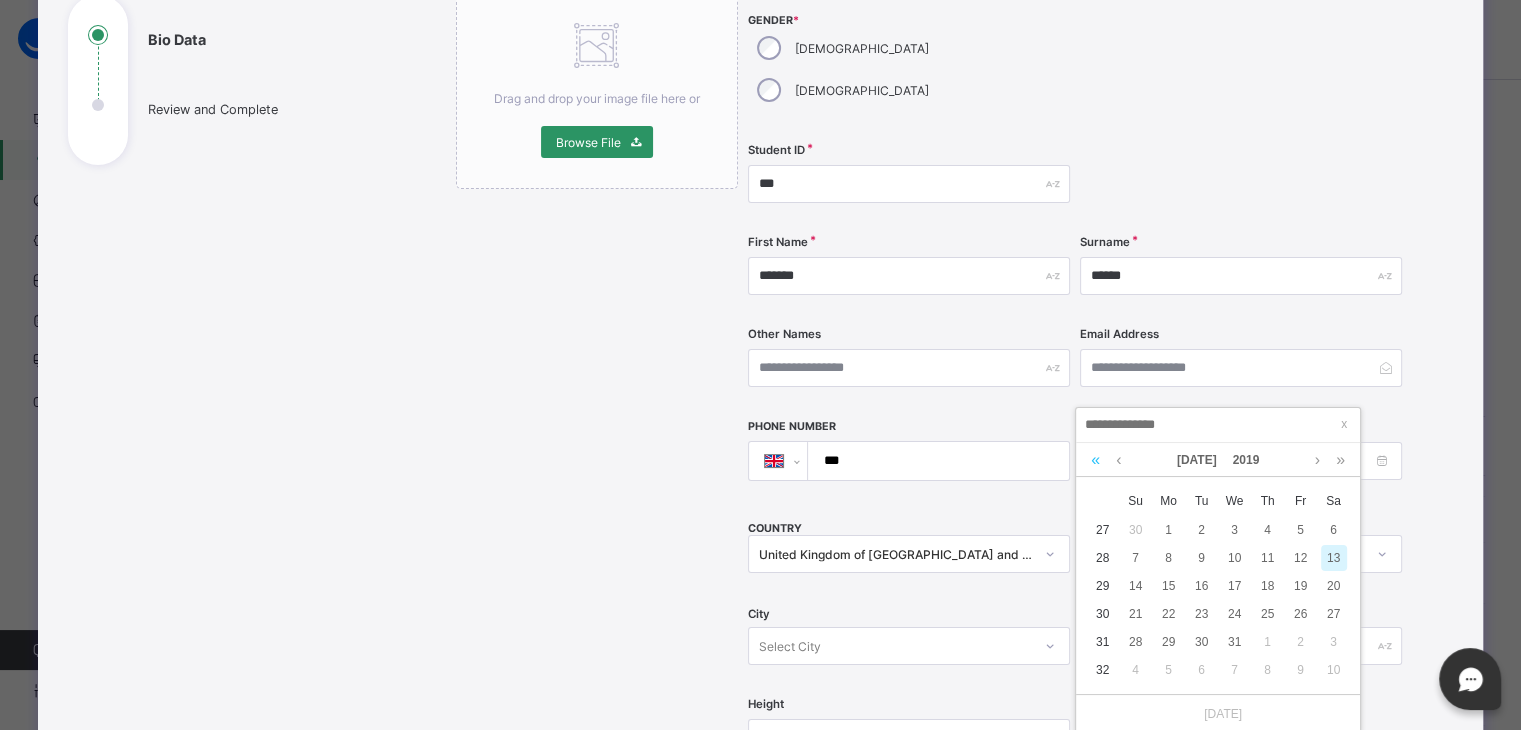 click at bounding box center [1095, 460] 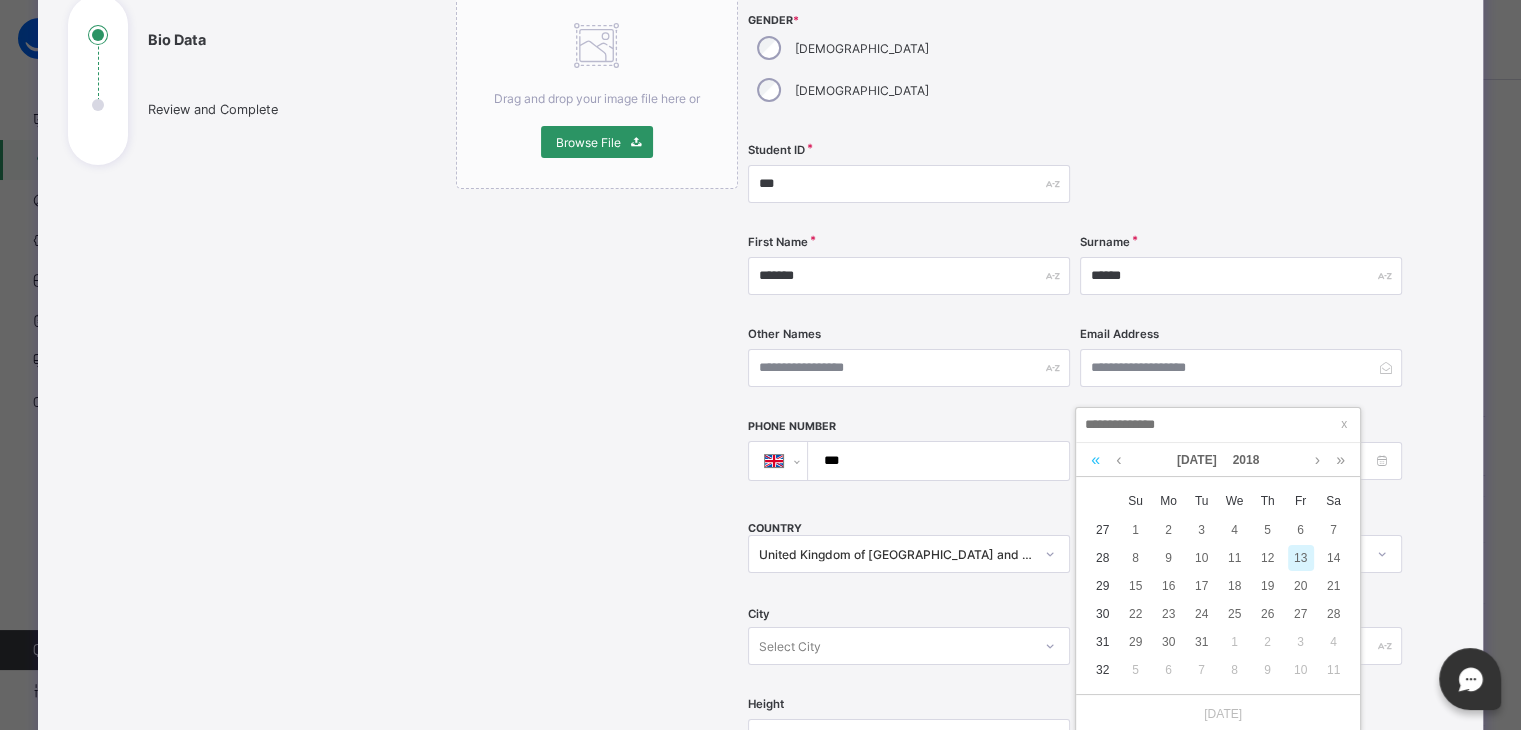 click at bounding box center (1095, 460) 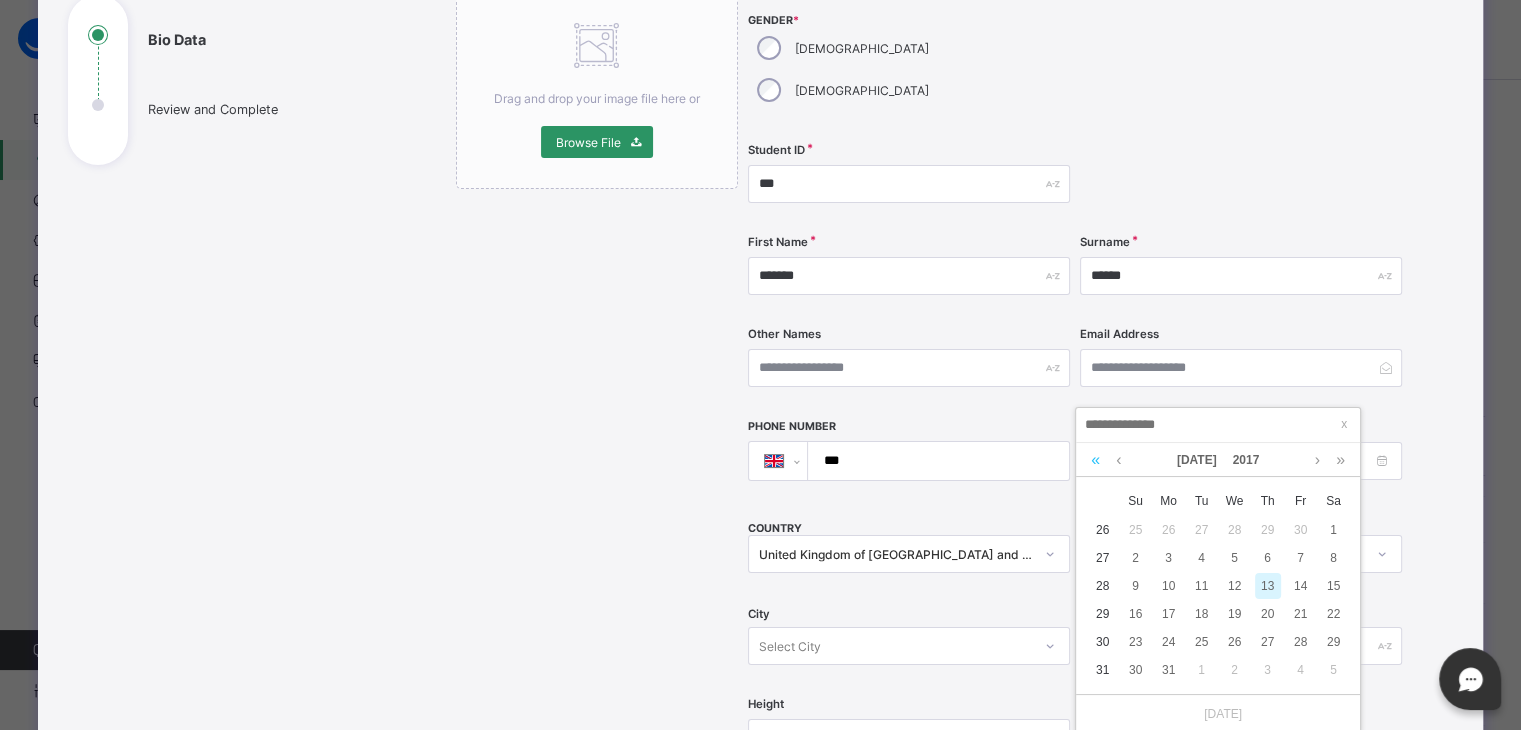 click at bounding box center (1095, 460) 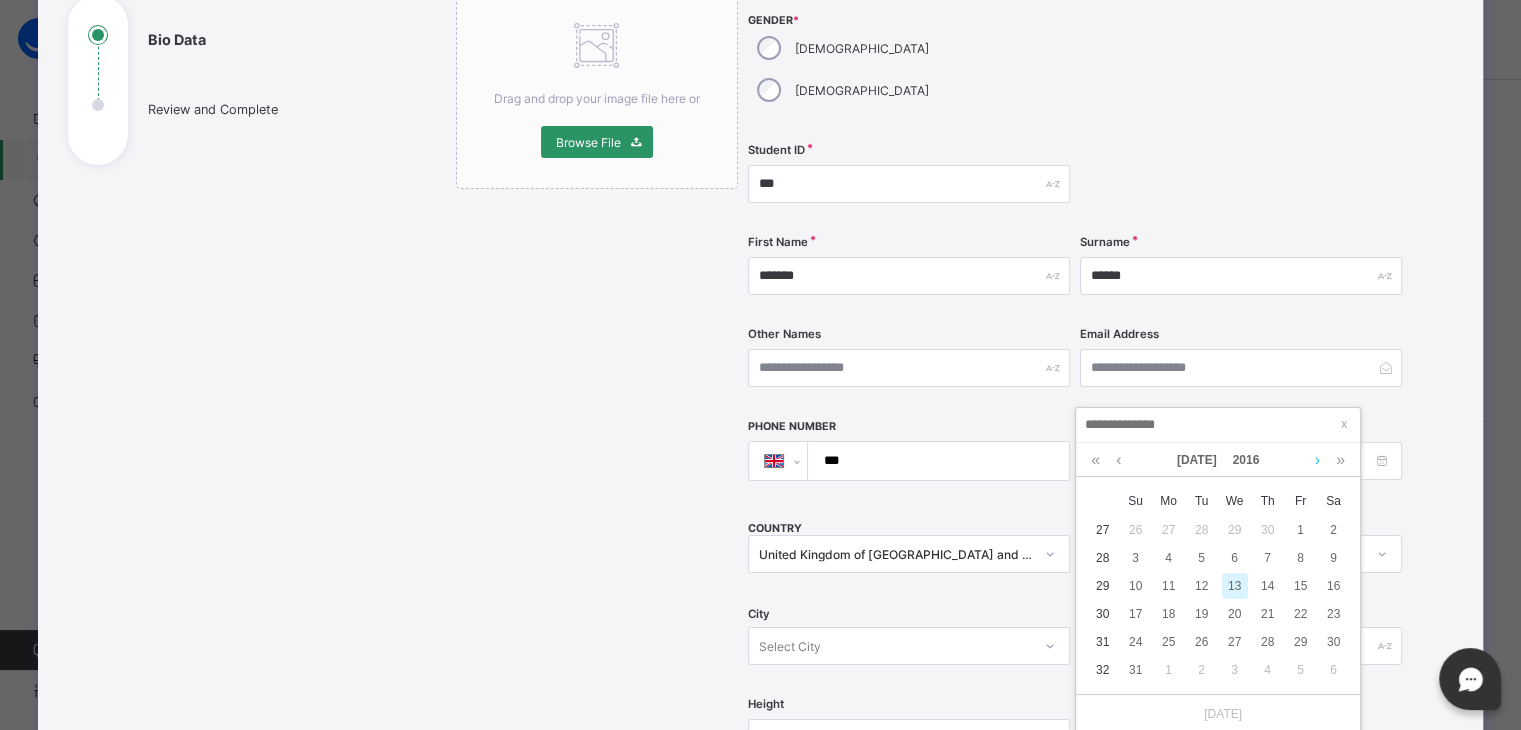 click at bounding box center (1317, 460) 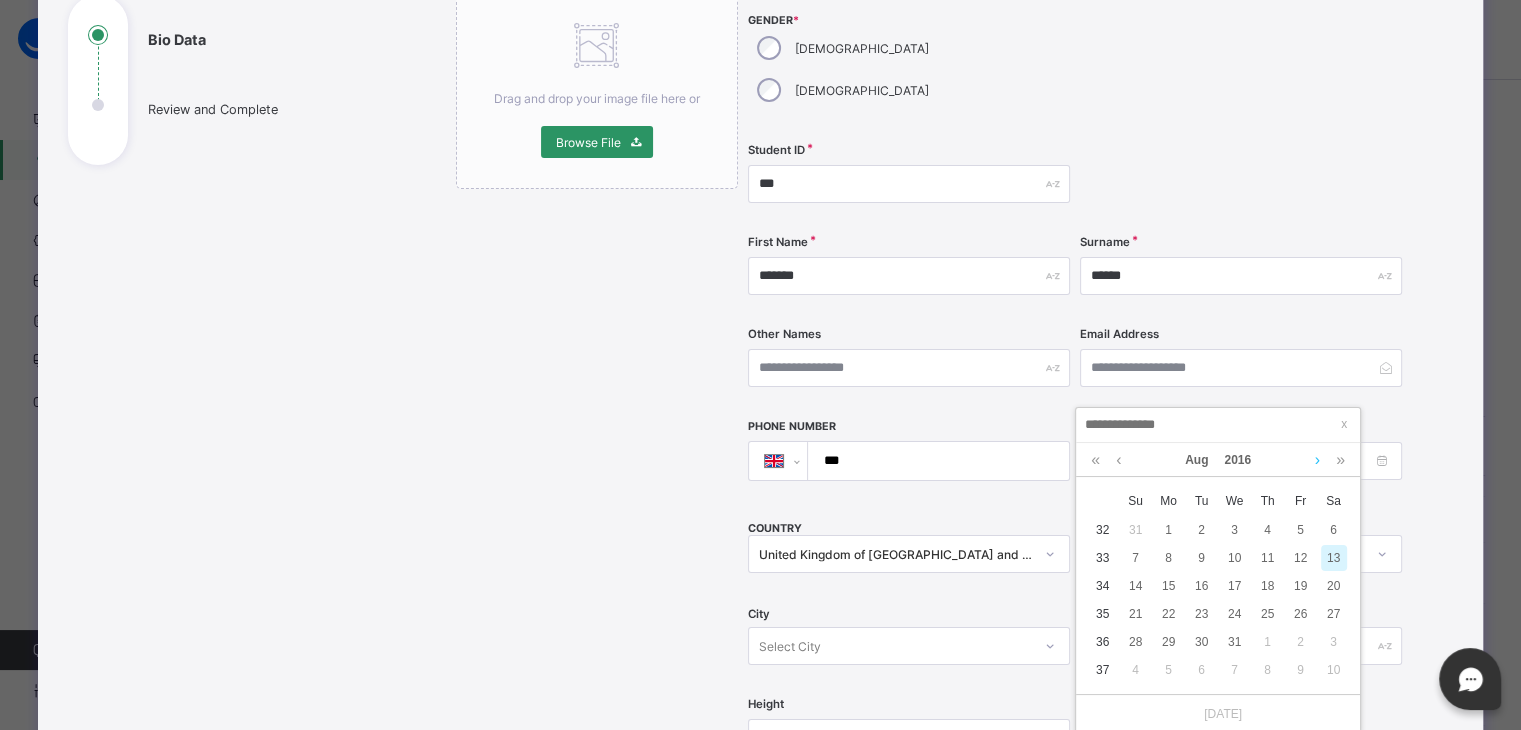 click at bounding box center (1317, 460) 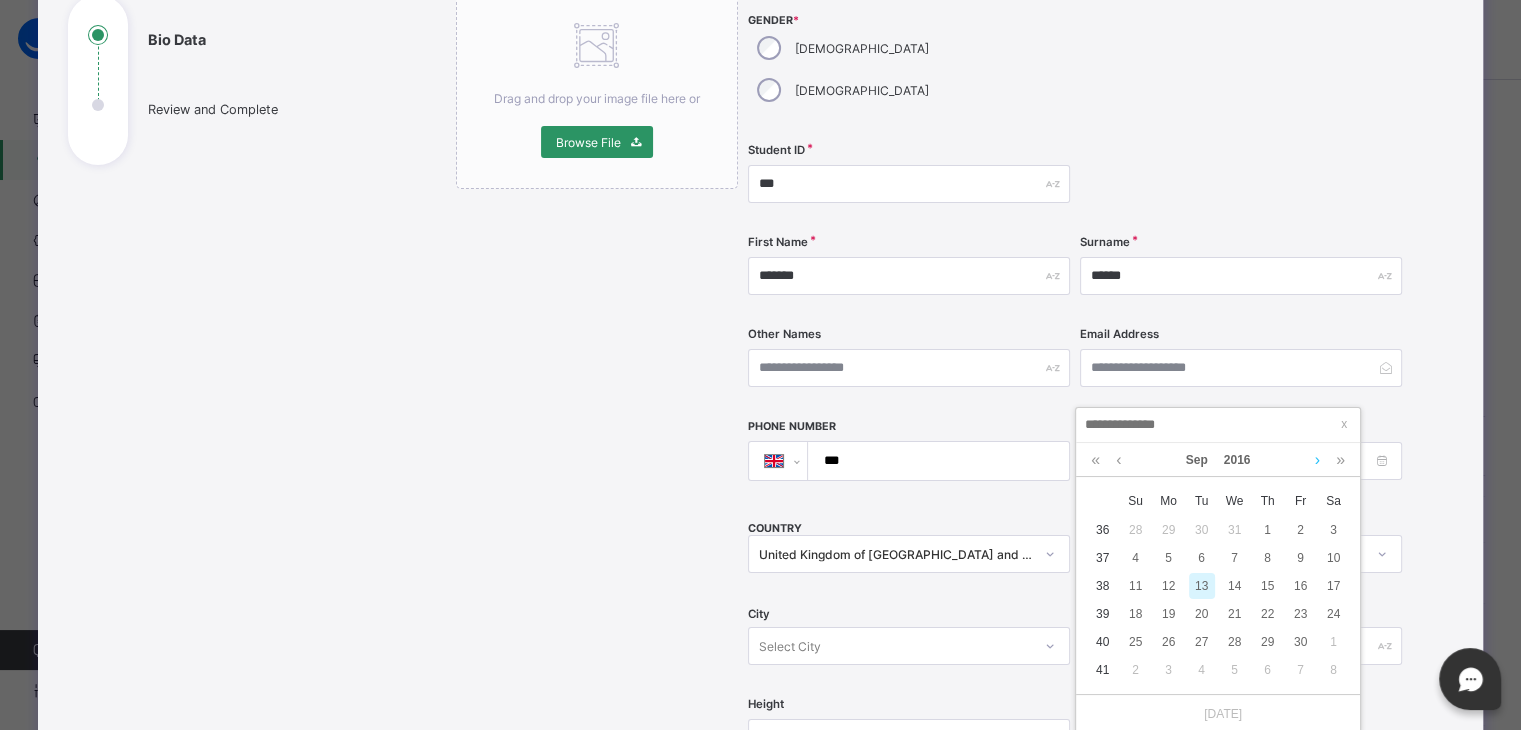 click at bounding box center [1317, 460] 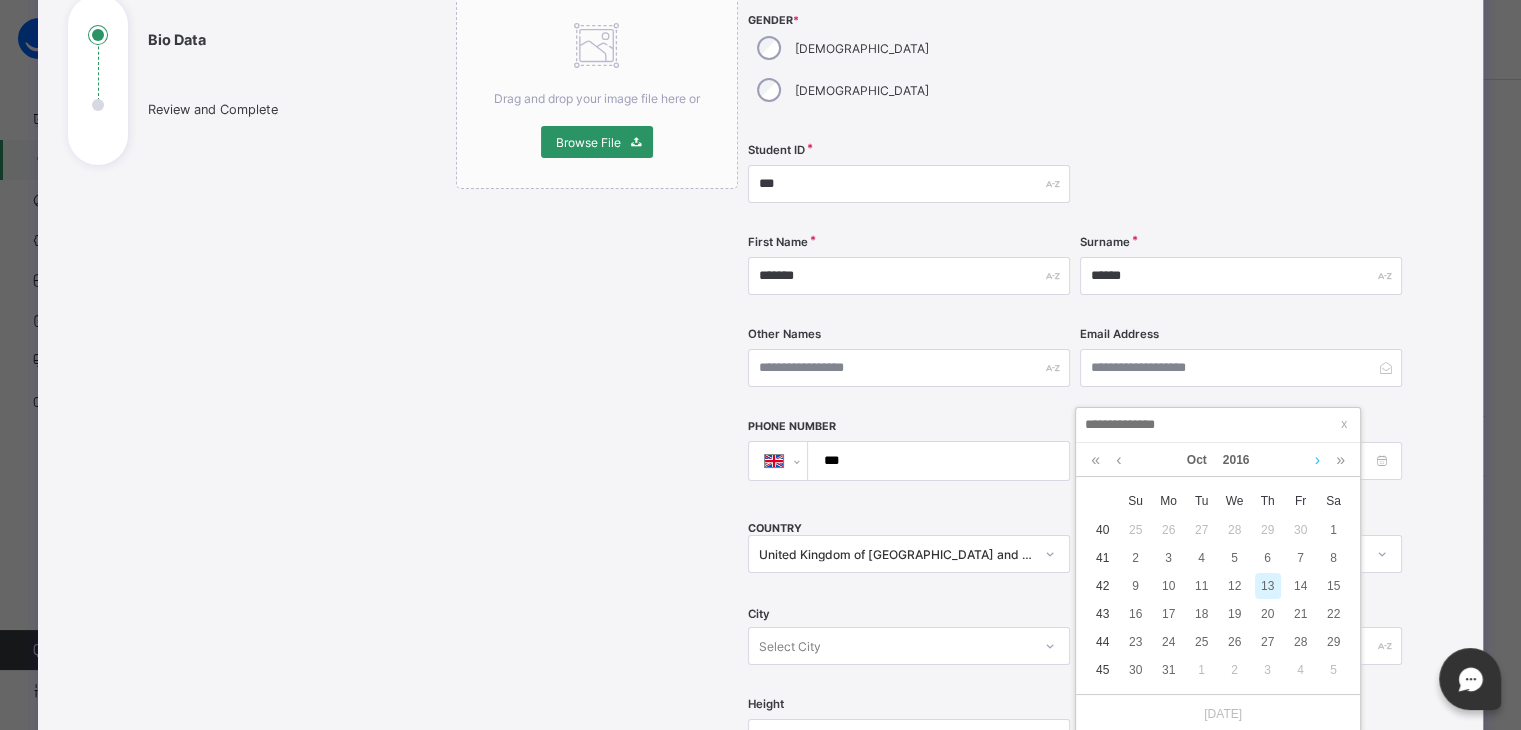 click at bounding box center (1317, 460) 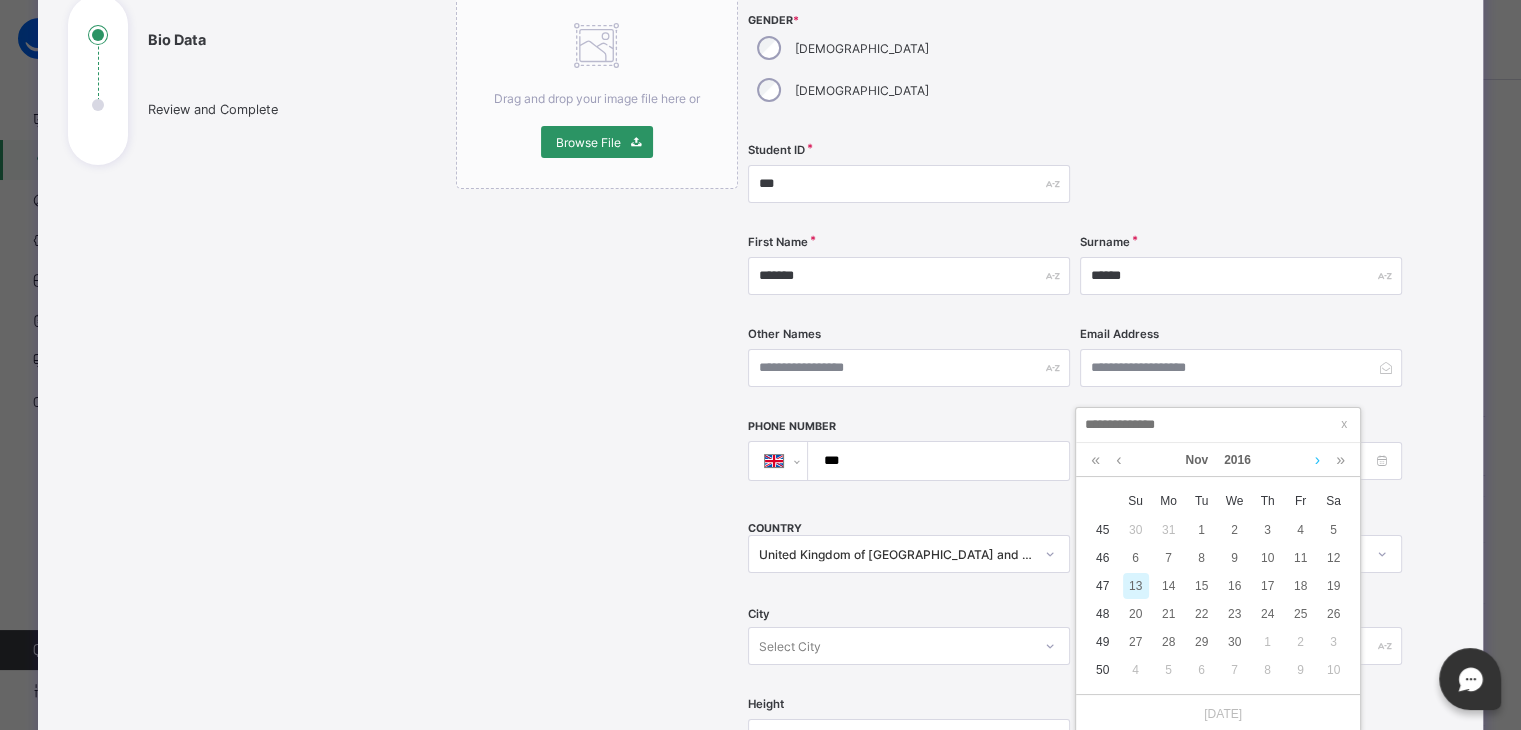 click at bounding box center (1317, 460) 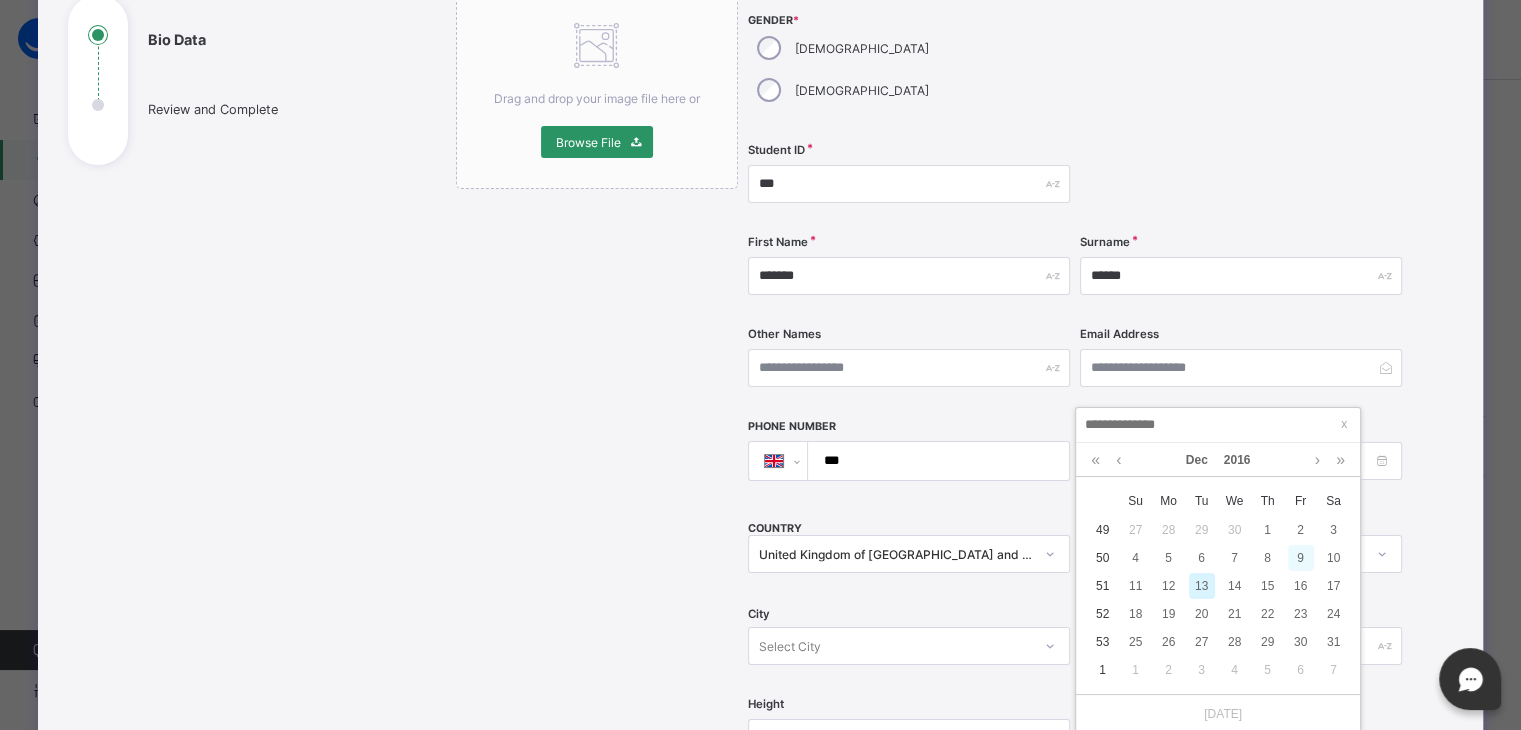 click on "9" at bounding box center [1301, 558] 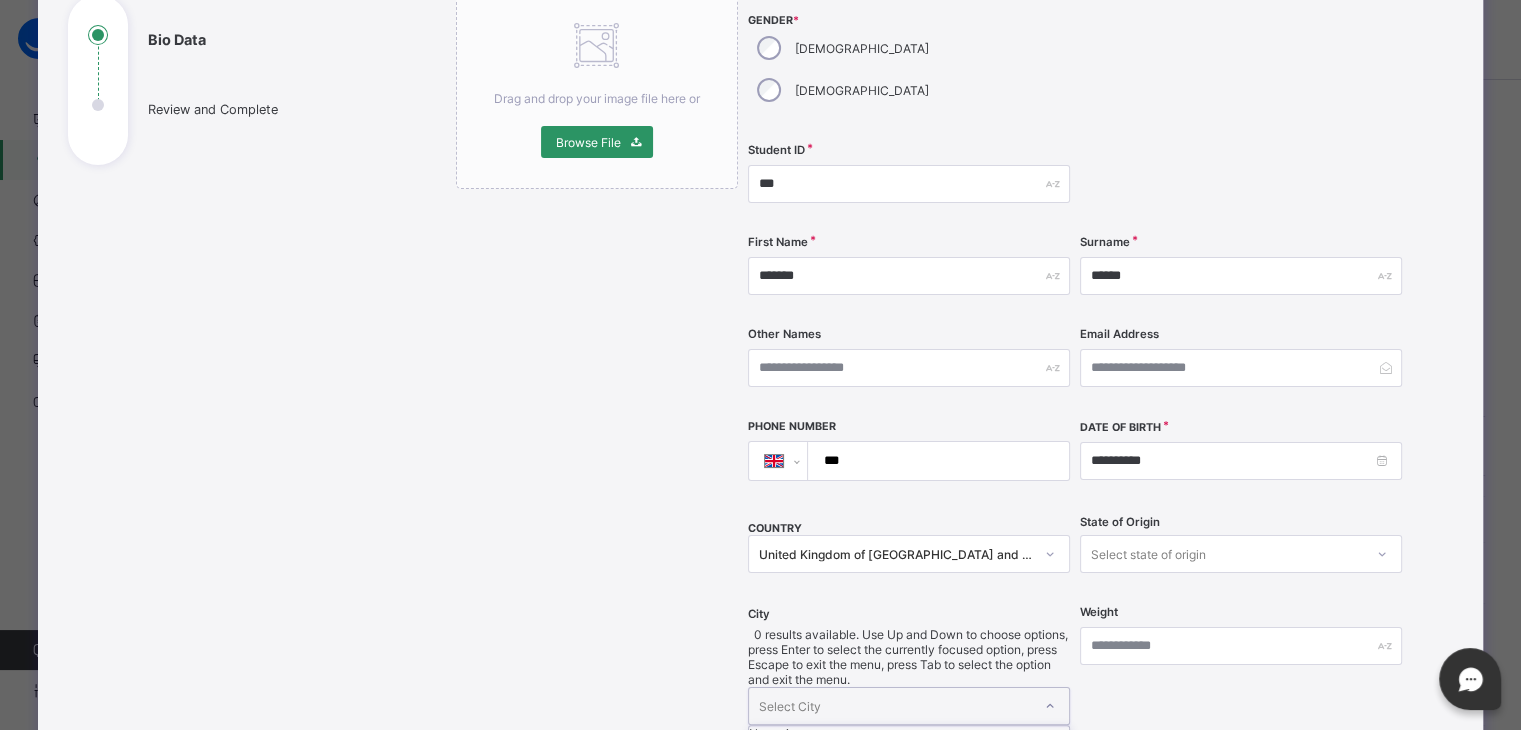 click 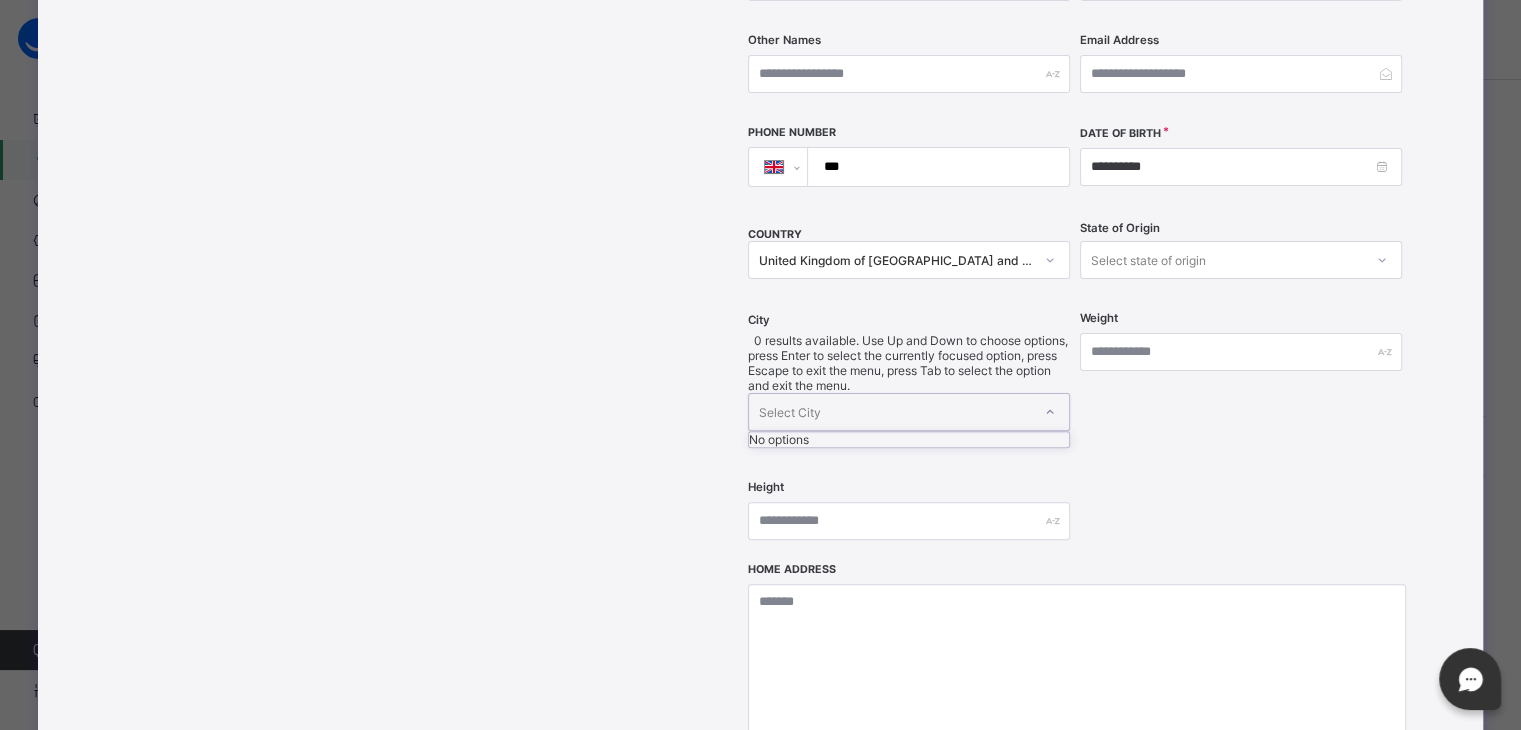 scroll, scrollTop: 527, scrollLeft: 0, axis: vertical 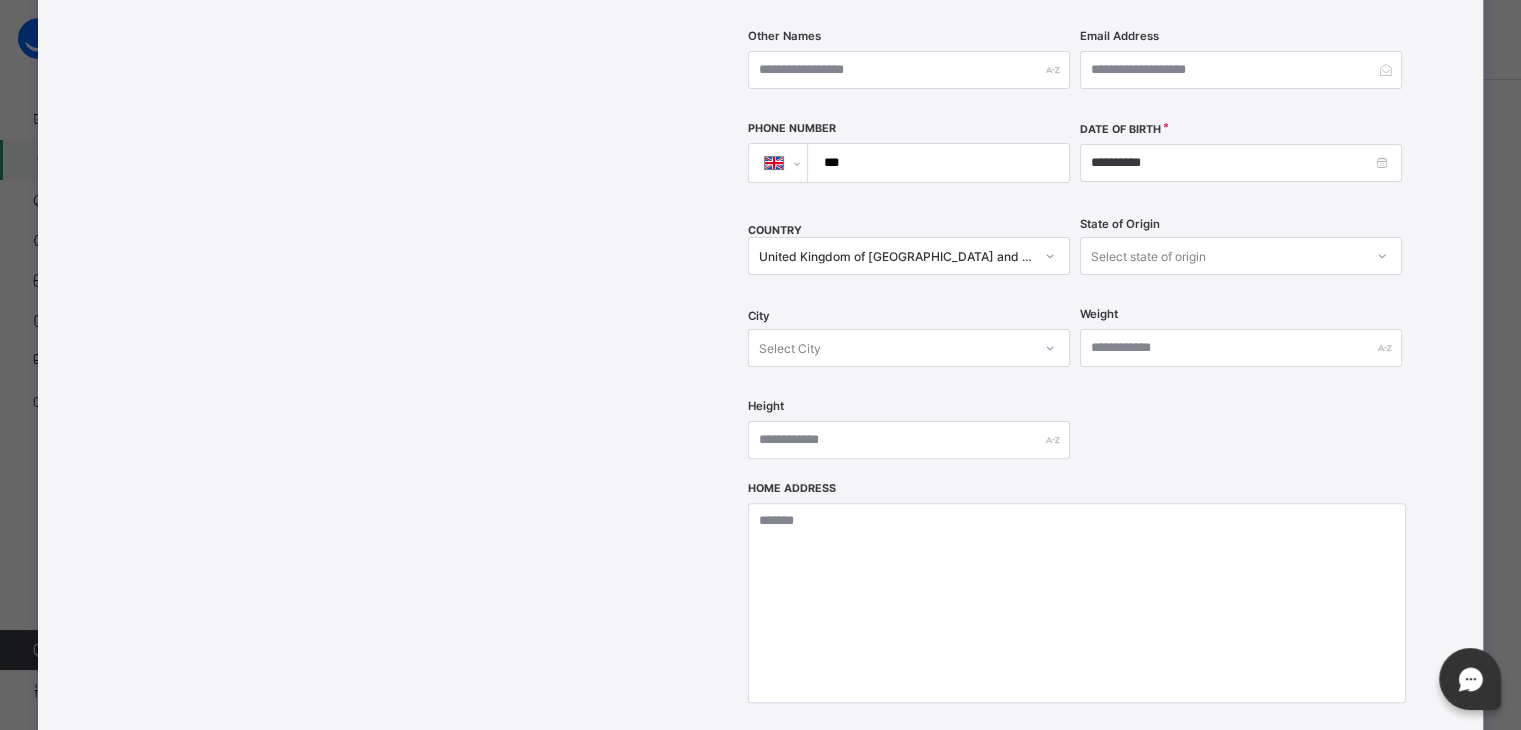 click on "**********" at bounding box center [1077, 87] 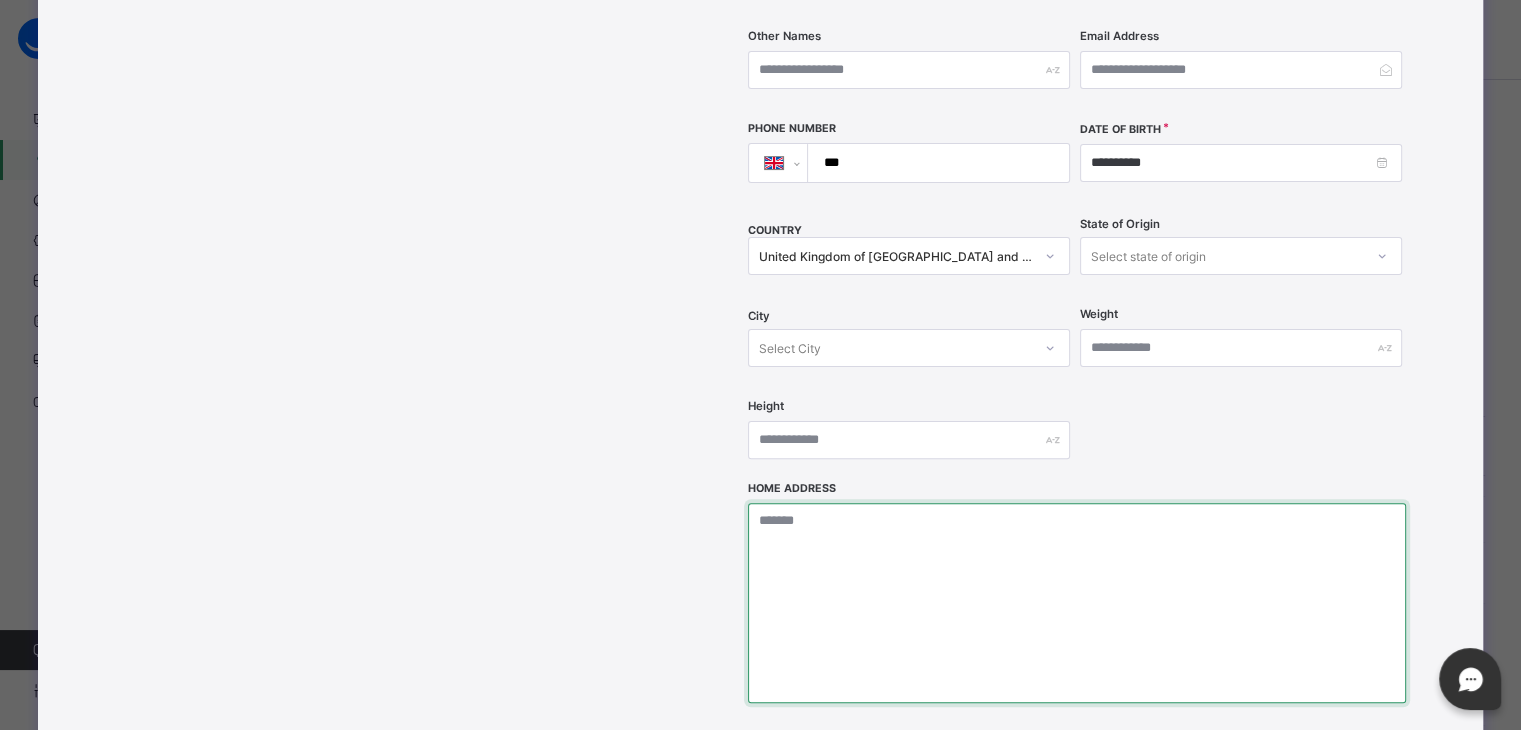 click at bounding box center (1077, 603) 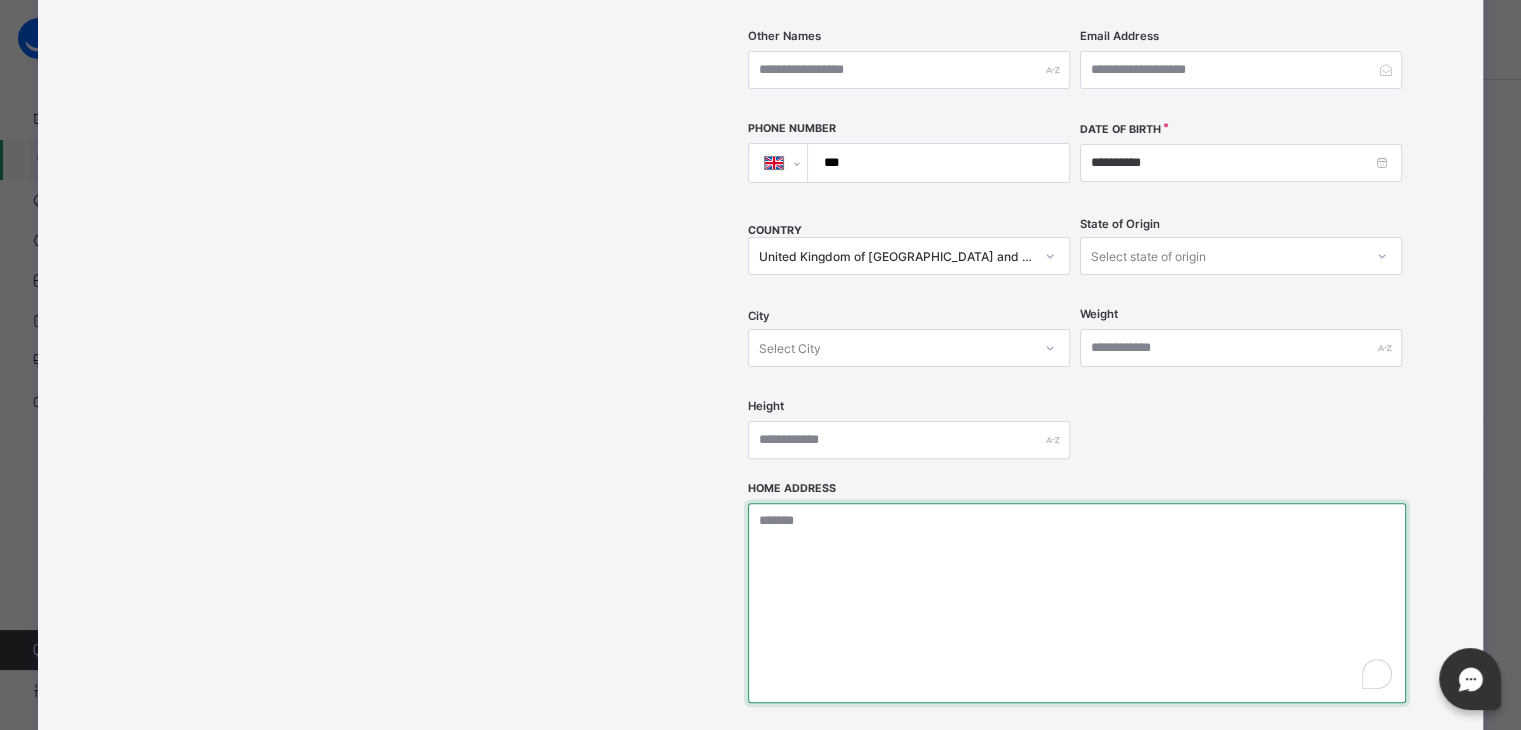 paste on "**********" 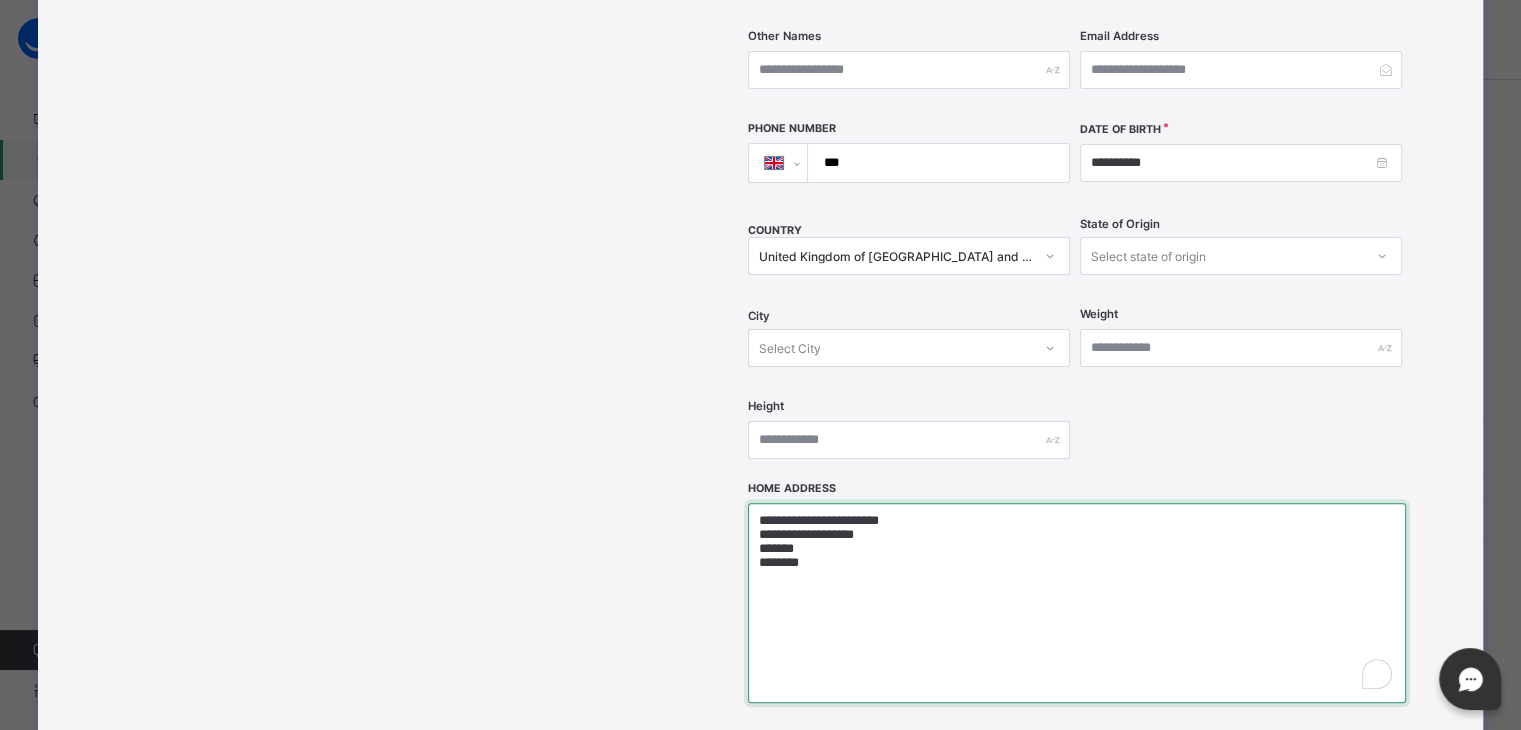 type on "**********" 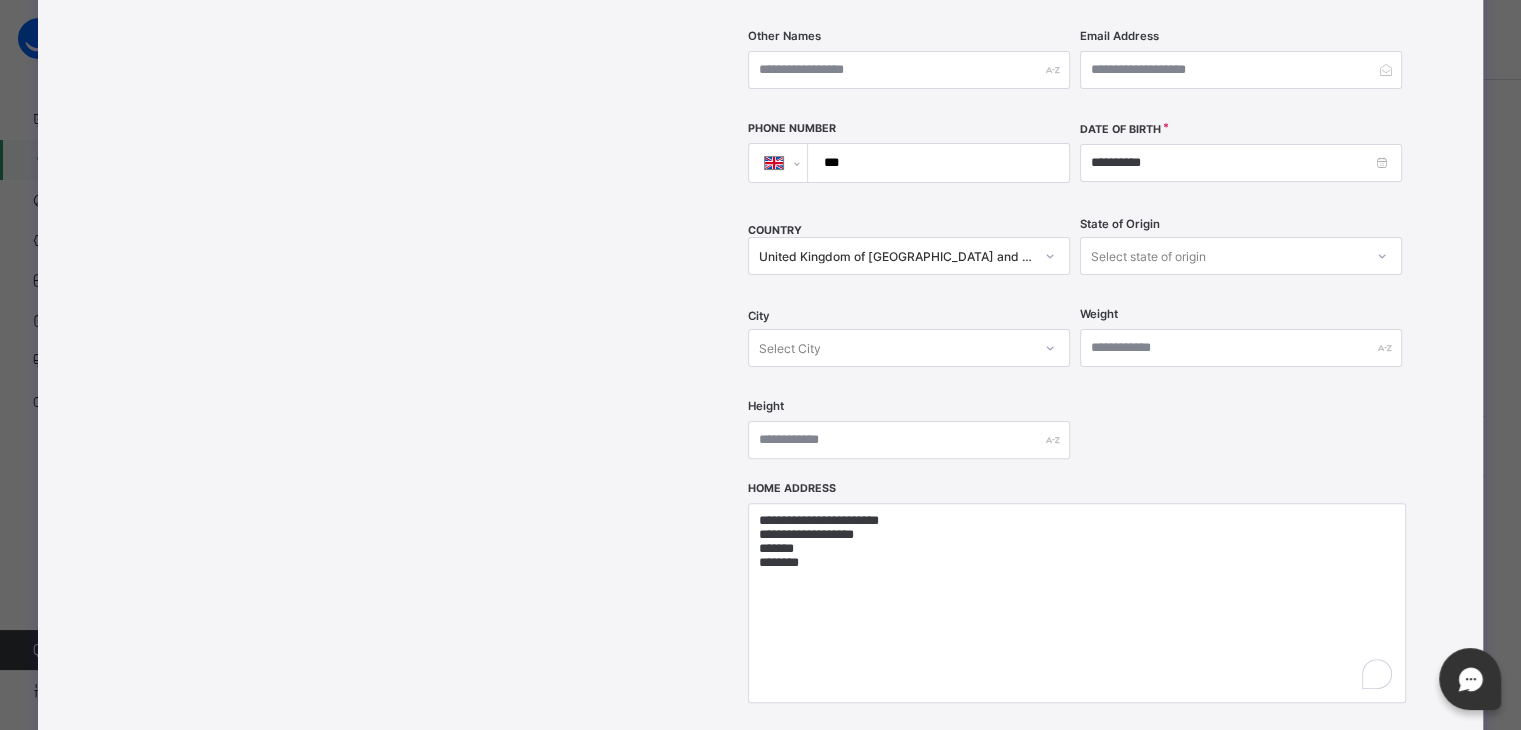 click on "**********" at bounding box center (760, 230) 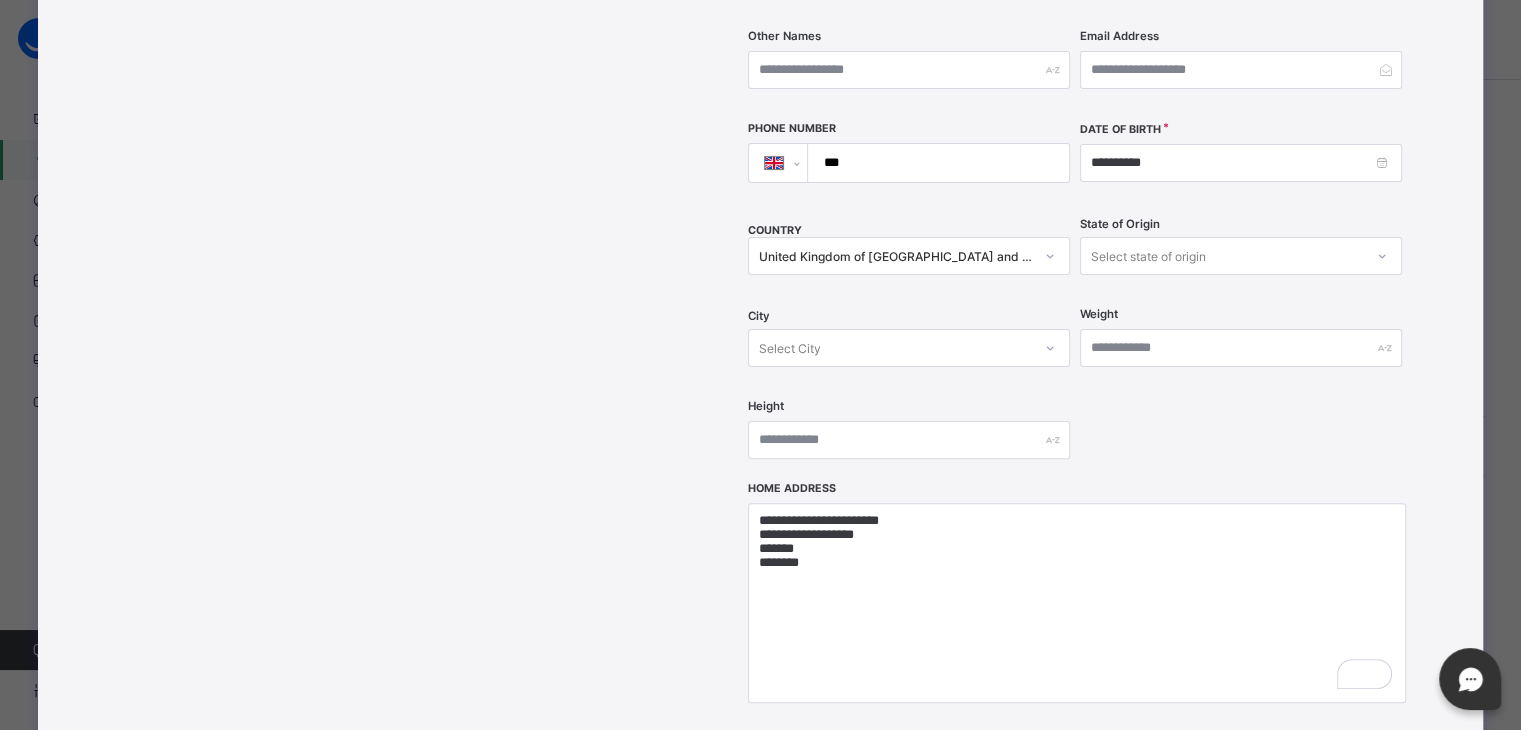 scroll, scrollTop: 542, scrollLeft: 0, axis: vertical 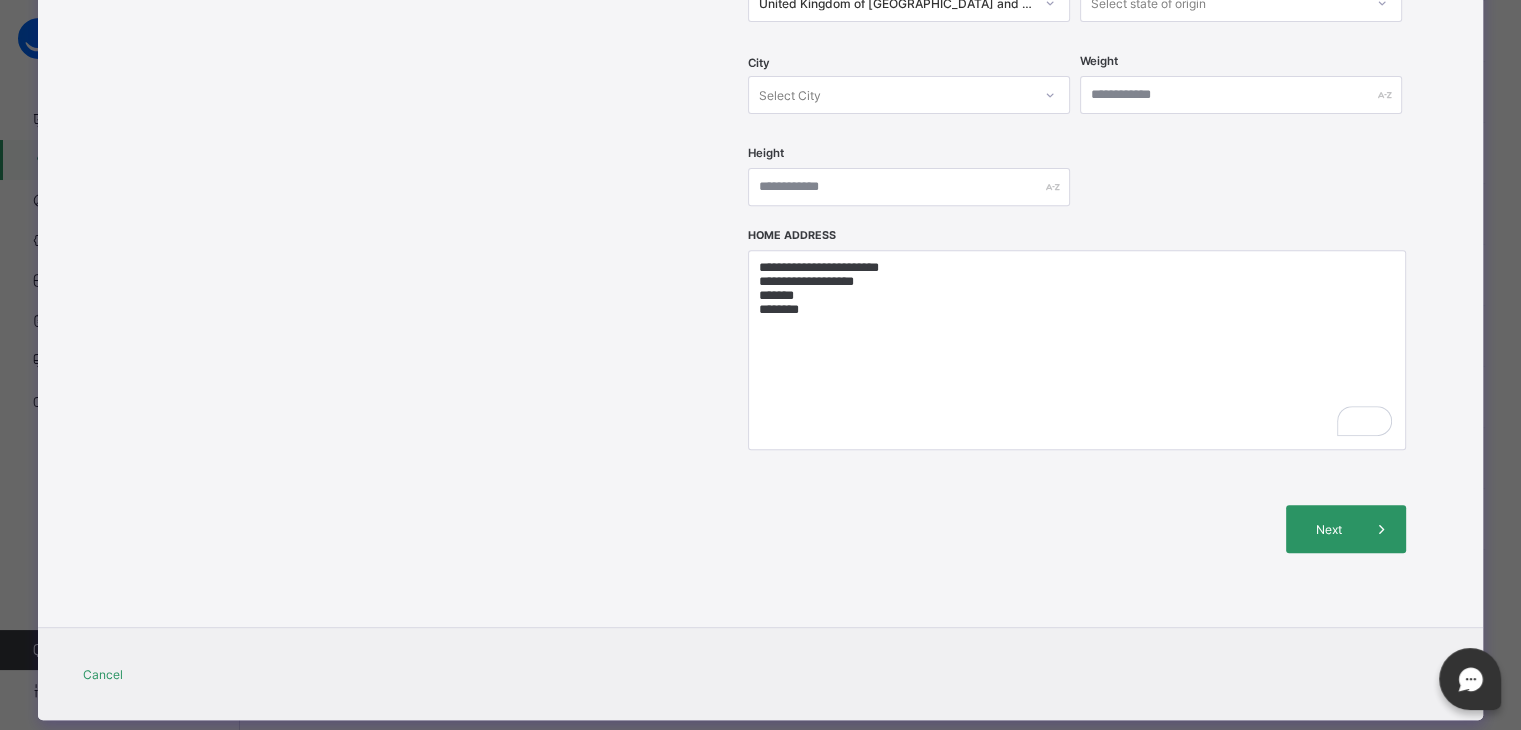 drag, startPoint x: 1375, startPoint y: 486, endPoint x: 1447, endPoint y: 376, distance: 131.46863 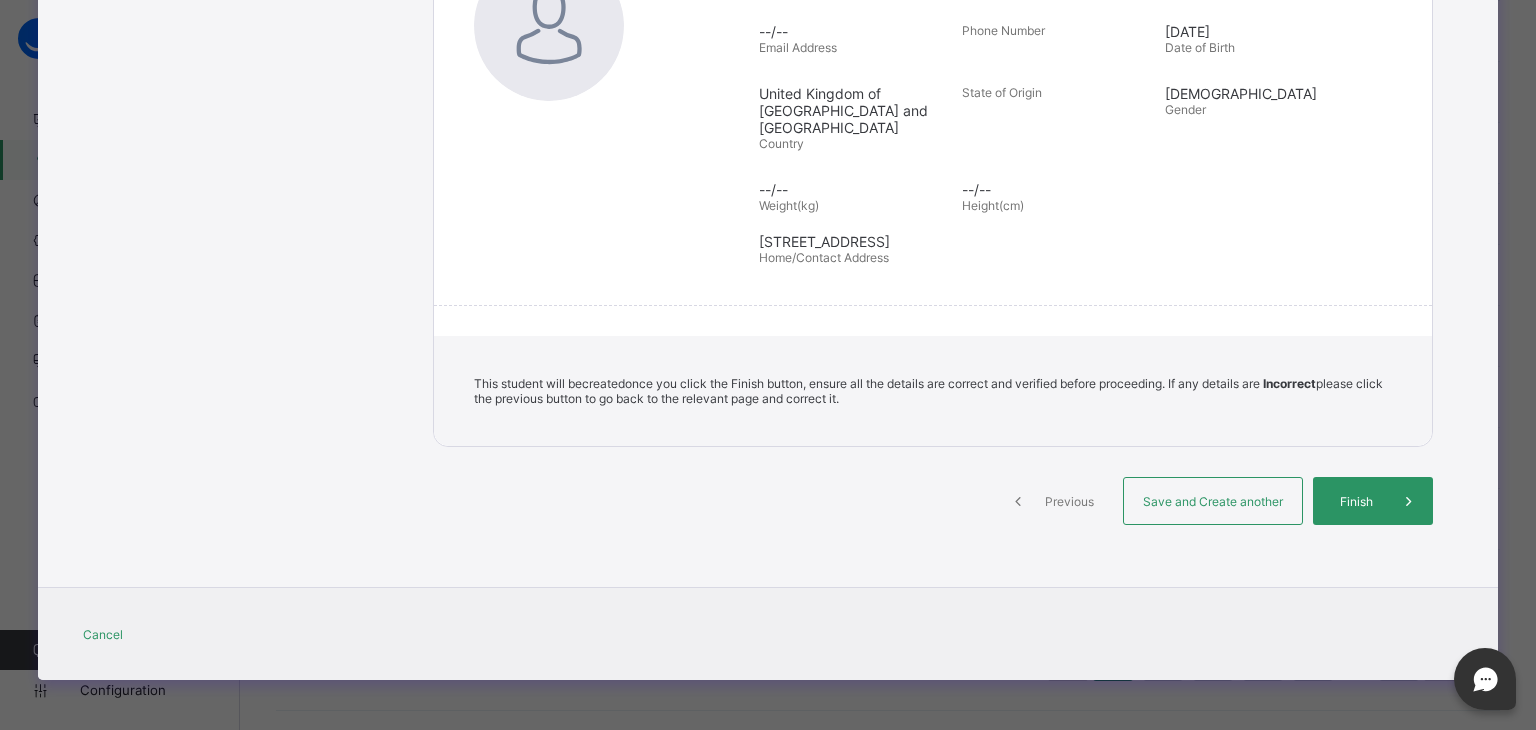 scroll, scrollTop: 320, scrollLeft: 0, axis: vertical 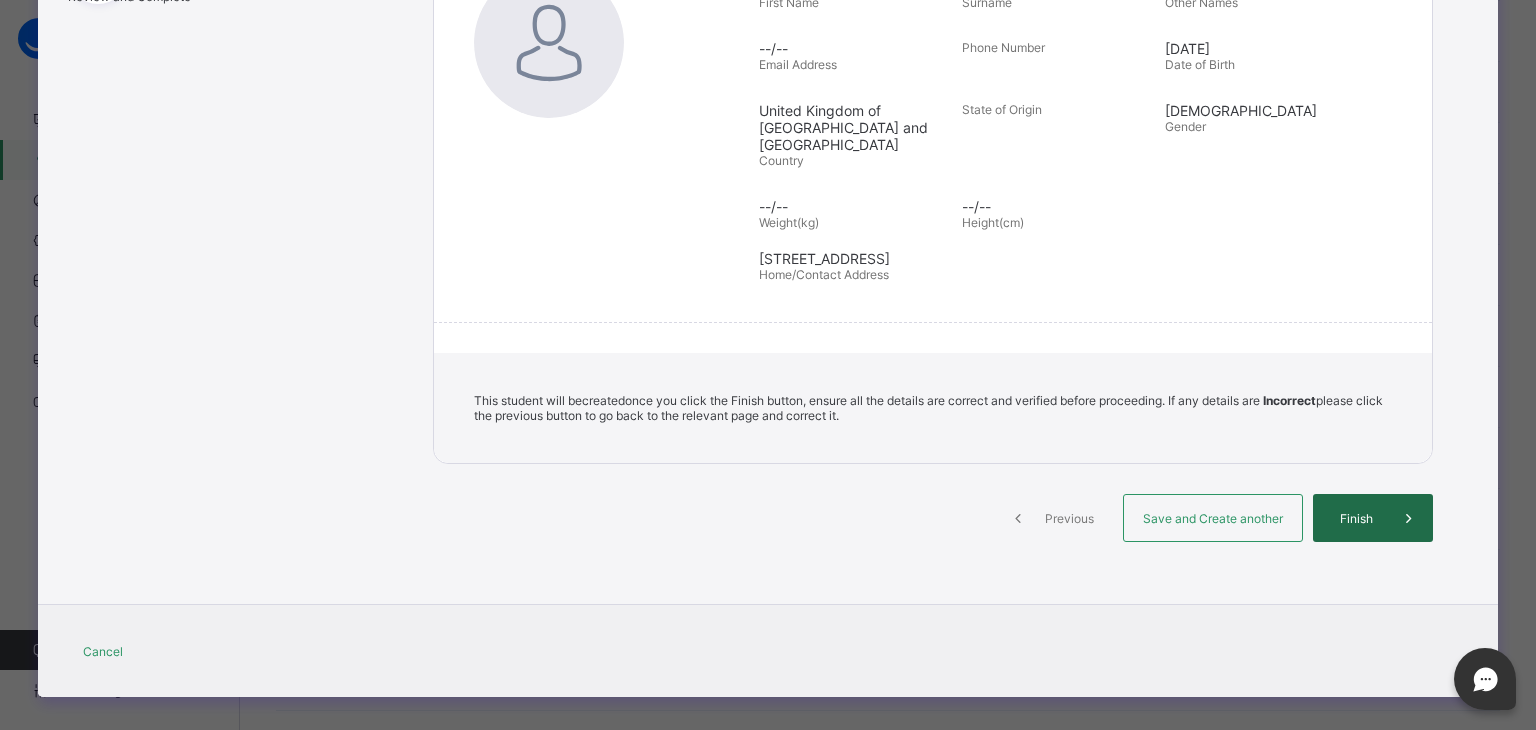click on "Finish" at bounding box center [1356, 518] 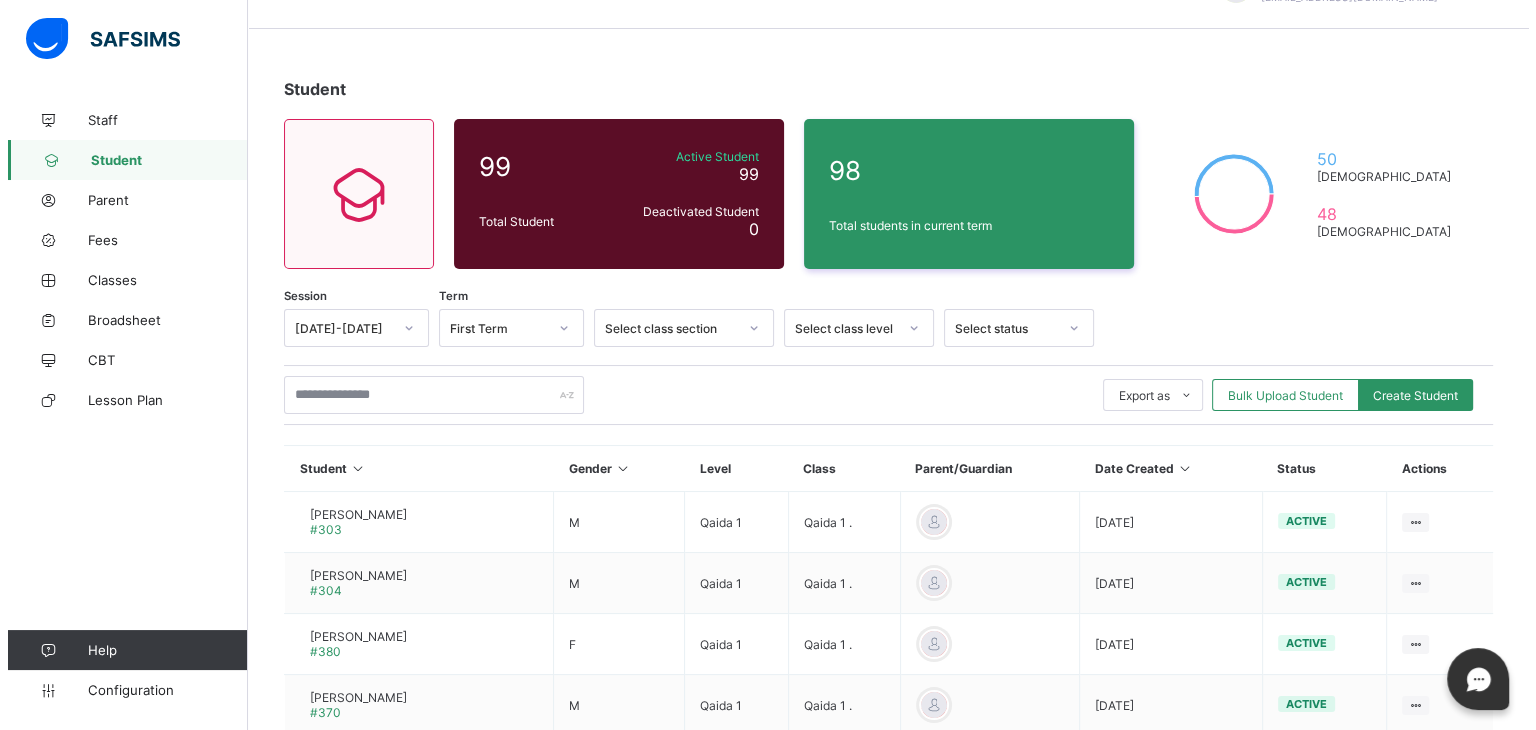 scroll, scrollTop: 0, scrollLeft: 0, axis: both 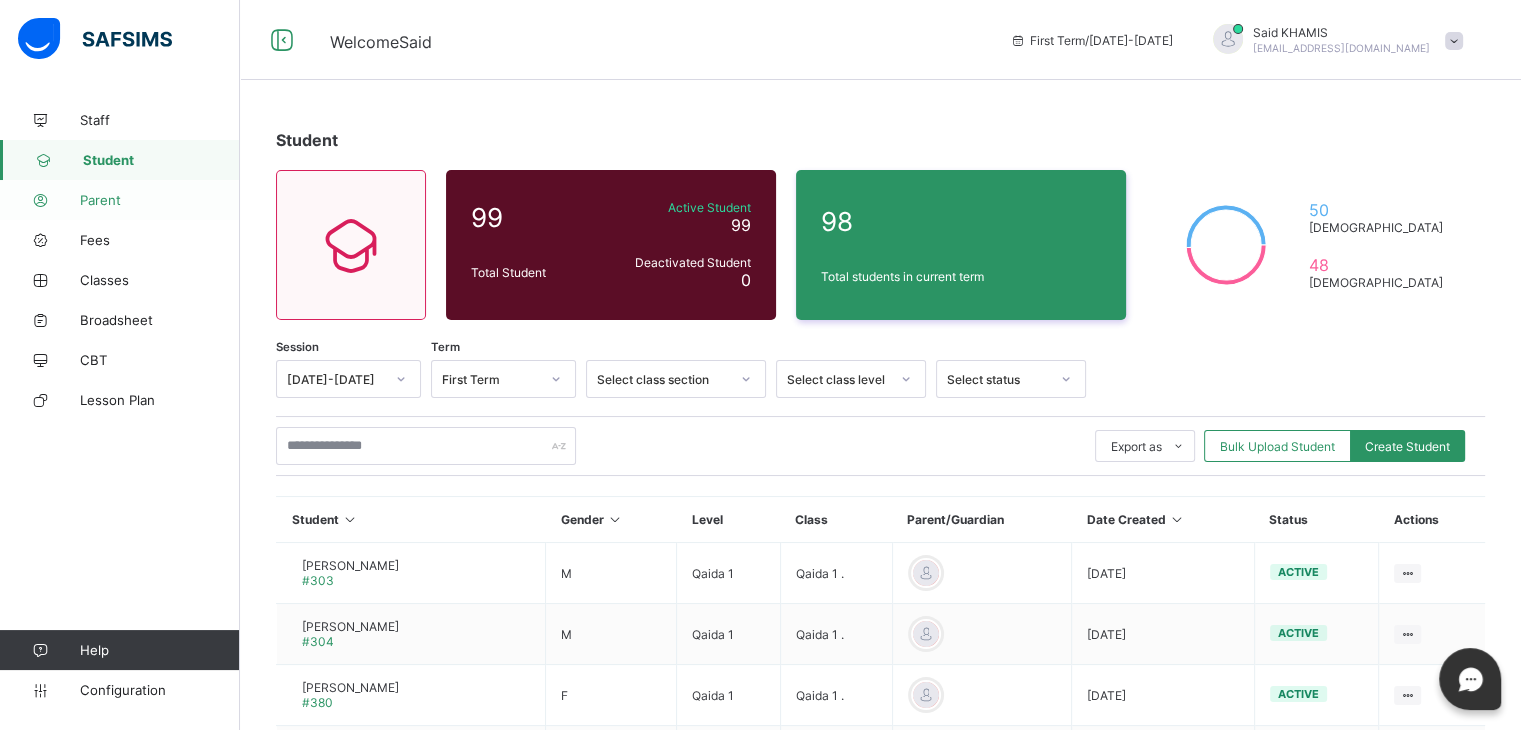 click on "Parent" at bounding box center (160, 200) 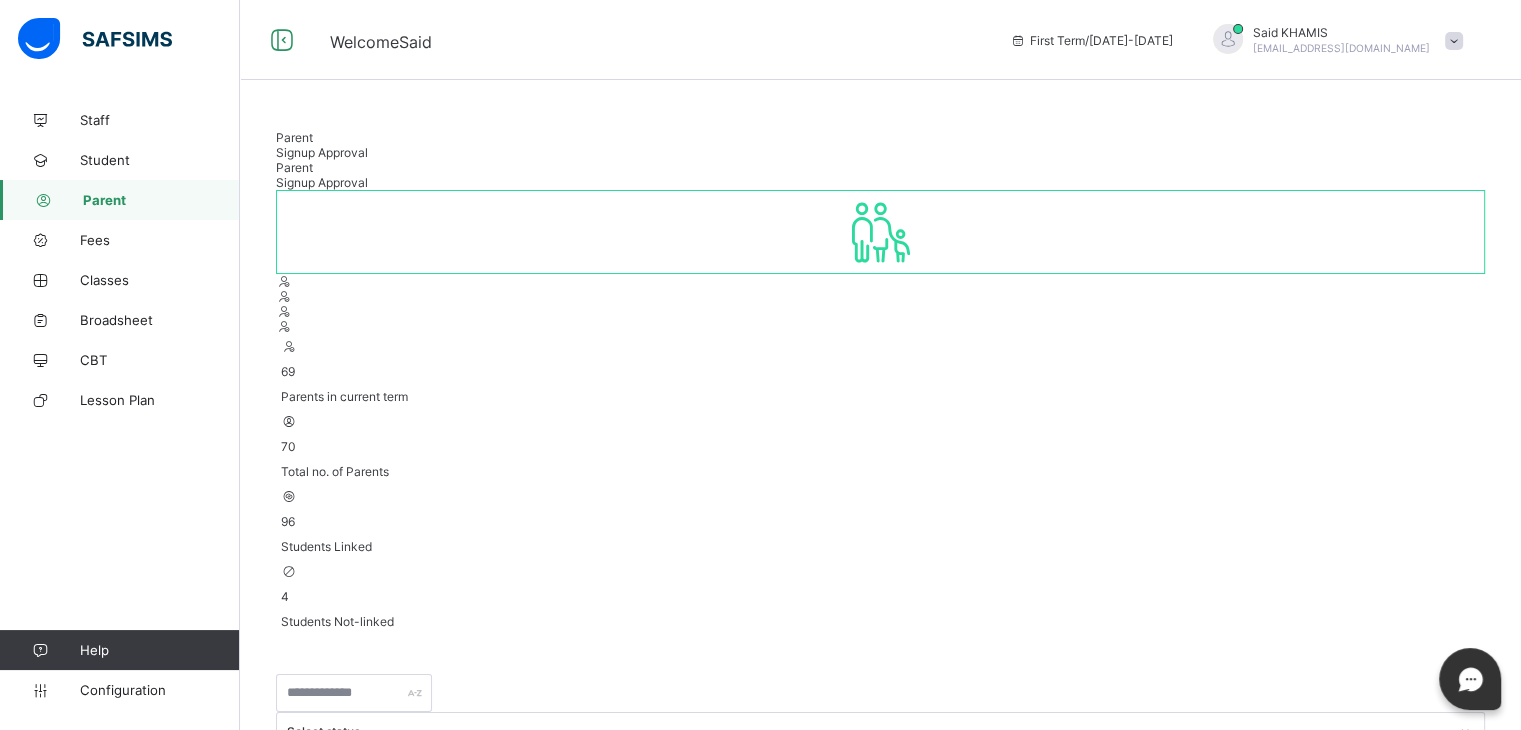 click on "Create Parent" at bounding box center (468, 813) 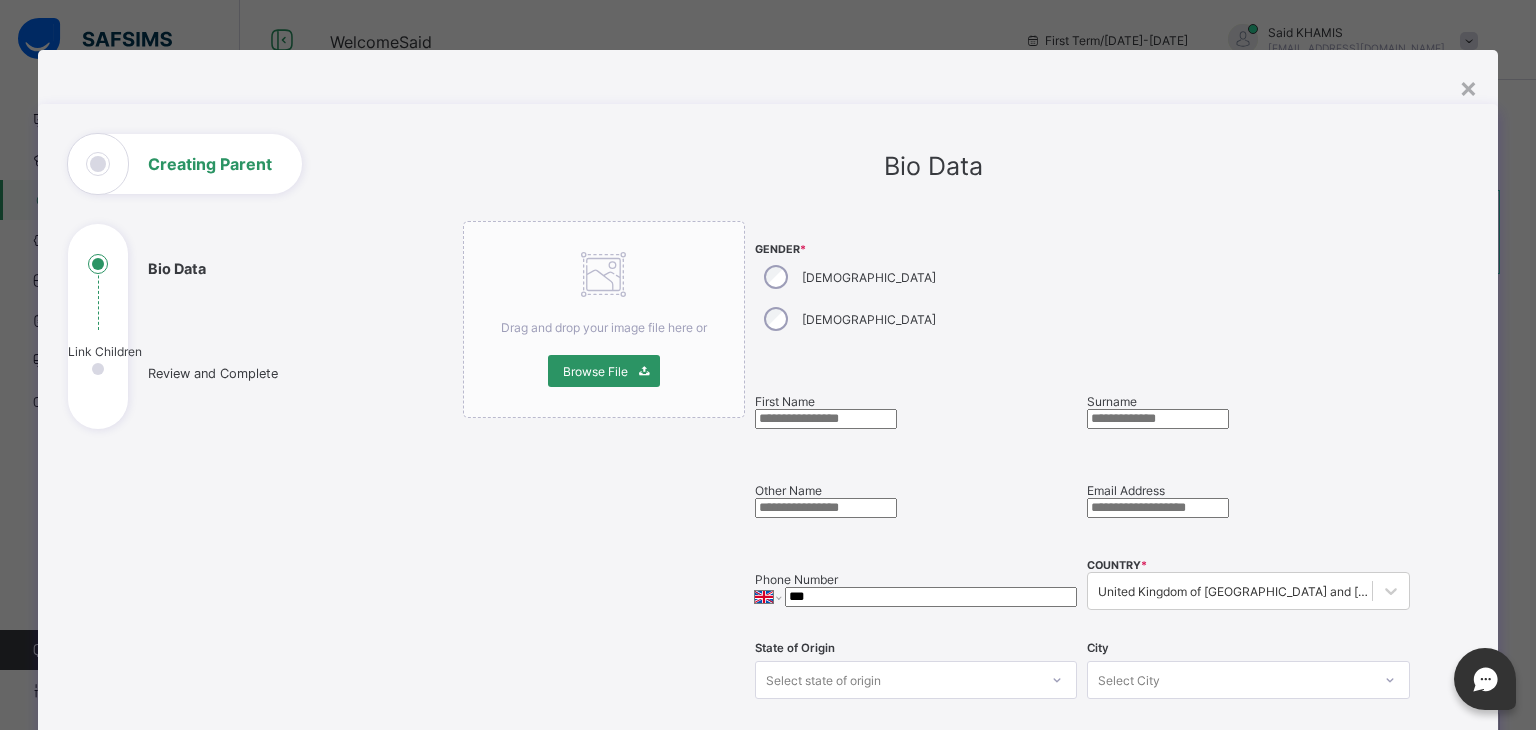 click at bounding box center (826, 419) 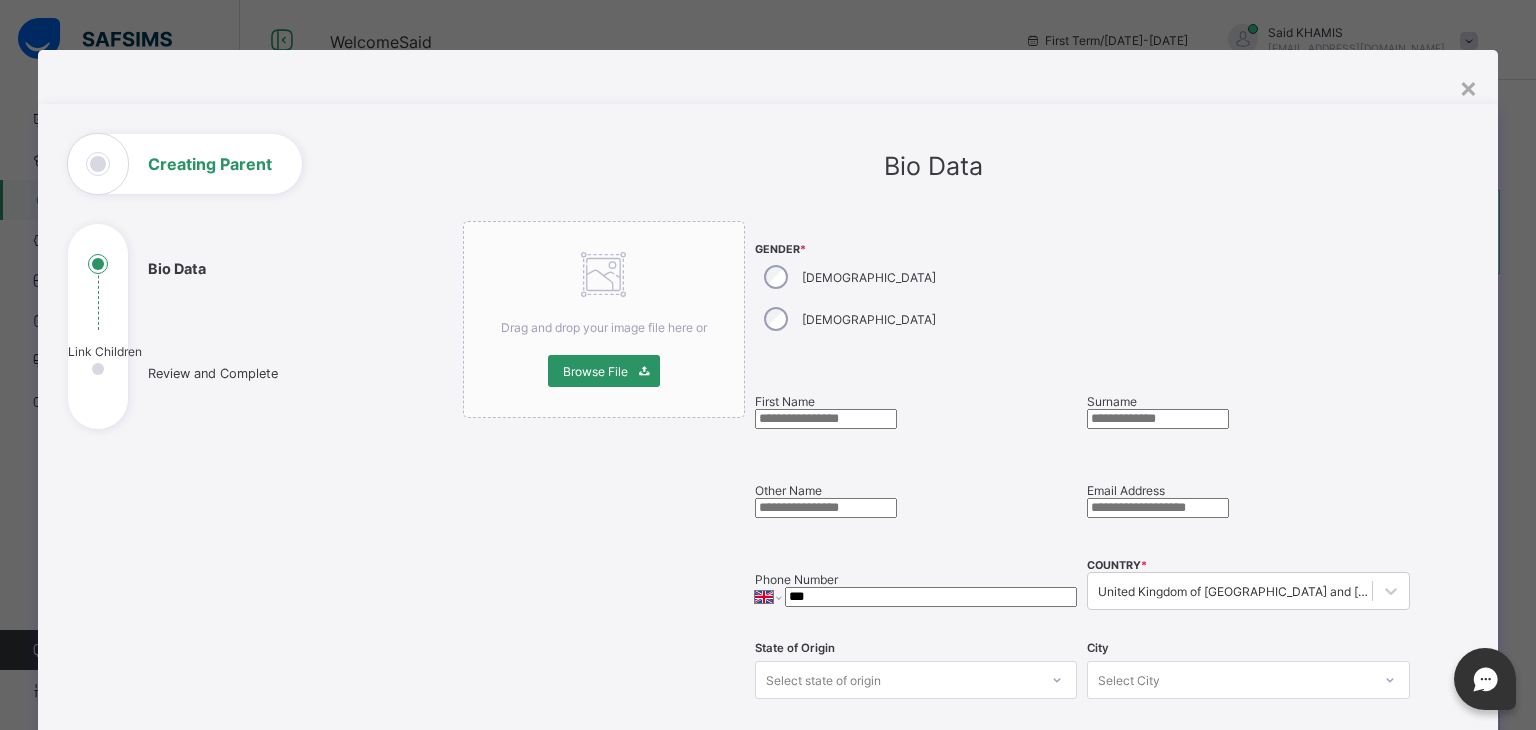 paste on "**********" 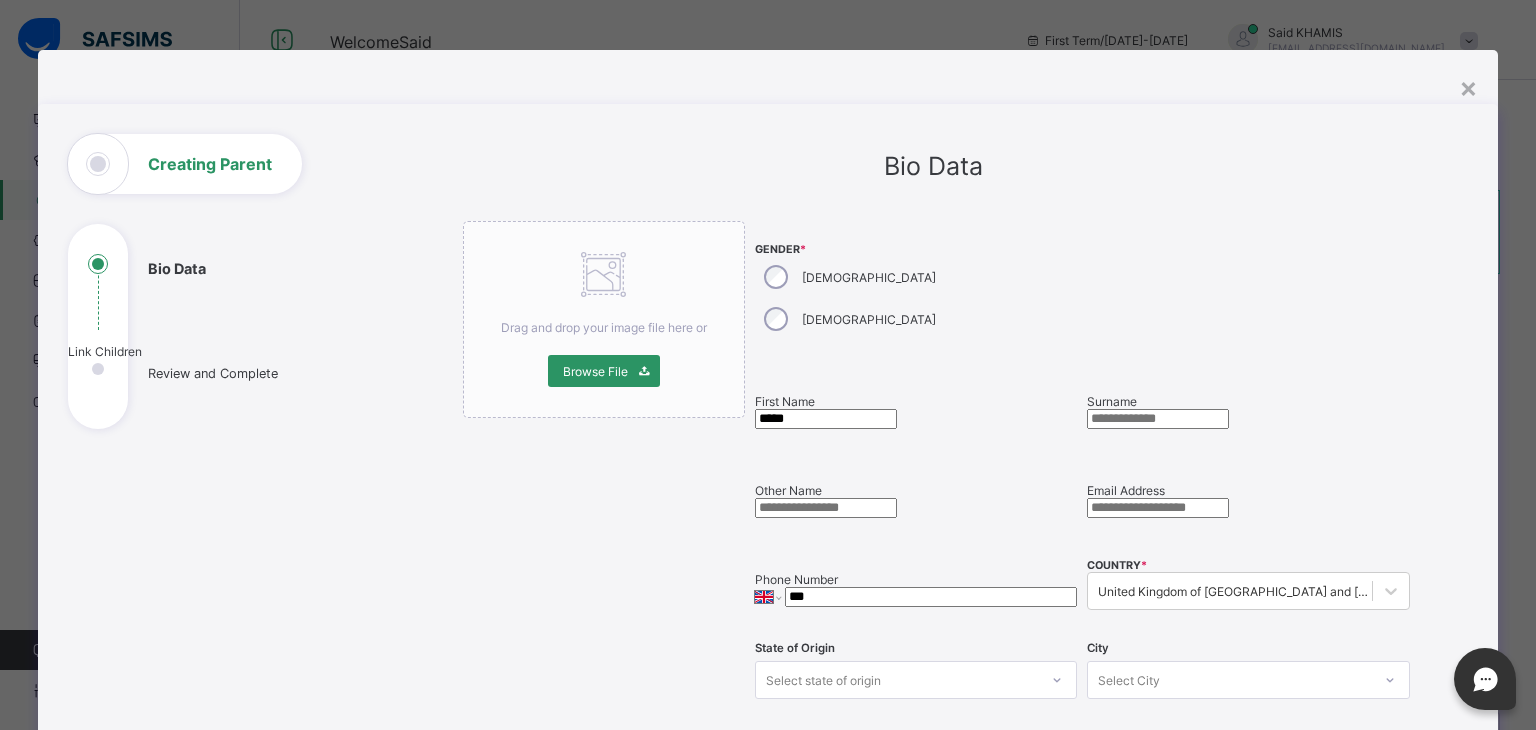 type on "*****" 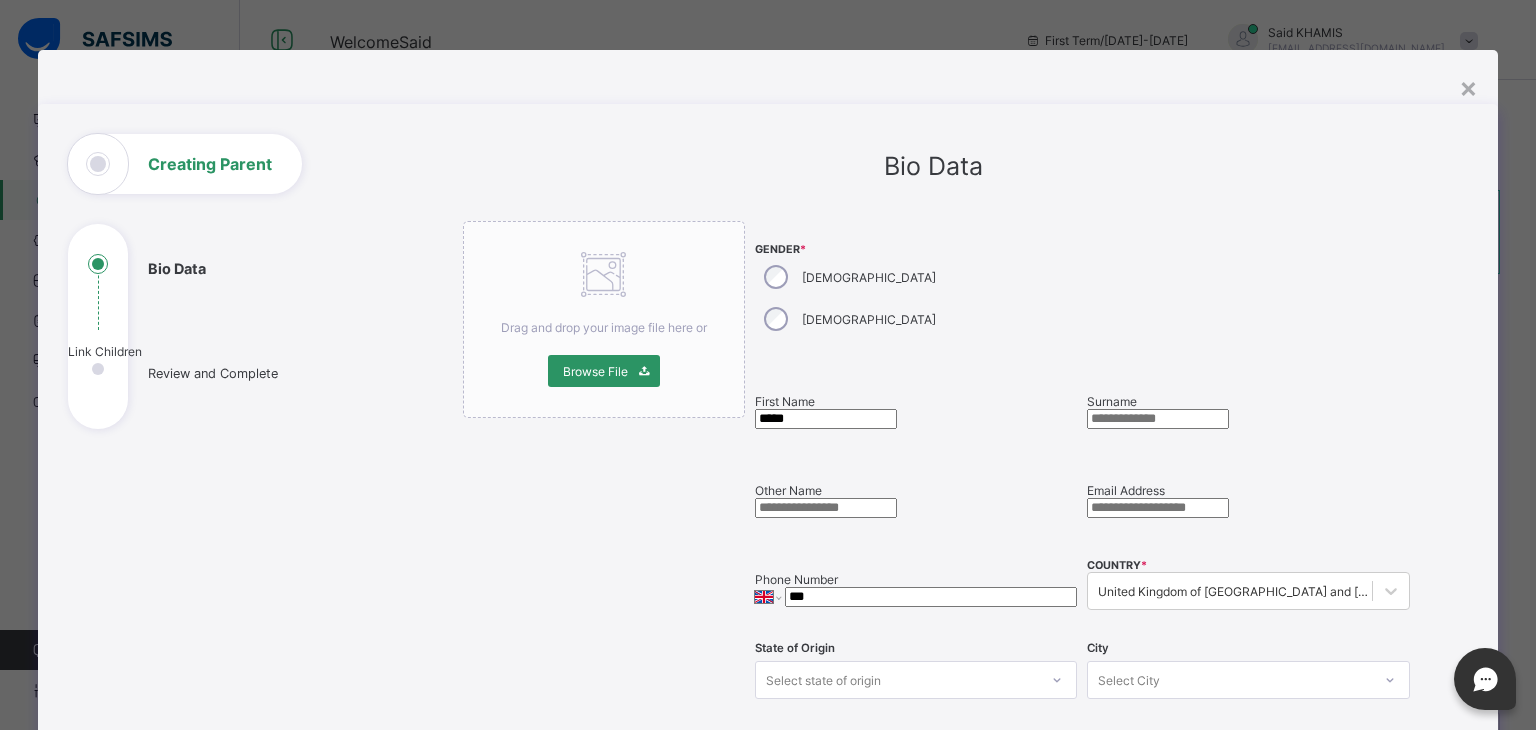 paste on "**********" 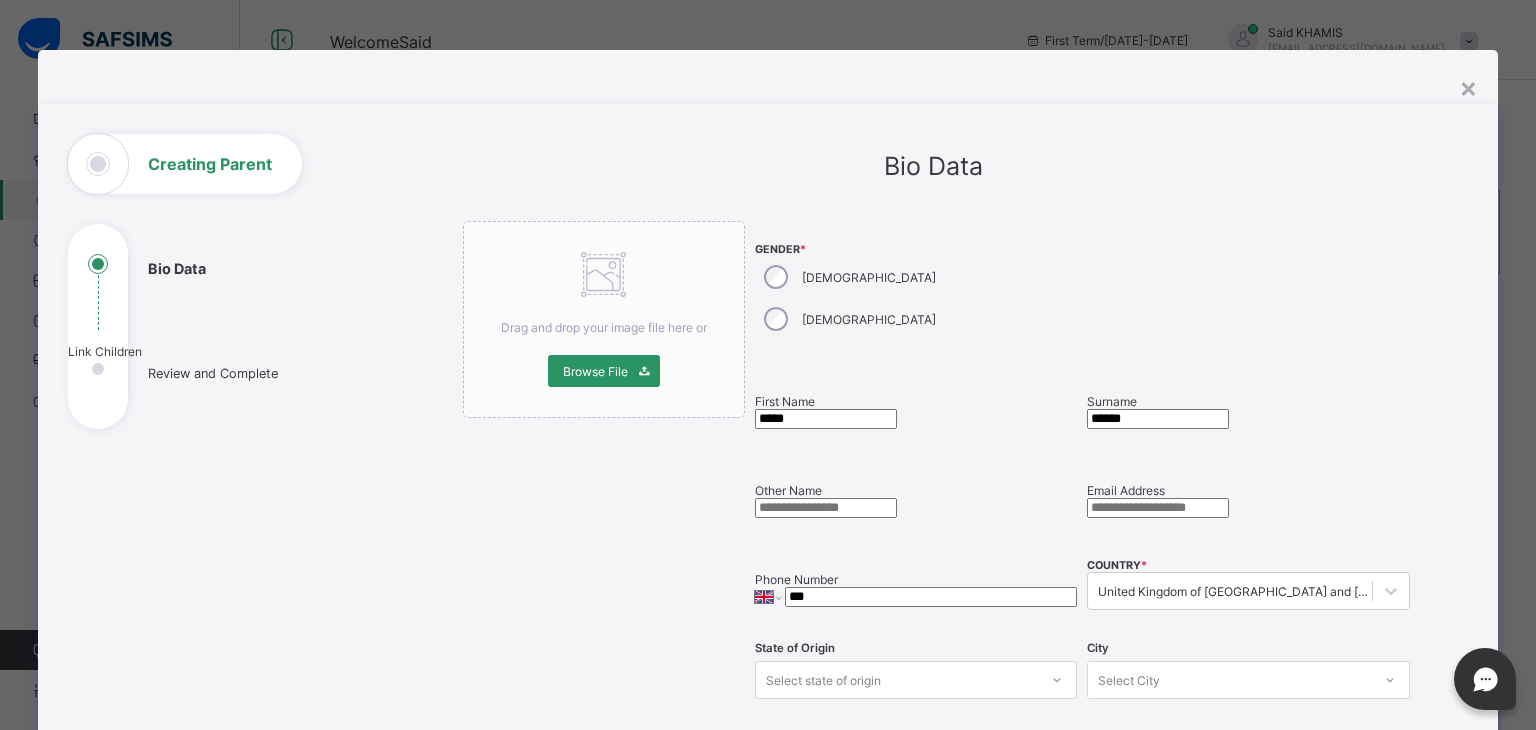 type on "******" 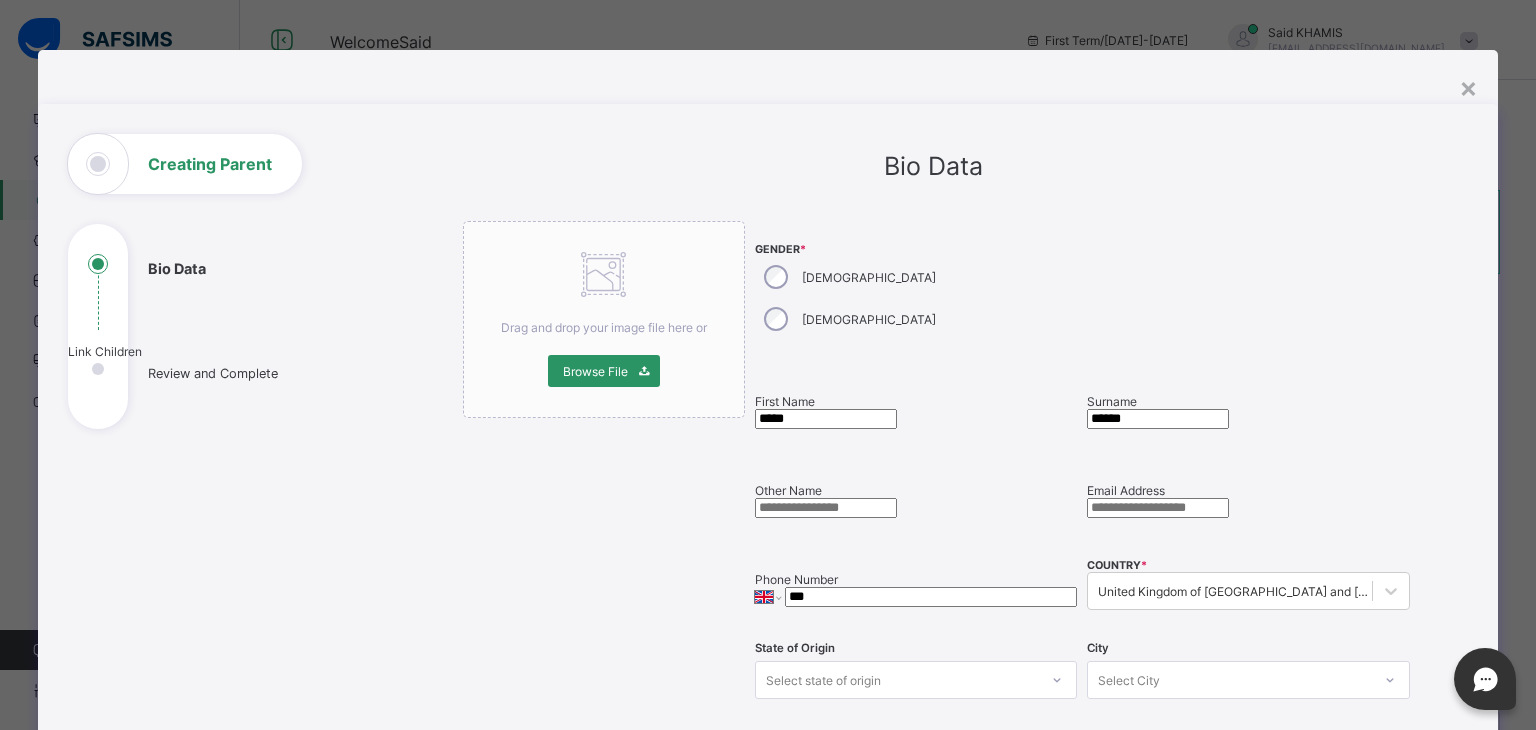 paste on "**********" 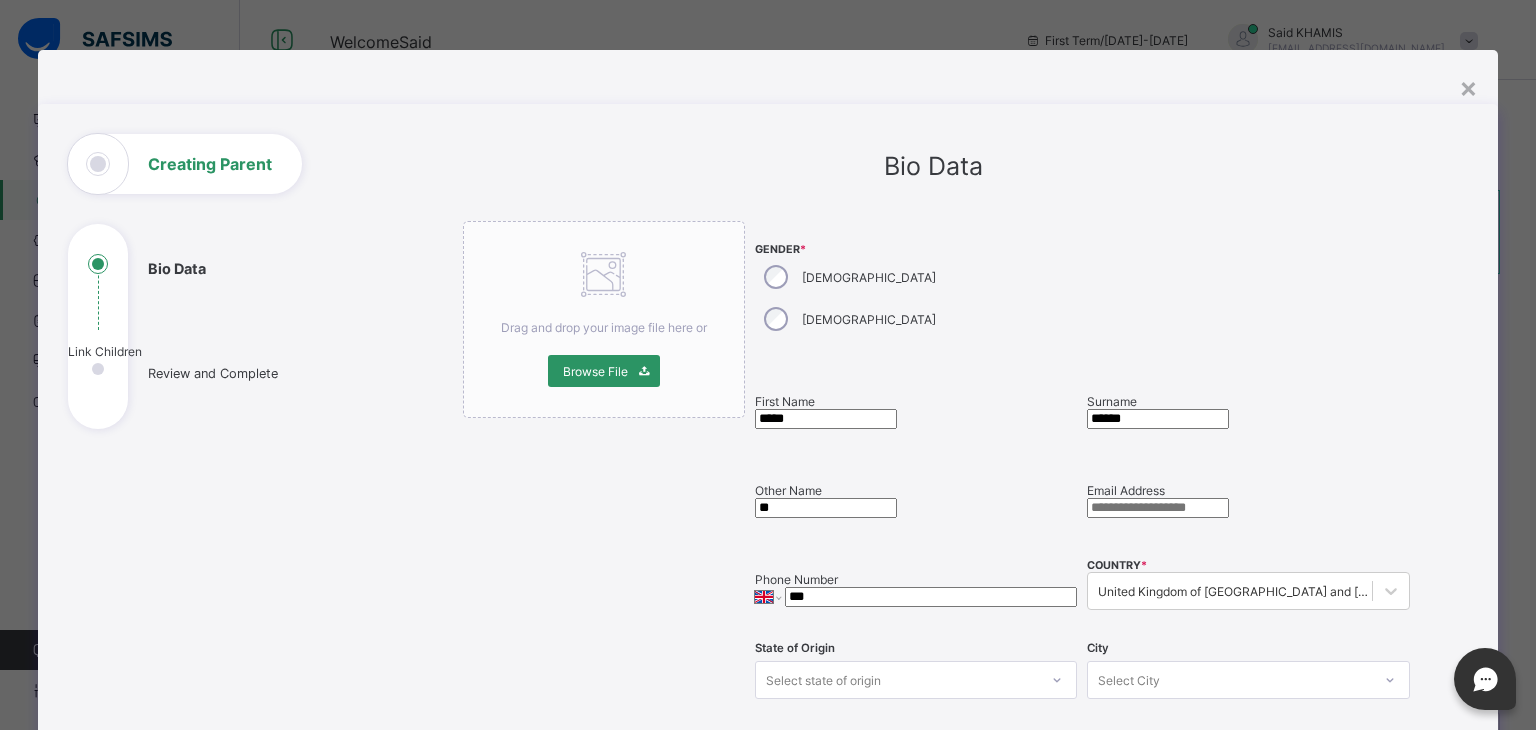 type on "*" 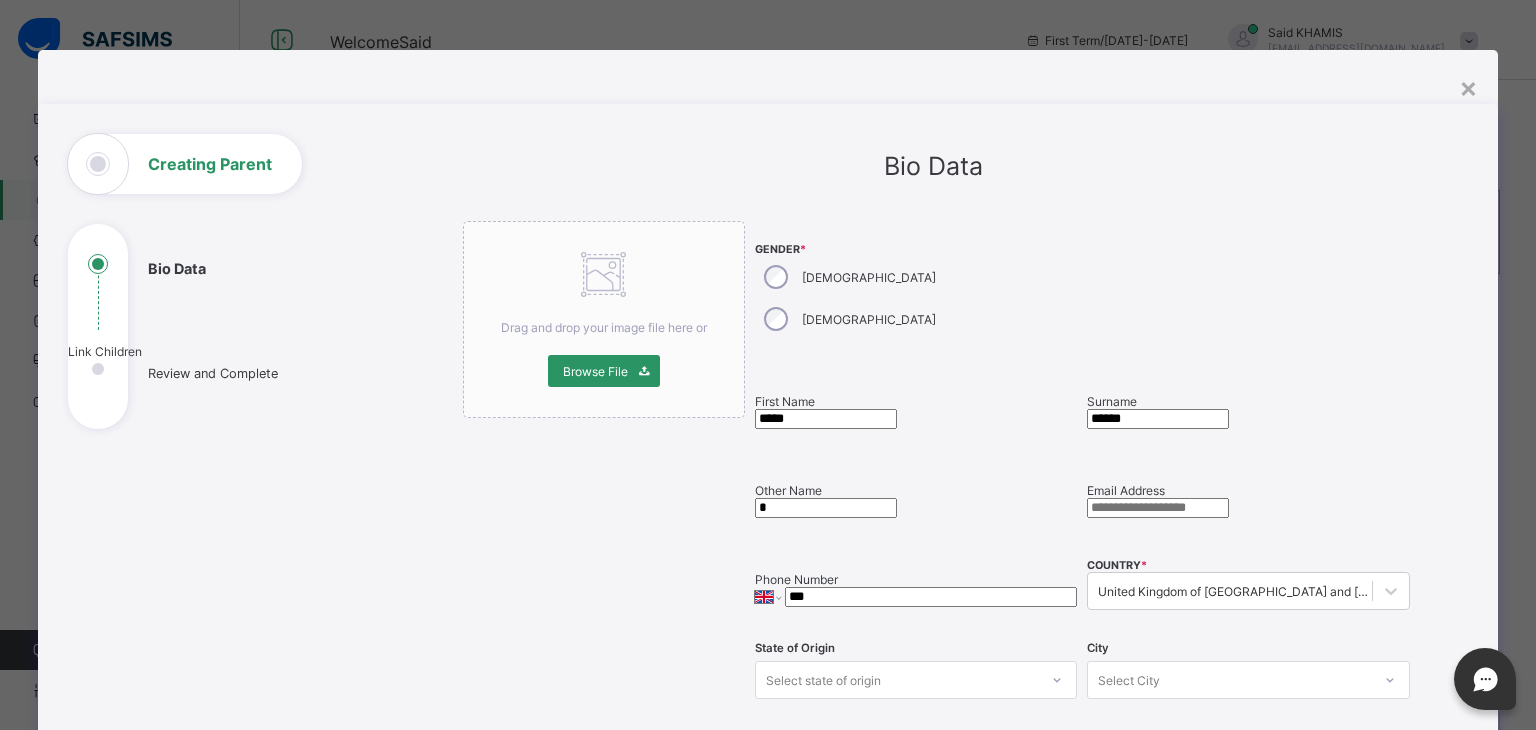 type 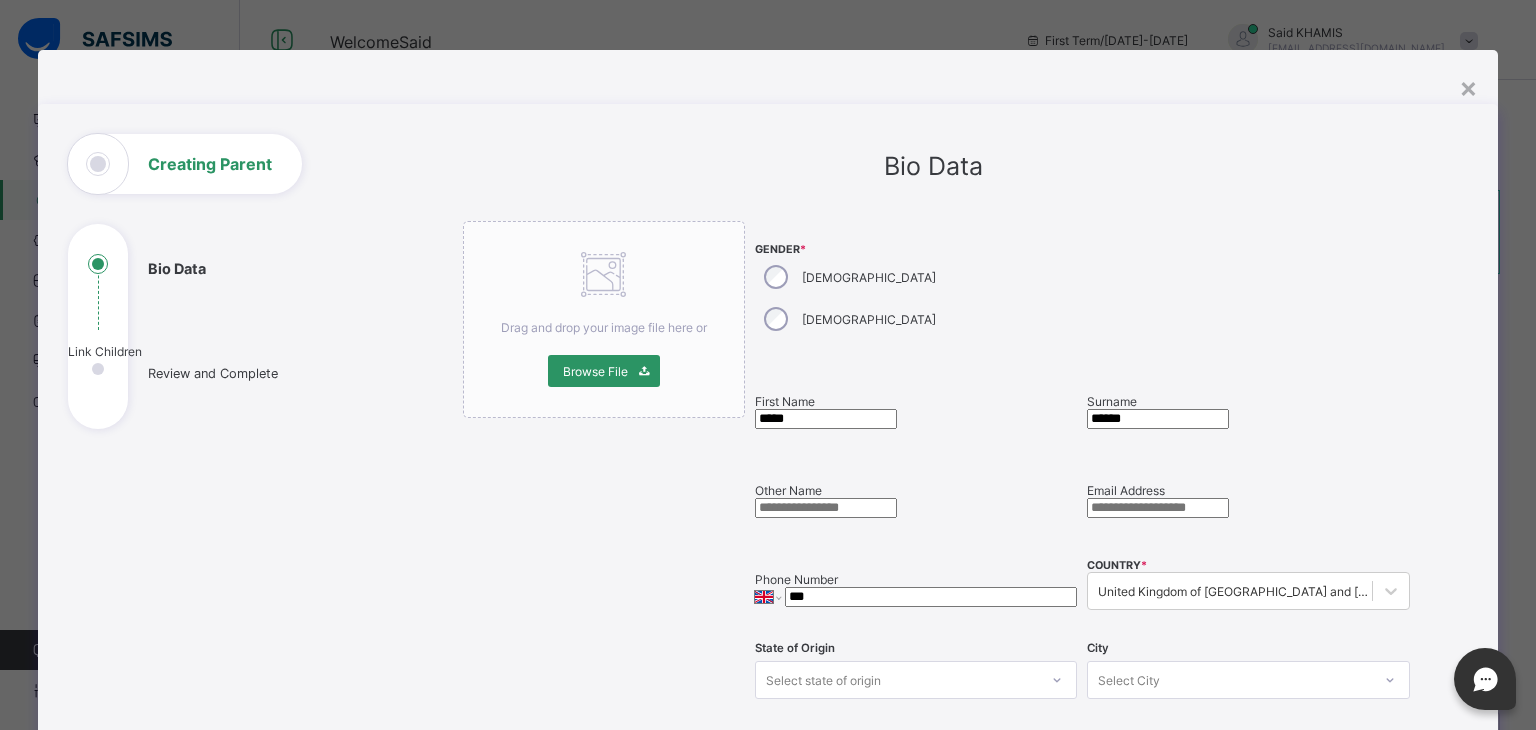 click at bounding box center (1158, 508) 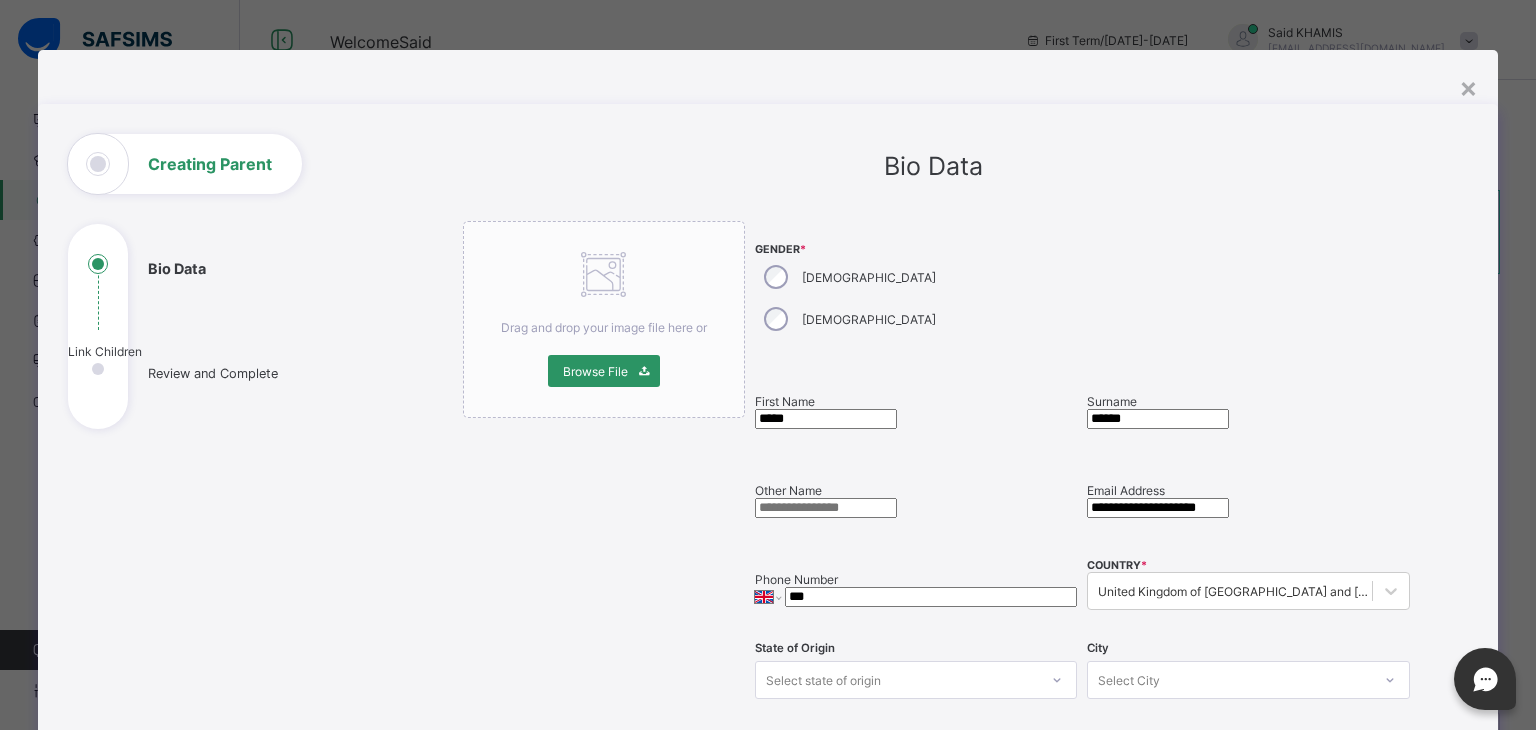 type on "**********" 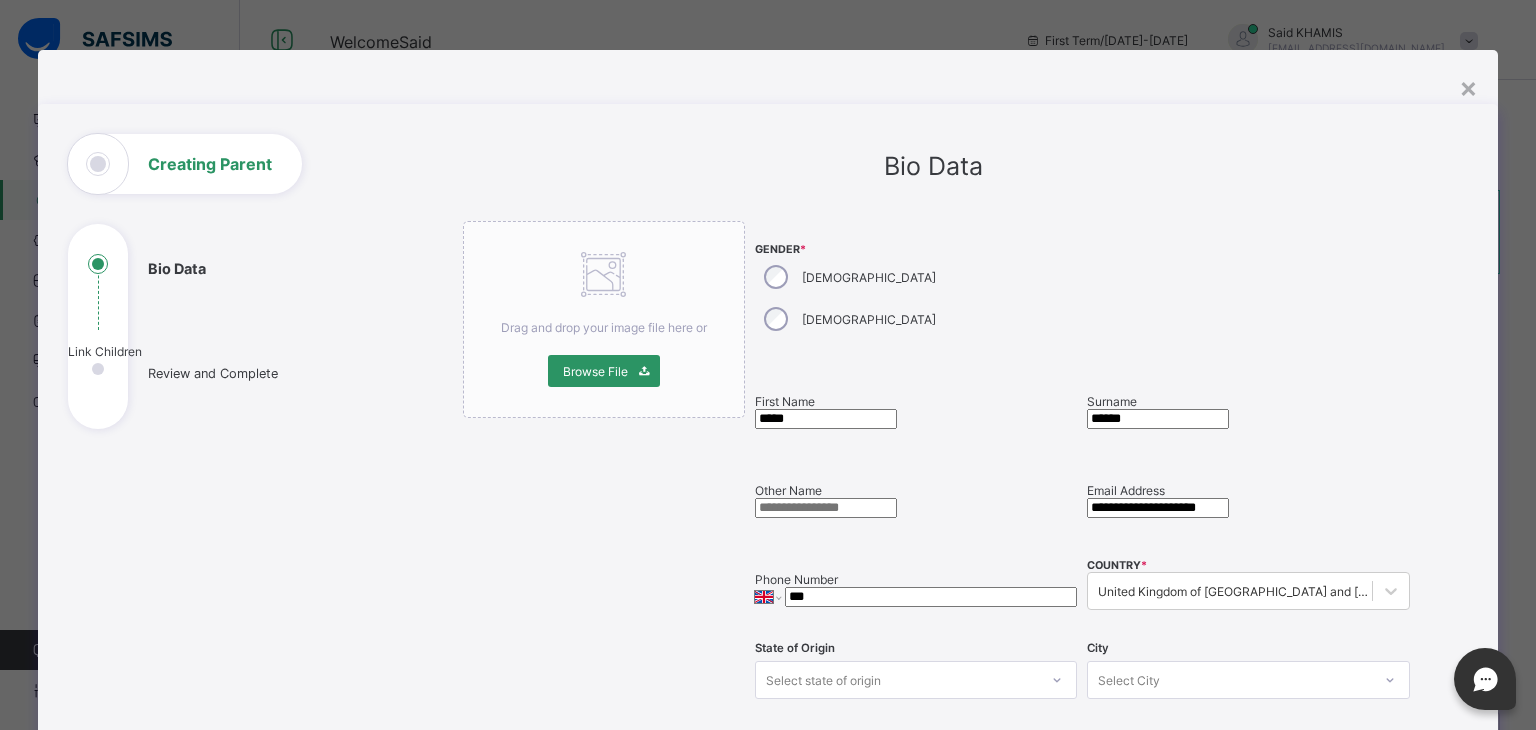 click on "***" at bounding box center (931, 597) 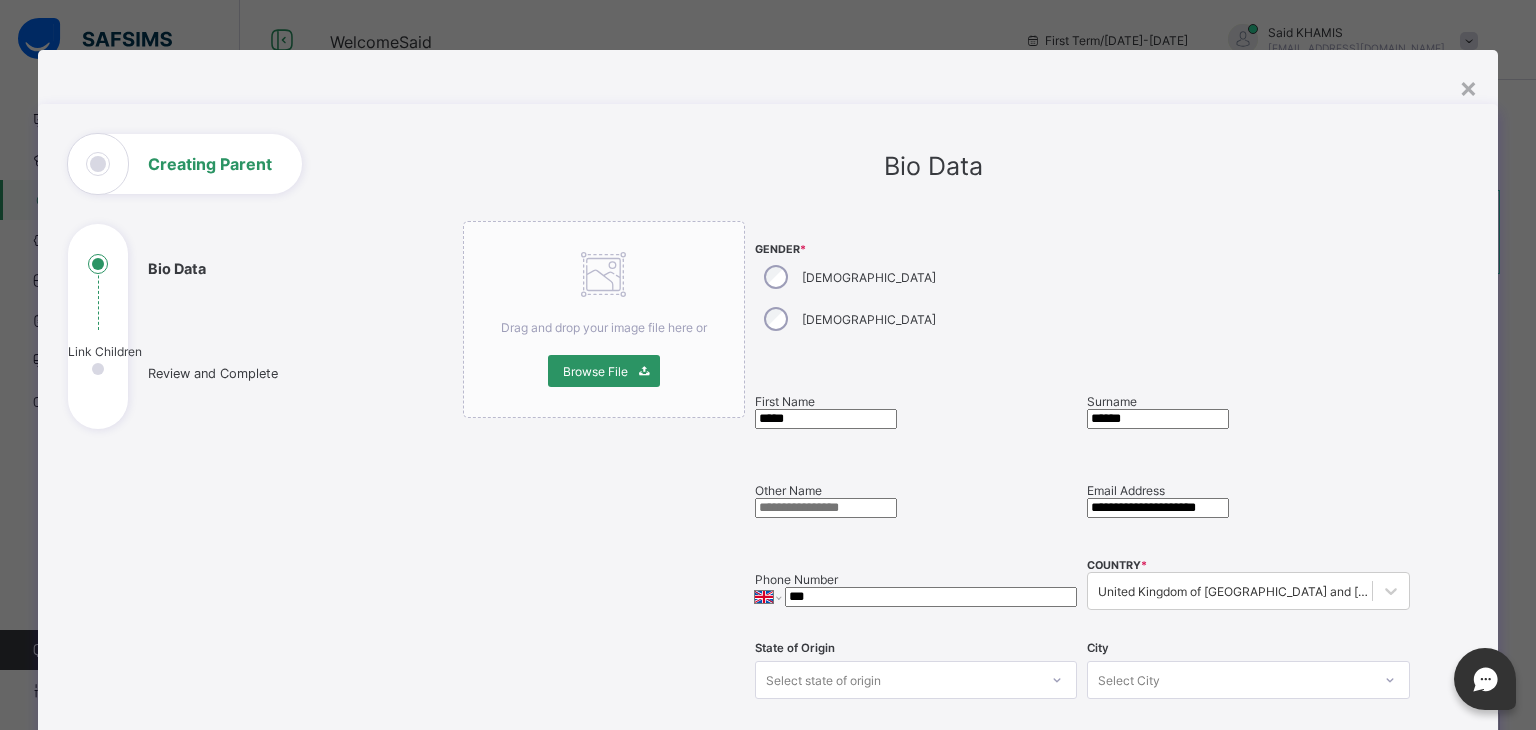 paste on "**********" 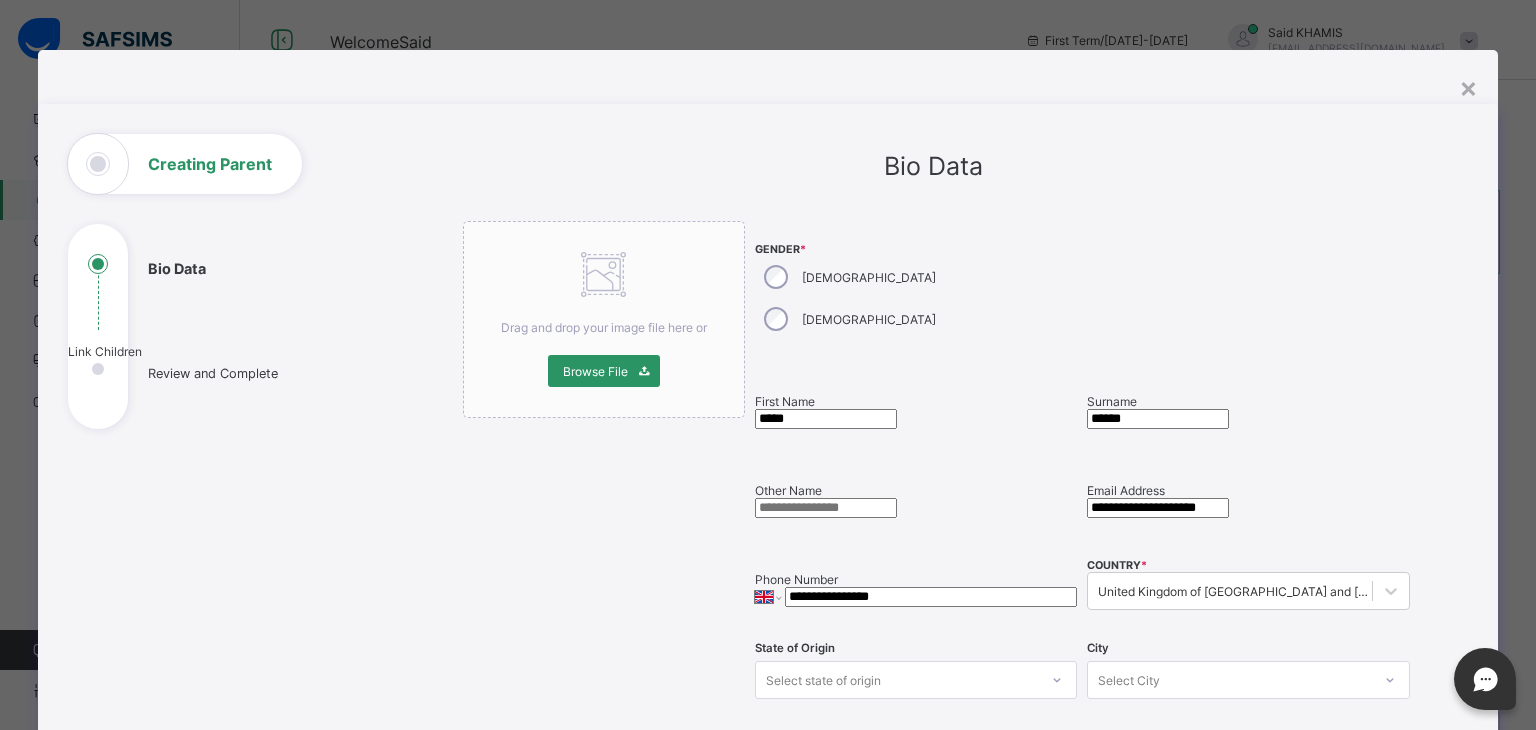 click on "**********" at bounding box center [931, 597] 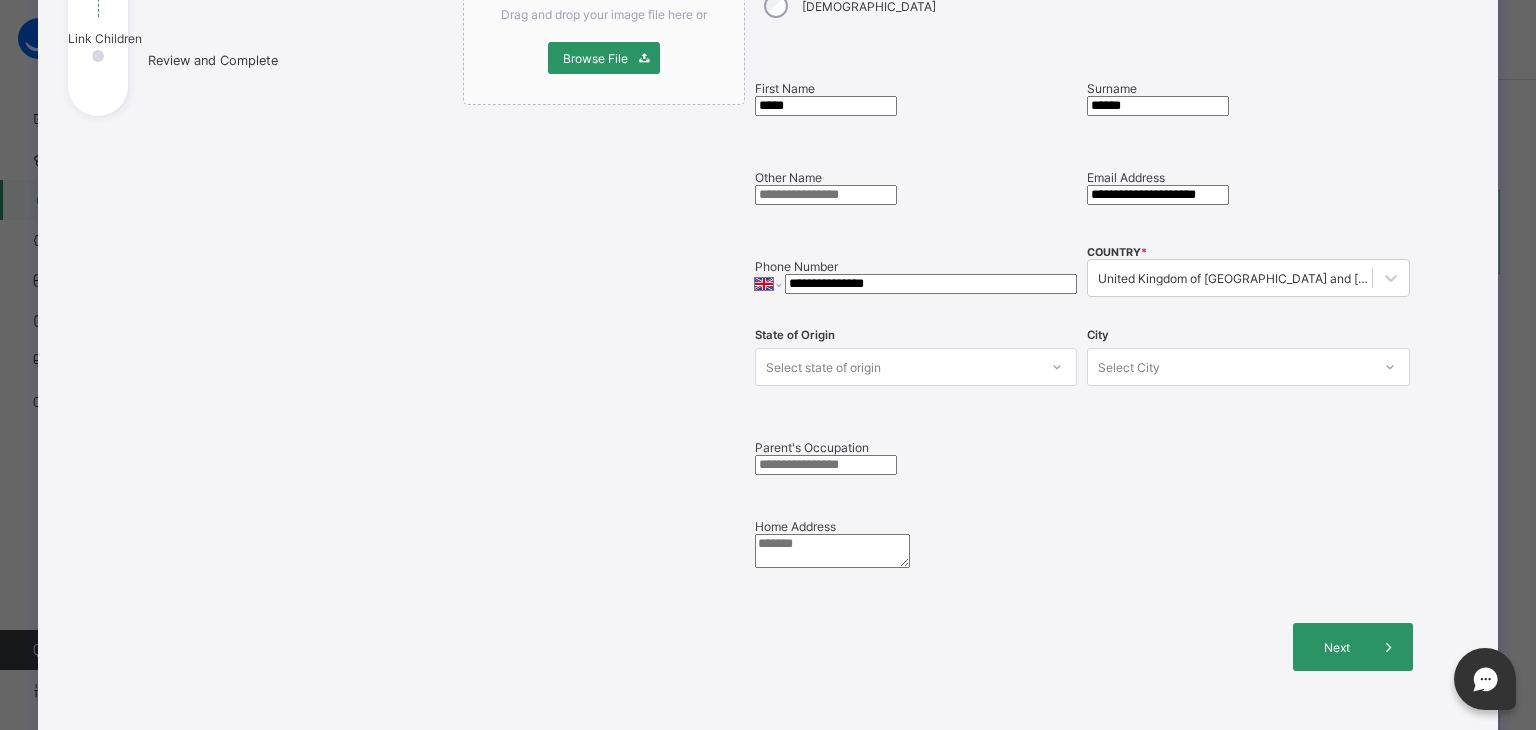 scroll, scrollTop: 331, scrollLeft: 0, axis: vertical 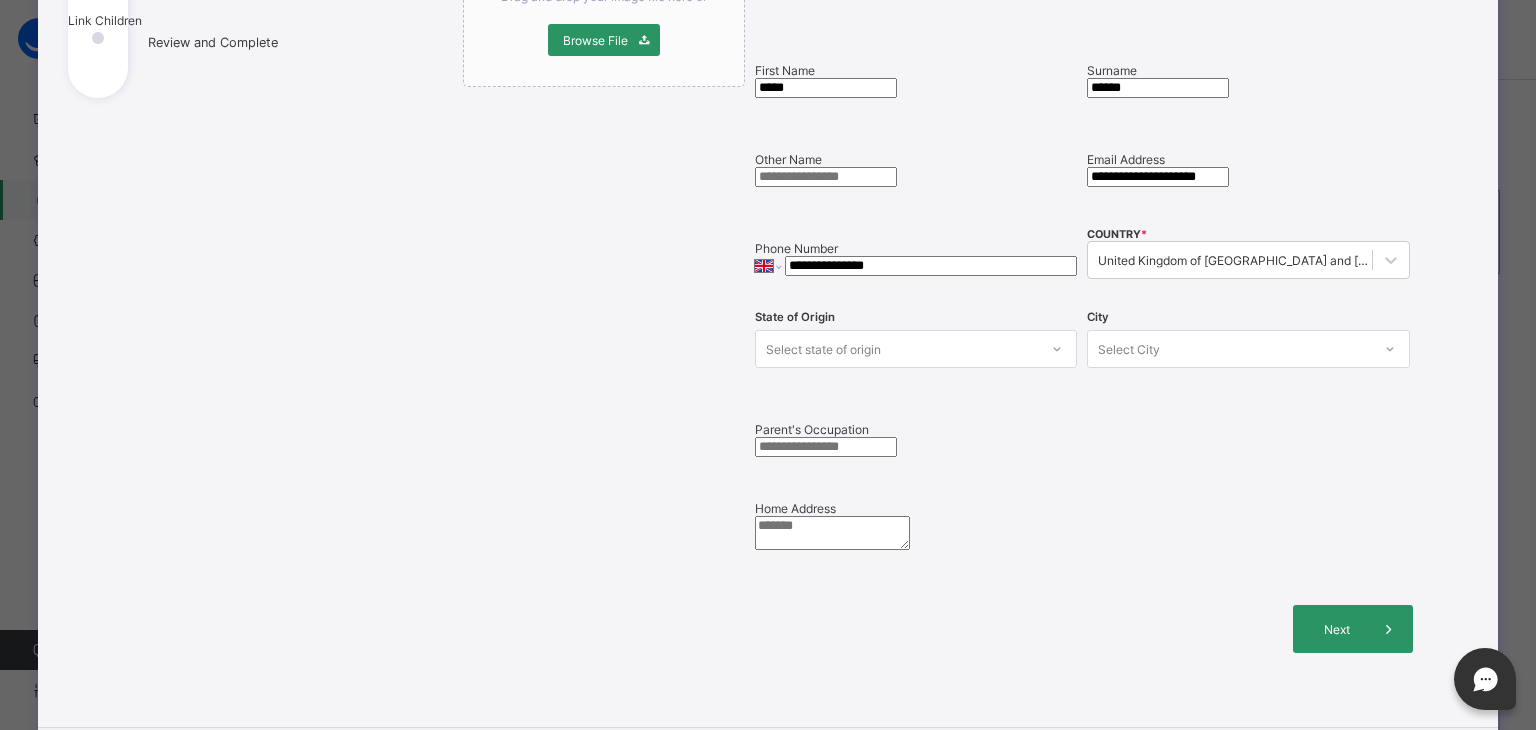 type on "**********" 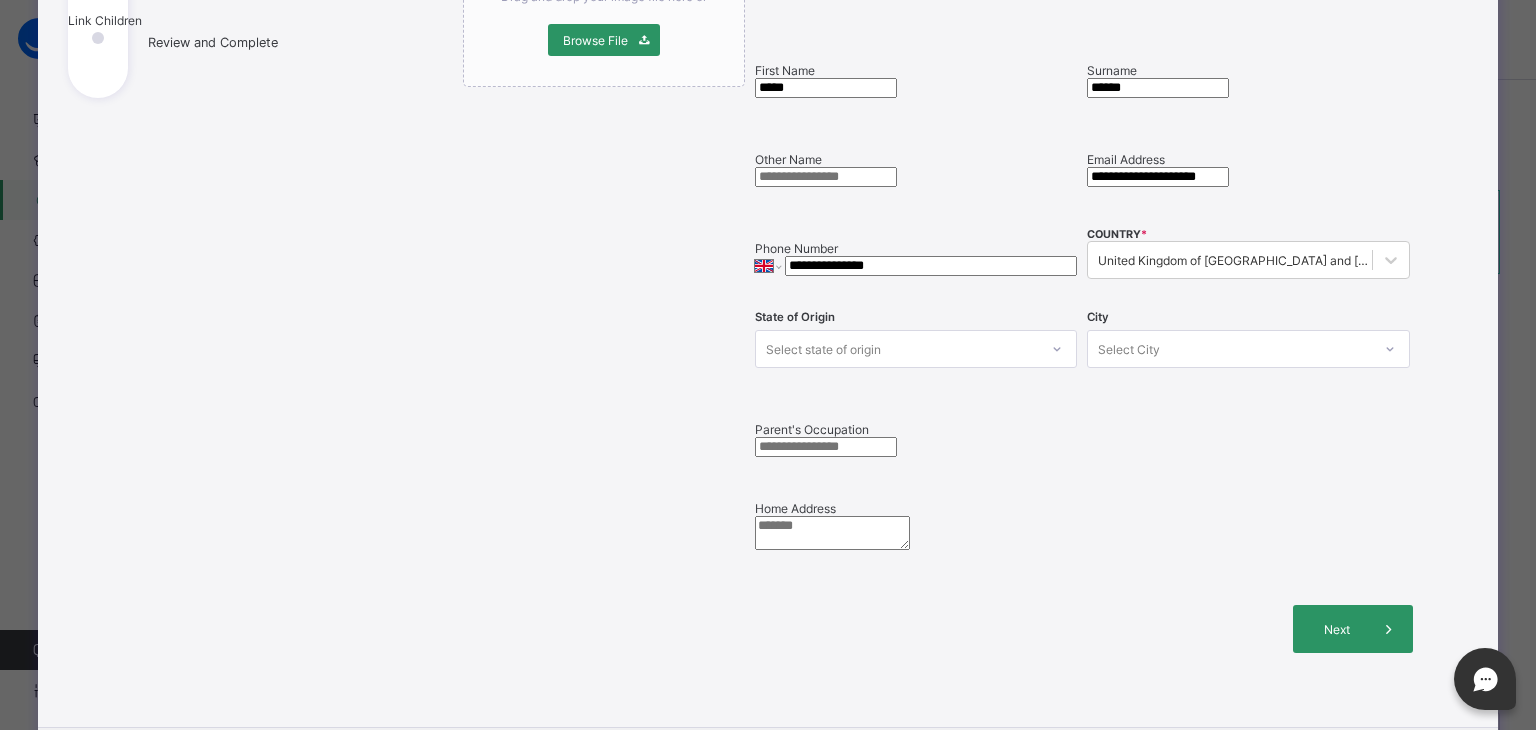 type on "*" 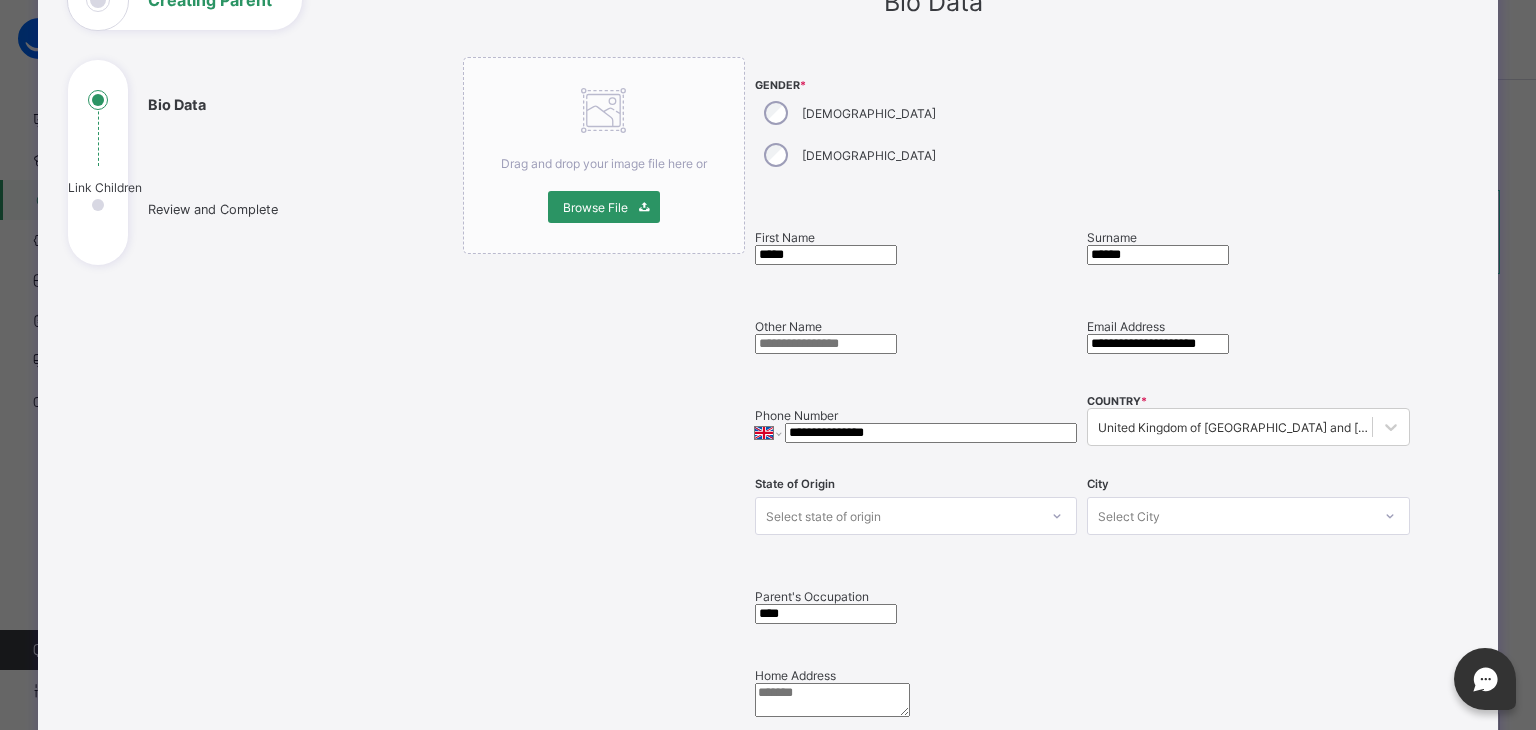 scroll, scrollTop: 170, scrollLeft: 0, axis: vertical 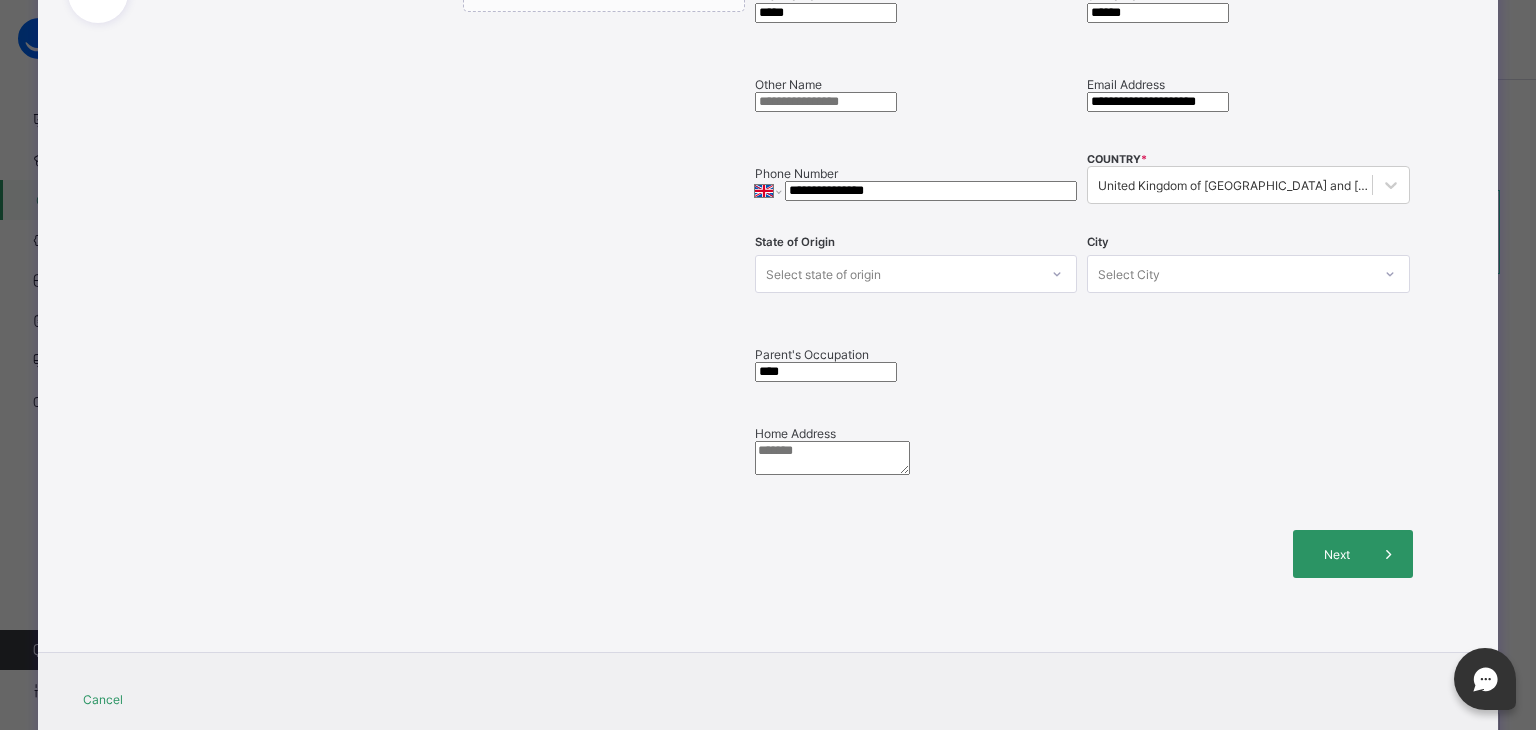 type on "****" 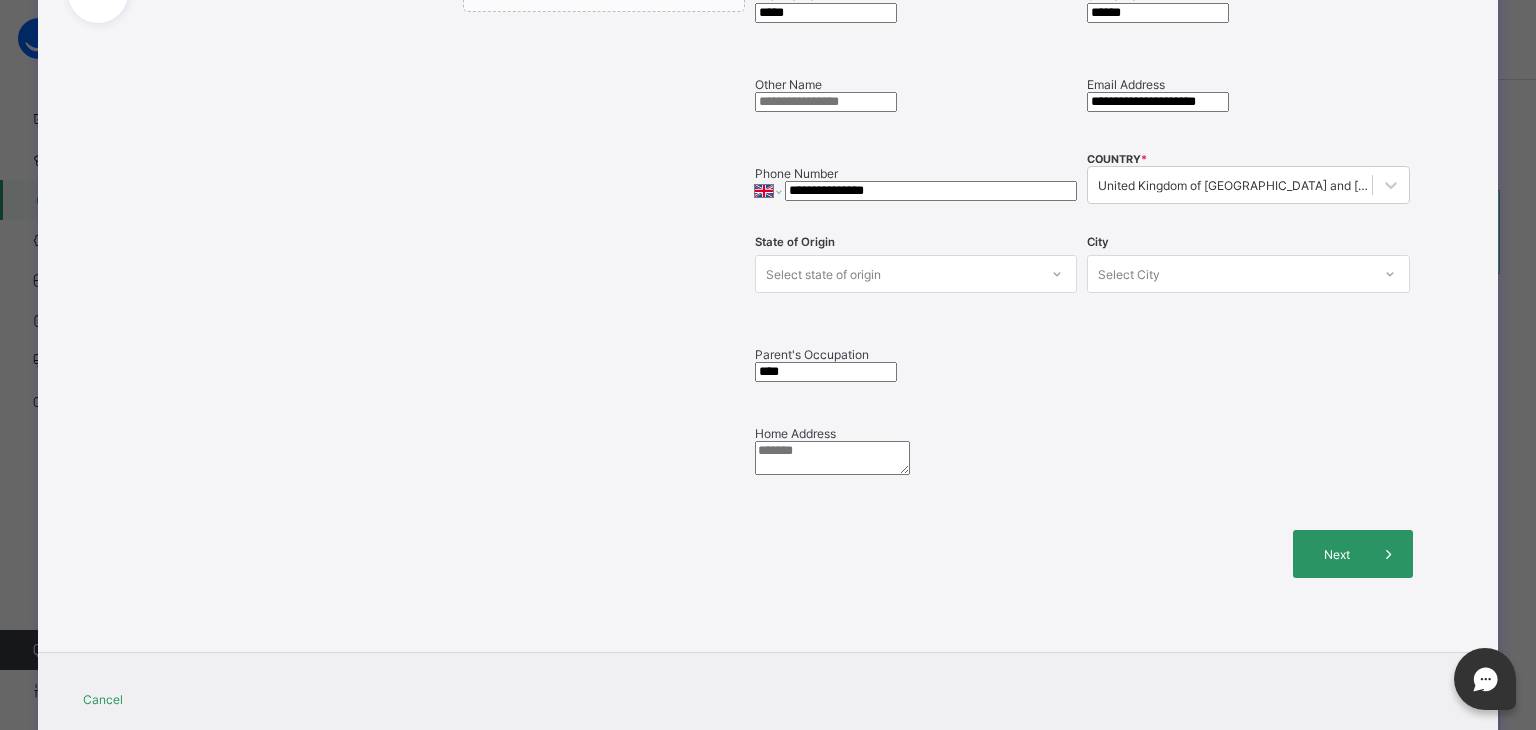 click at bounding box center [832, 458] 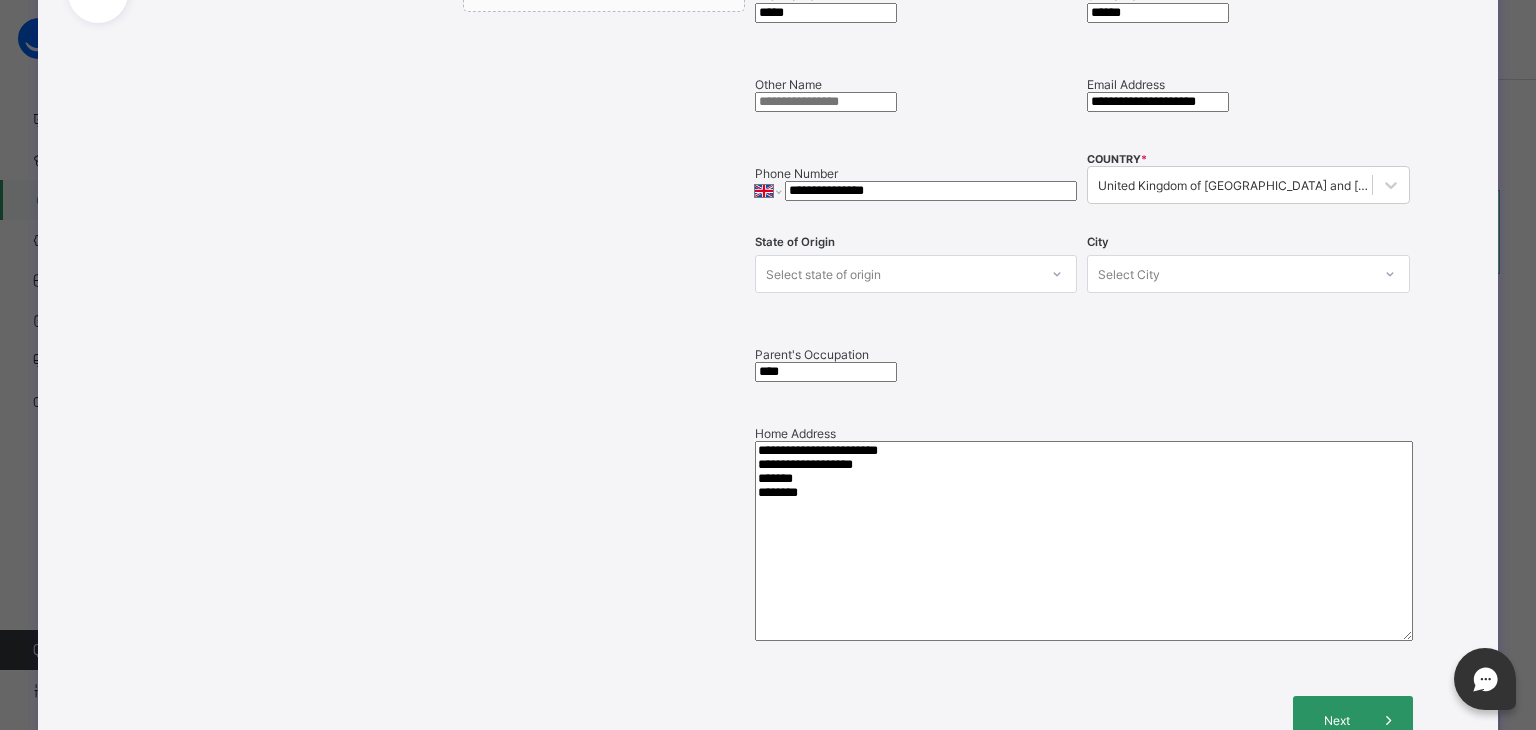 click on "**********" at bounding box center [1084, 541] 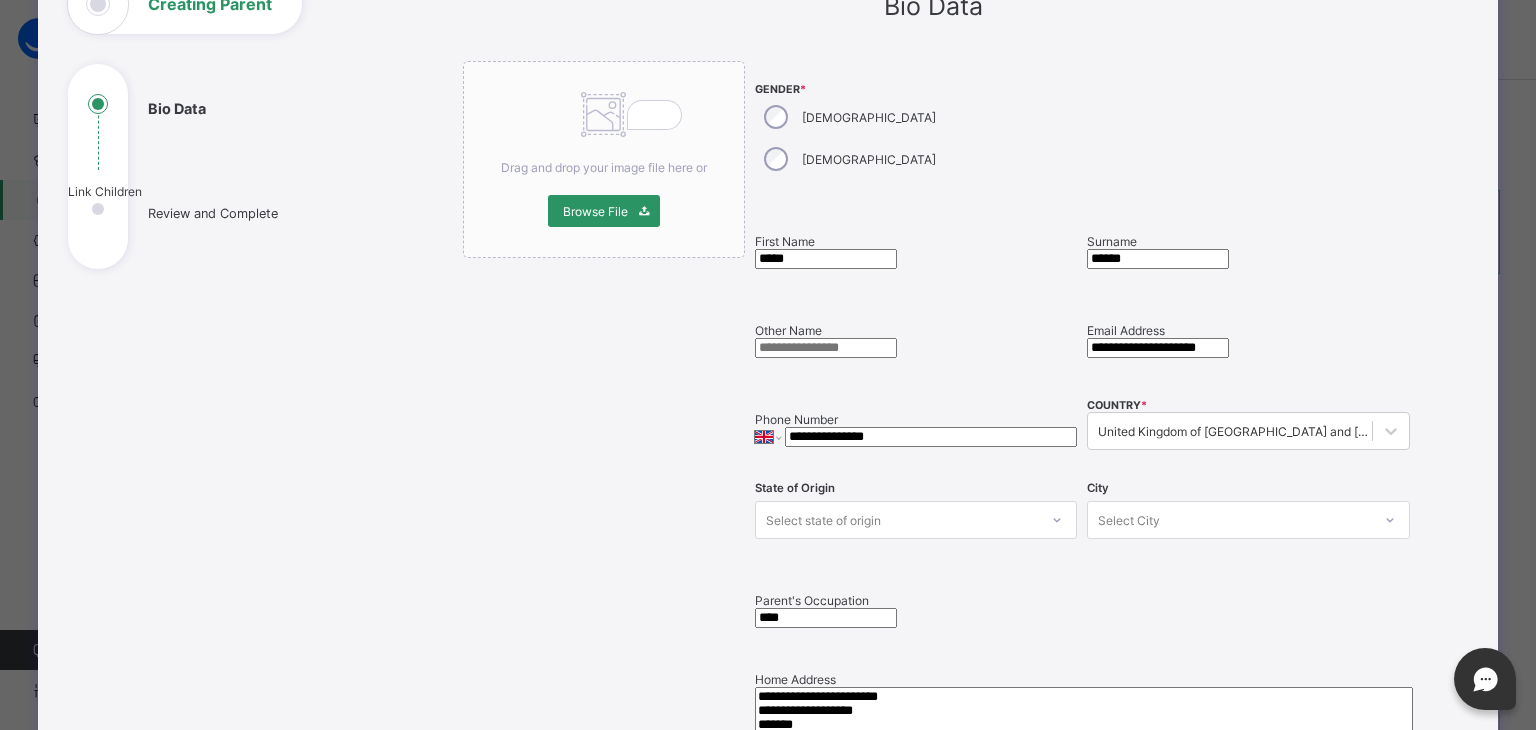scroll, scrollTop: 158, scrollLeft: 0, axis: vertical 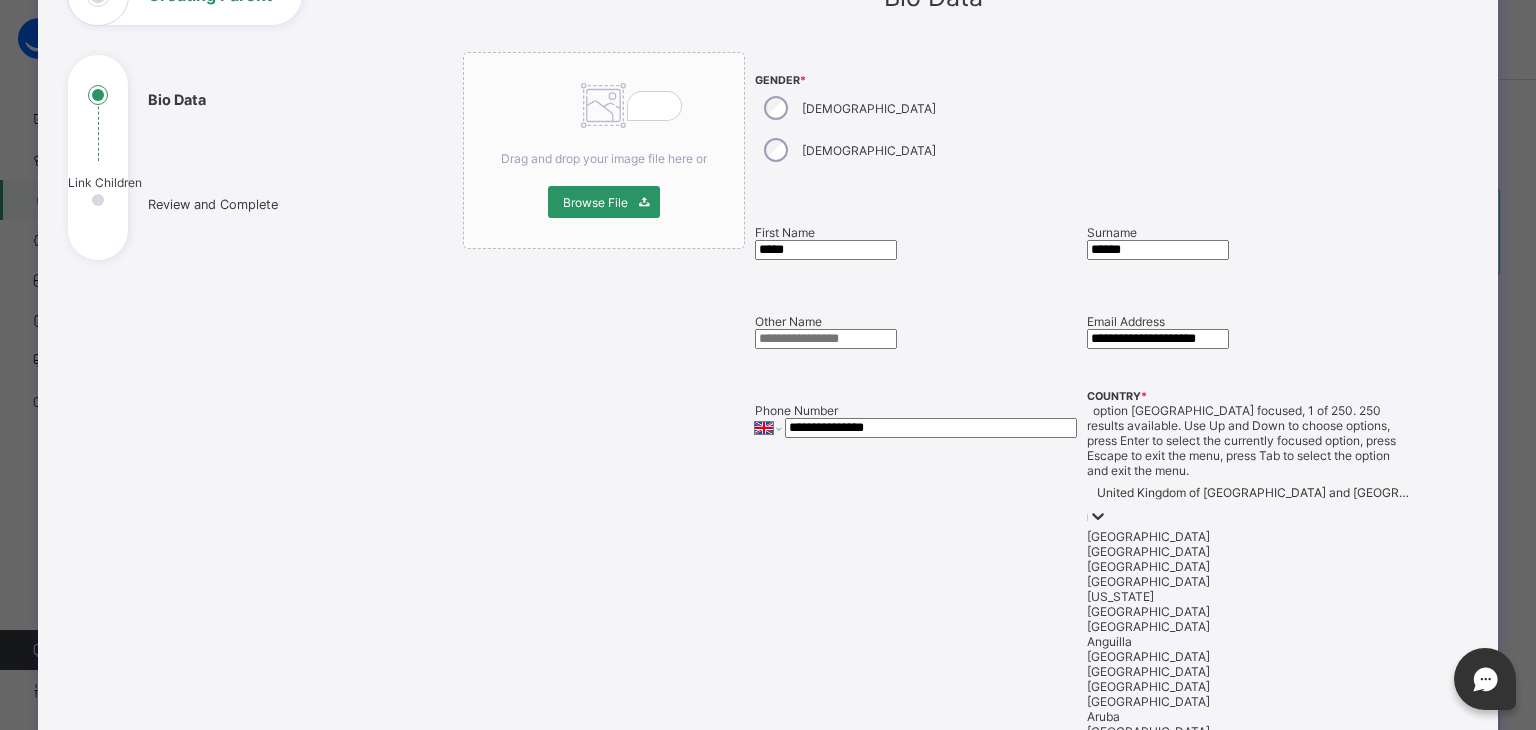 click at bounding box center (1098, 517) 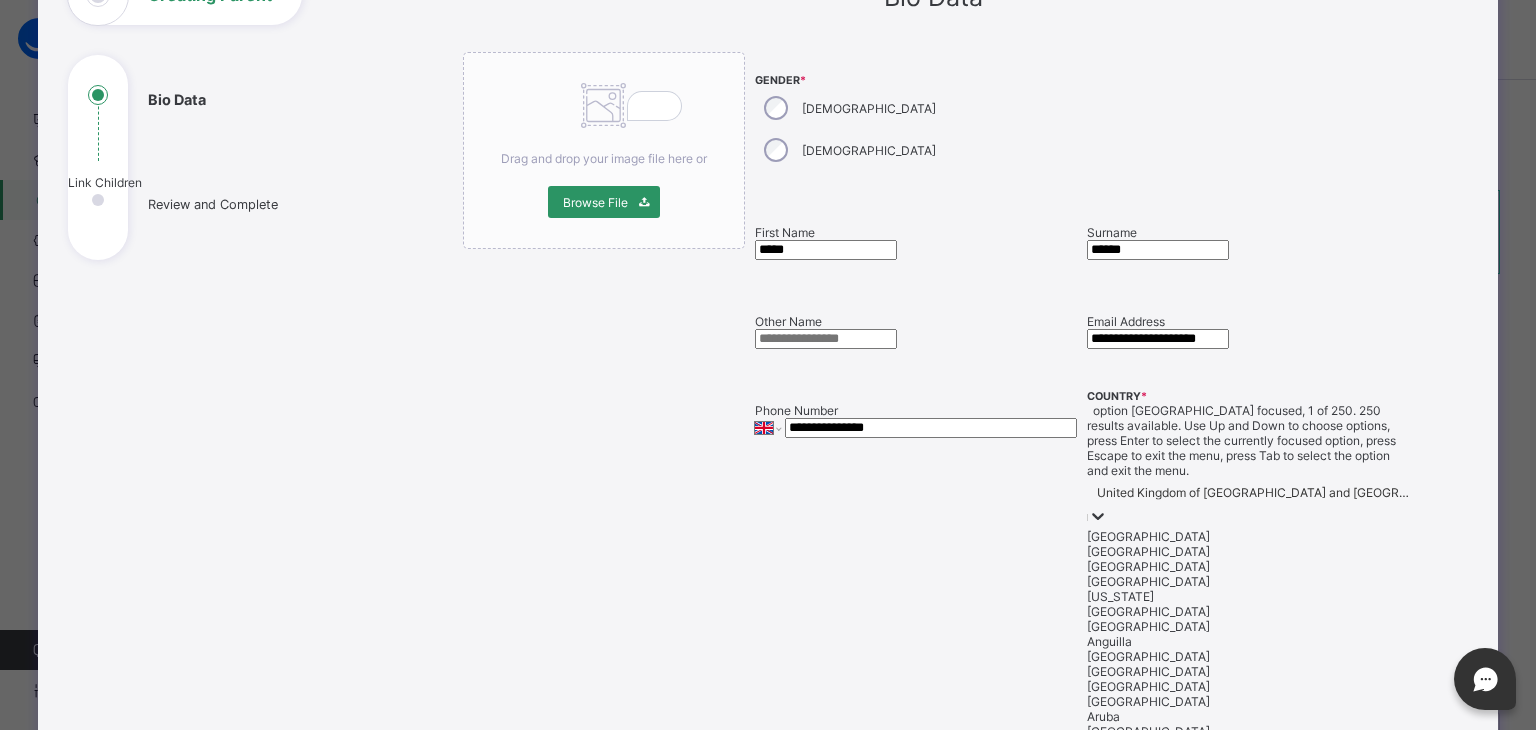 click on "**********" at bounding box center [932, 2409] 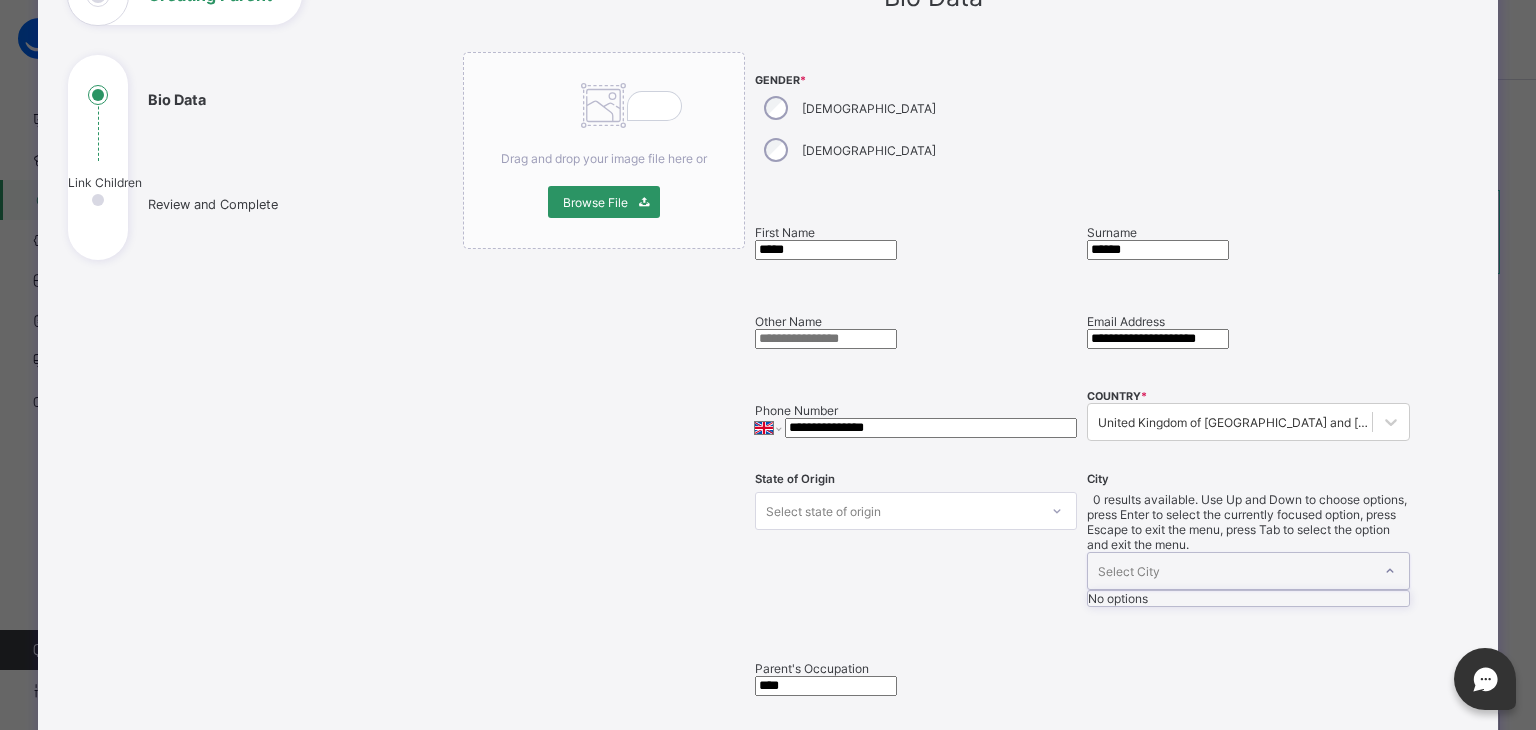 click 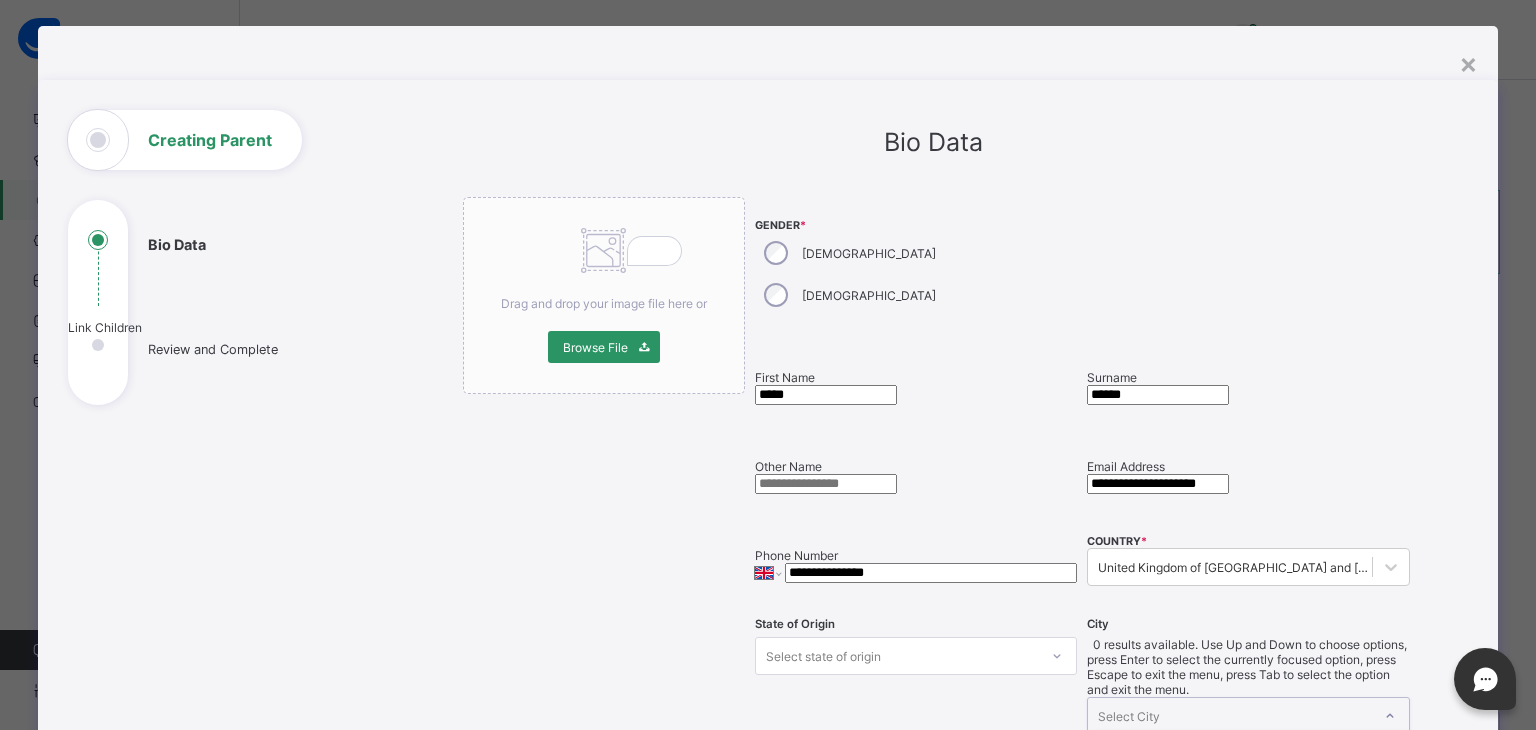 scroll, scrollTop: 22, scrollLeft: 0, axis: vertical 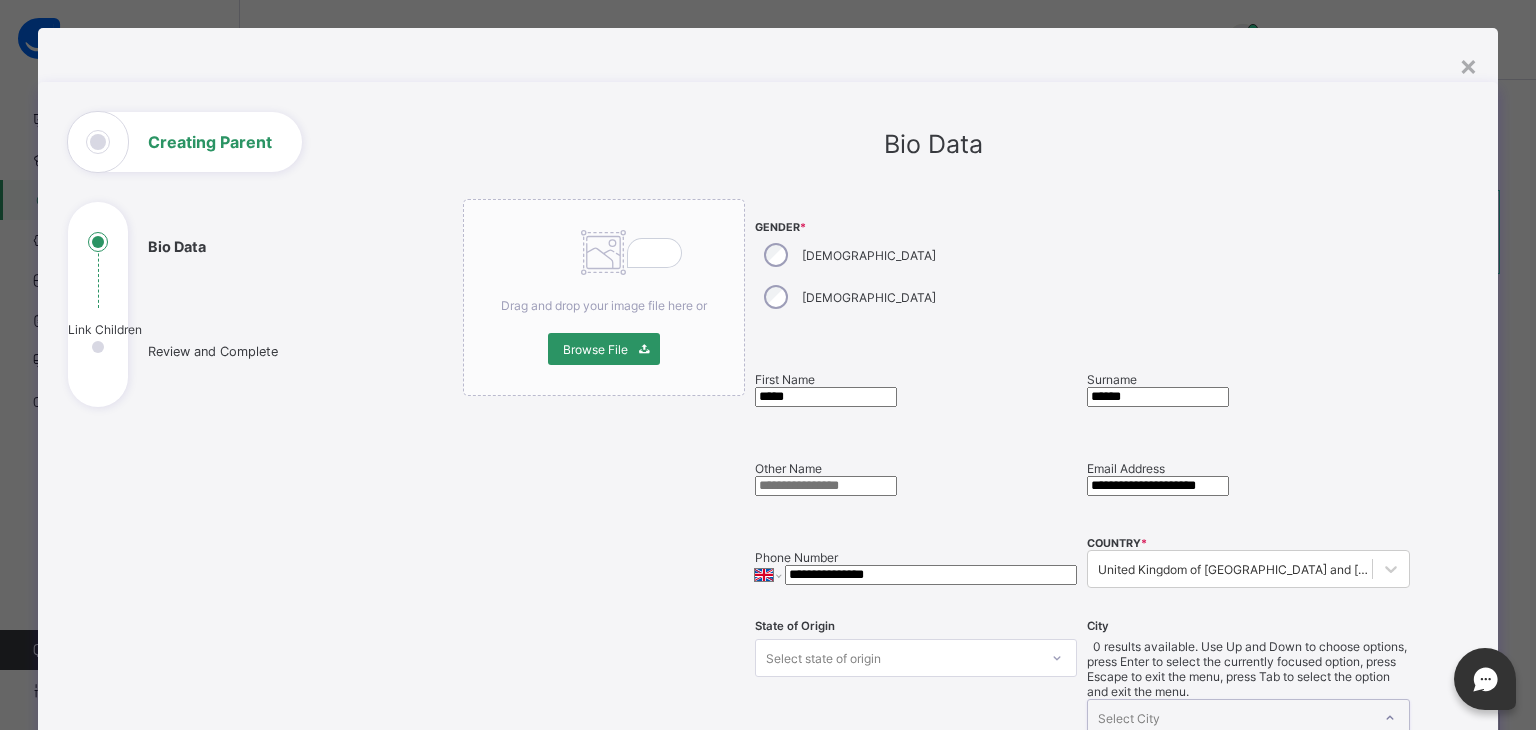 click on "**********" at bounding box center [933, 682] 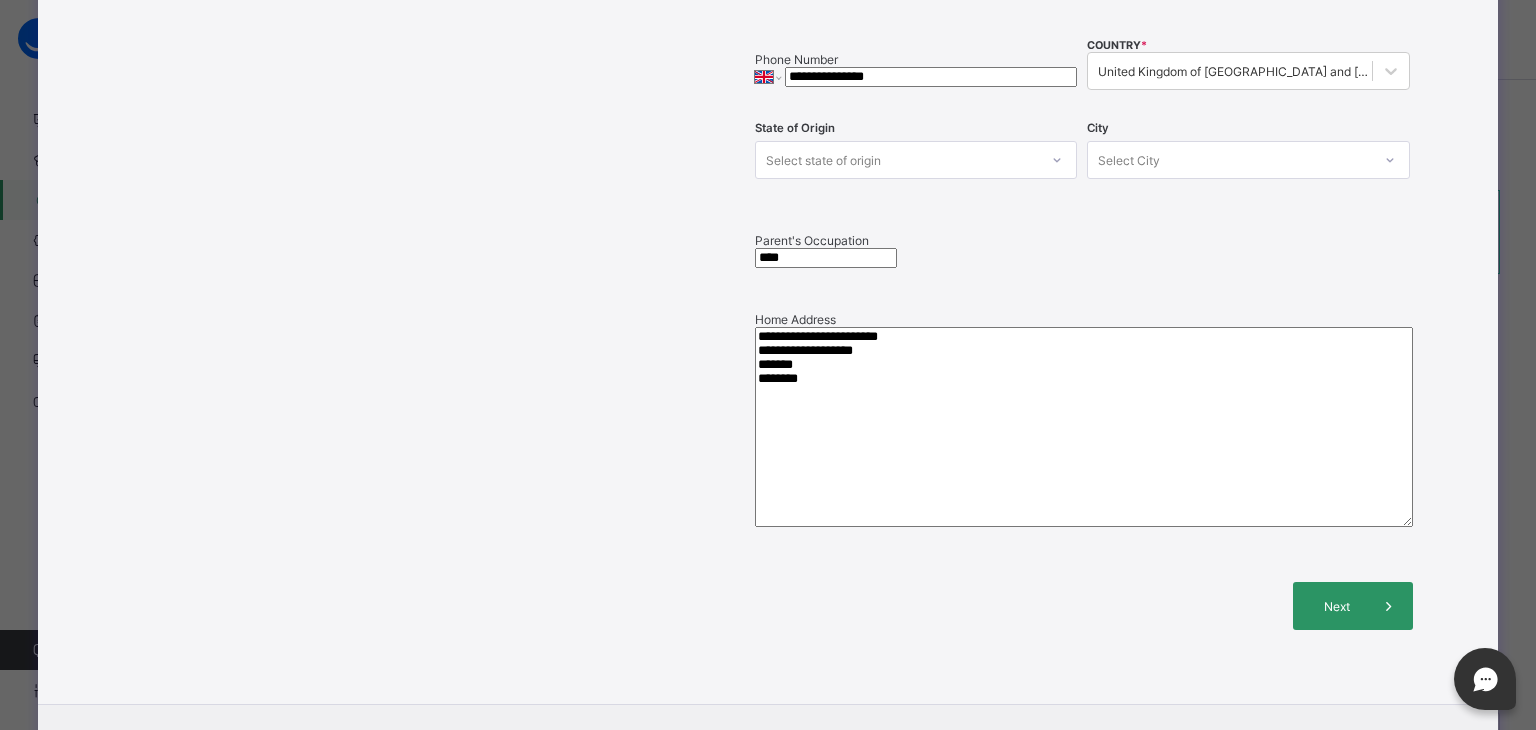 scroll, scrollTop: 523, scrollLeft: 0, axis: vertical 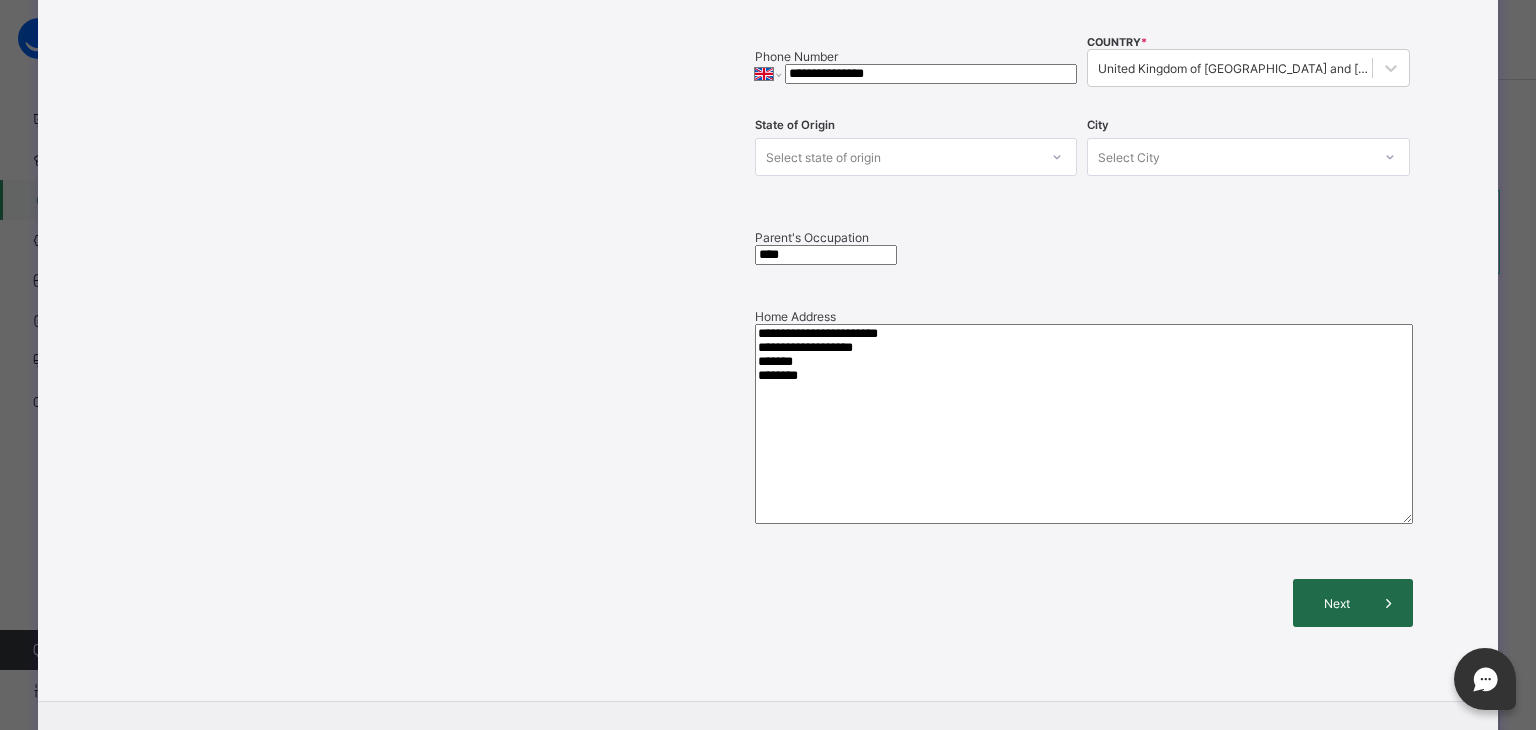 click at bounding box center (1389, 603) 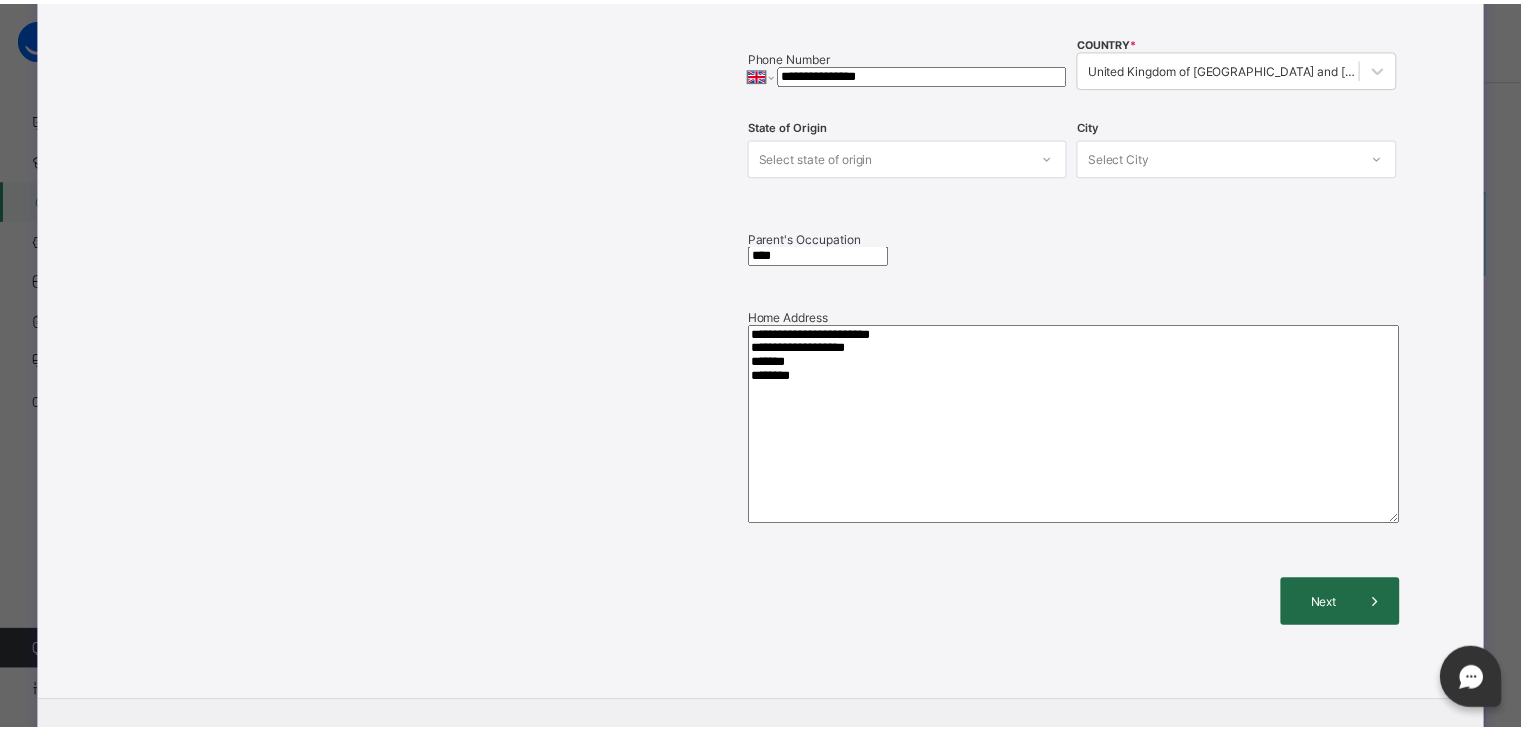 scroll, scrollTop: 18, scrollLeft: 0, axis: vertical 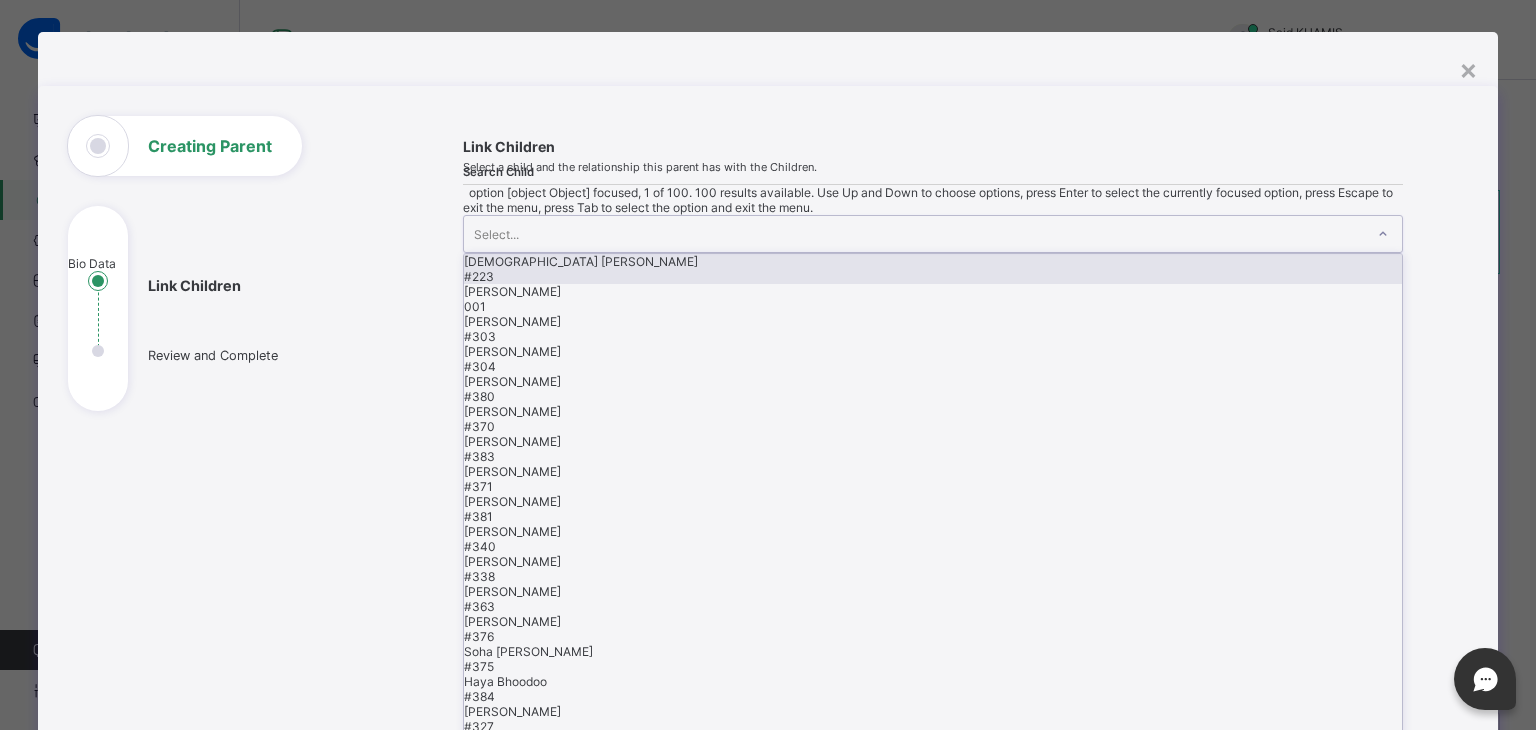 click on "Select..." at bounding box center [914, 234] 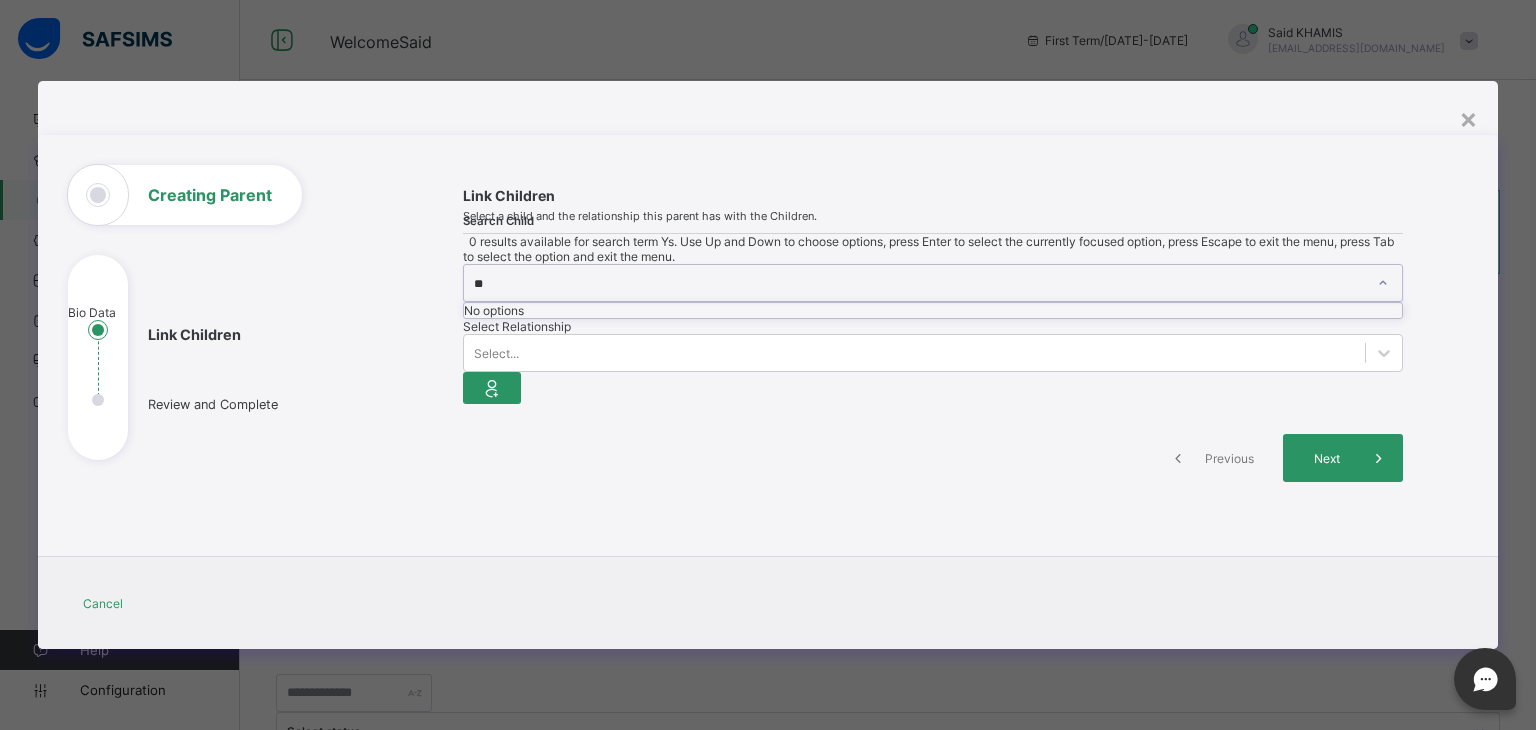 type on "*" 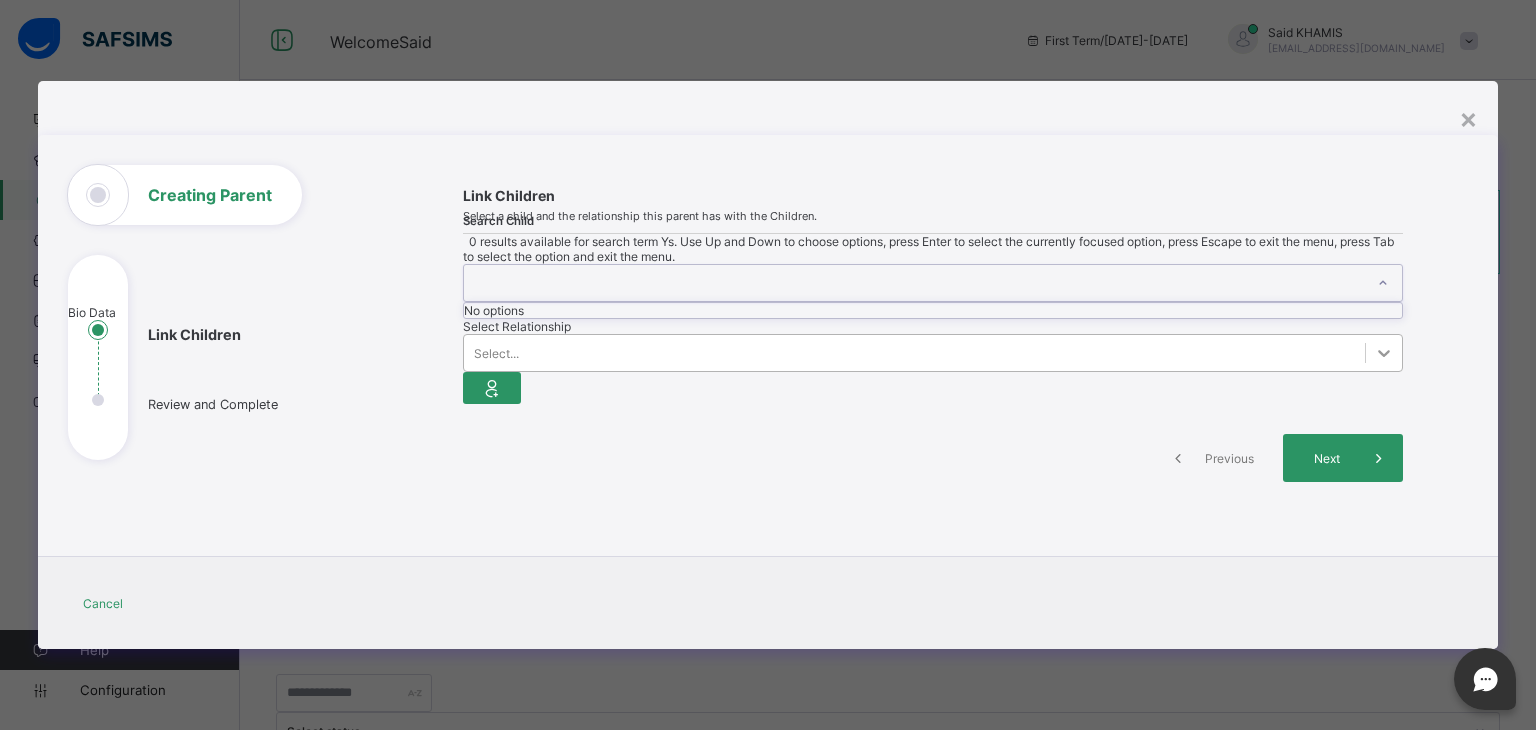 click on "Ys" at bounding box center (914, 283) 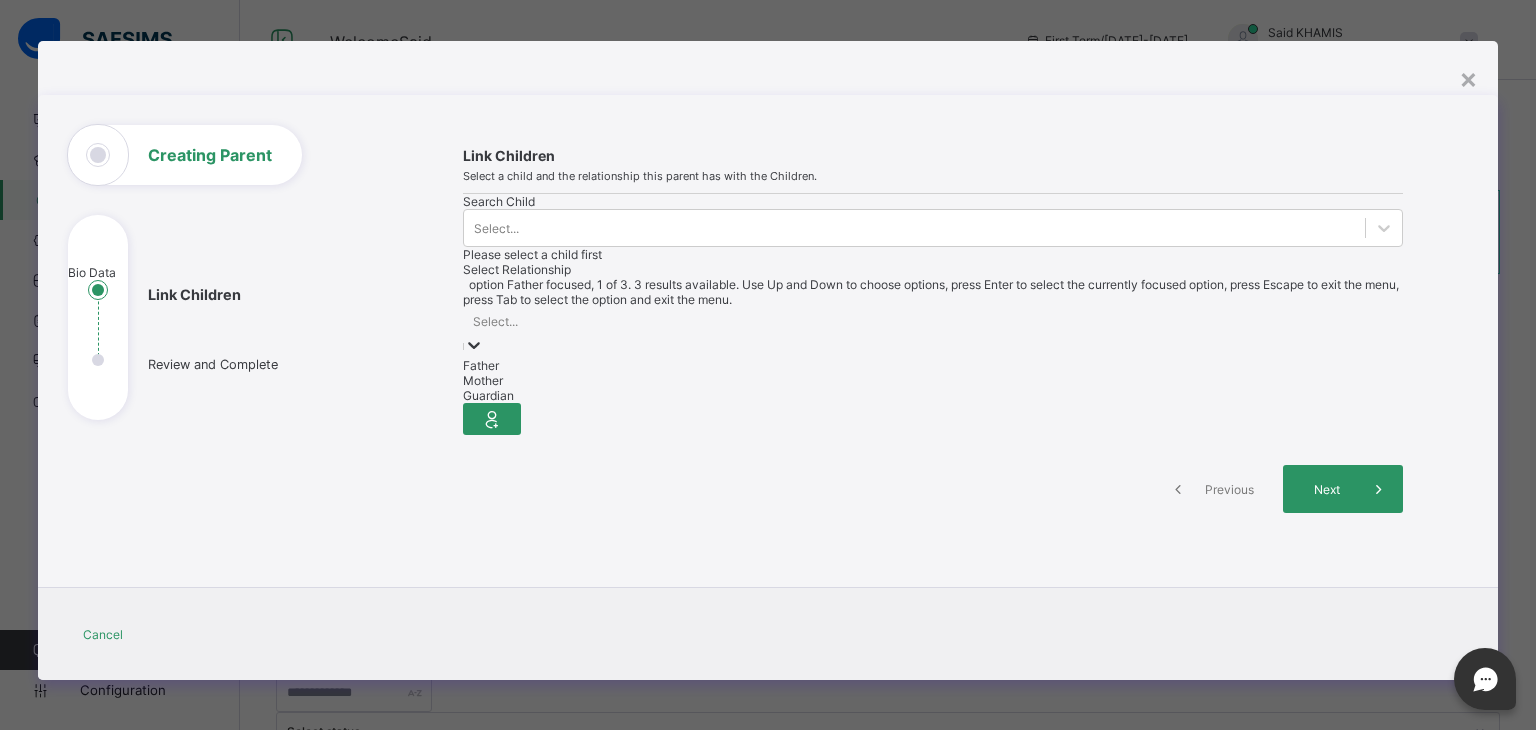 click 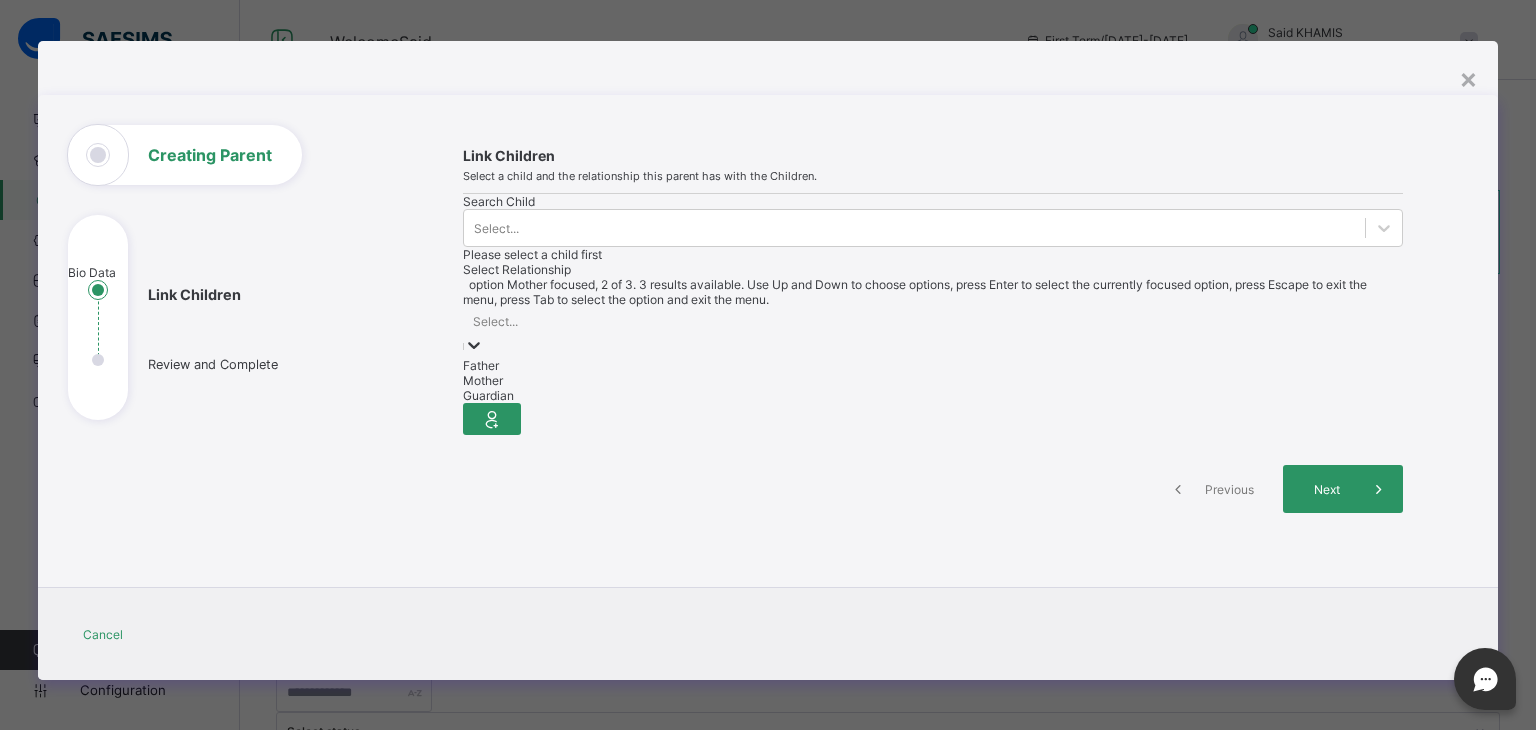 click on "Mother" at bounding box center (933, 380) 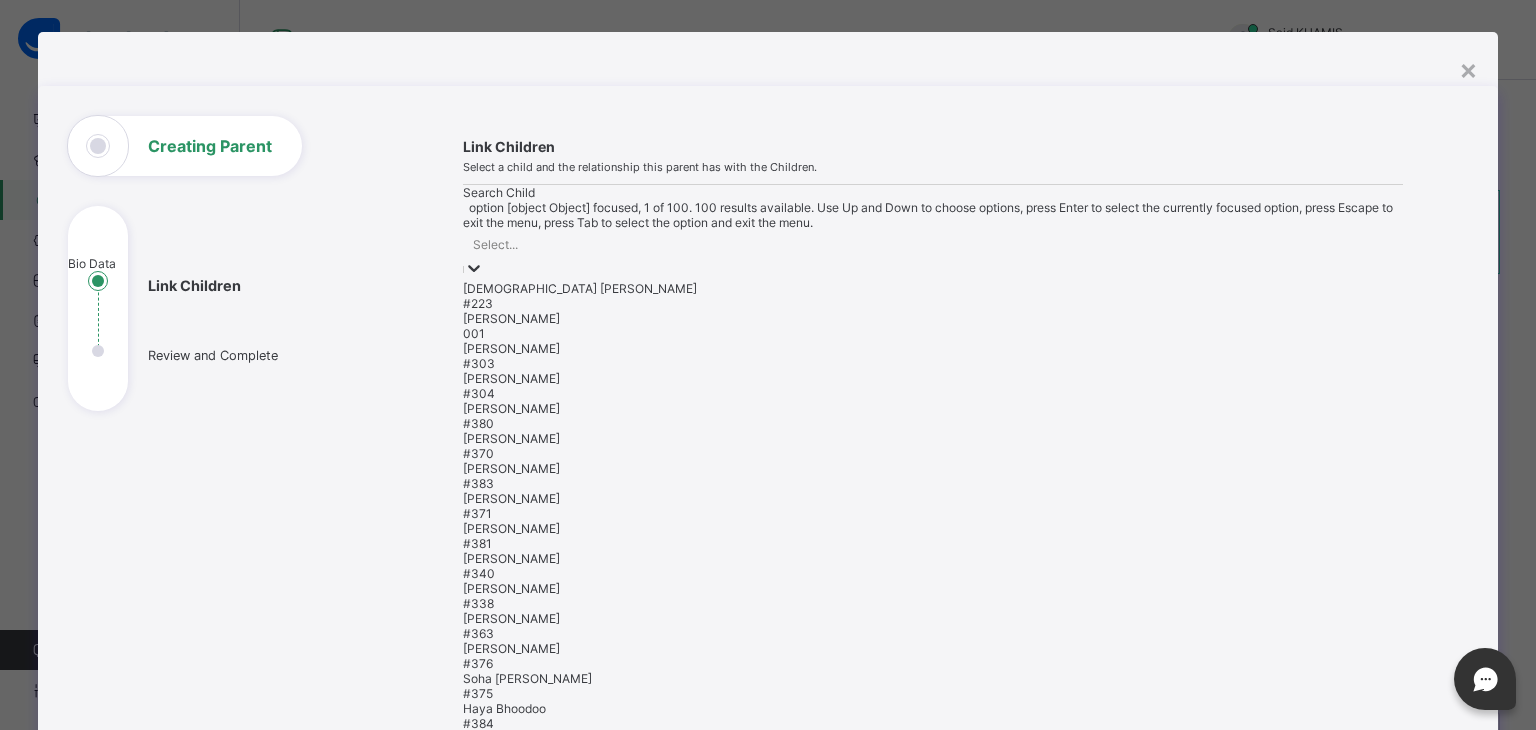 click on "Select..." at bounding box center [933, 244] 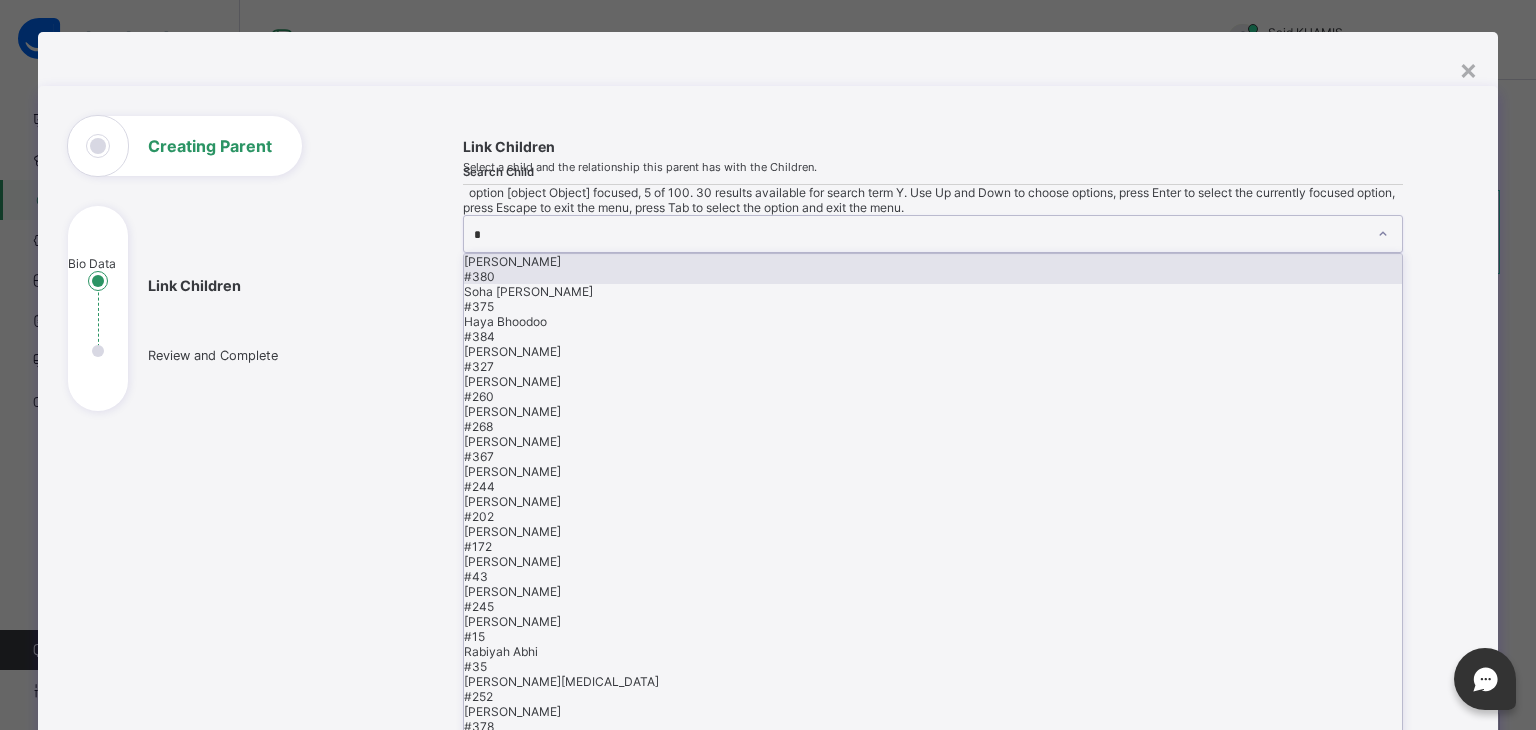click on "Link Children   Select a child and the relationship this parent has with the Children.   Search Child      option [object Object] focused, 5 of 100. 30 results available for search term Y. Use Up and Down to choose options, press Enter to select the currently focused option, press Escape to exit the menu, press Tab to select the option and exit the menu. * Y AYLASAFA  HAMZA #380 Soha Maryam   Chowdhury #375 Haya  Bhoodoo #384 Zakkariya  Ladipo #327 Ameerah  Jeylani #260 Khulayd  Khamis #268 Liya  Salam #367 Yahya  Abhi #244 Liyanah  Bint Azir #202 Roya  Alom #172 Ayaan  Miah #43 Ilyas  Ahmed Bhuiya #245 Riaz  Khyum #15 Rabiyah  Abhi #35 Tayyibah  Yasmin #252 Alya  Nassoro #378 Ayah  Hussein #379 Izna  Chaudhry #314 Yaqub  Bin Azir #39 Zaydin   Bin Azir #16 Rayaan  Rabbani Begum #346 Yahya  Khalique #162 Mohammed Iyaad  Alim #355 Yusuf  Ali #173 Zayan  Hamid #53 Lamya   Mohamed Hadi #199 Faryat  Yussuf Mohammed #226  Inaaya  Janna Khatun #235 Umaynah  Uddin #194 Yaseen   Raafay 002 Select Relationship Mother" at bounding box center (933, 740) 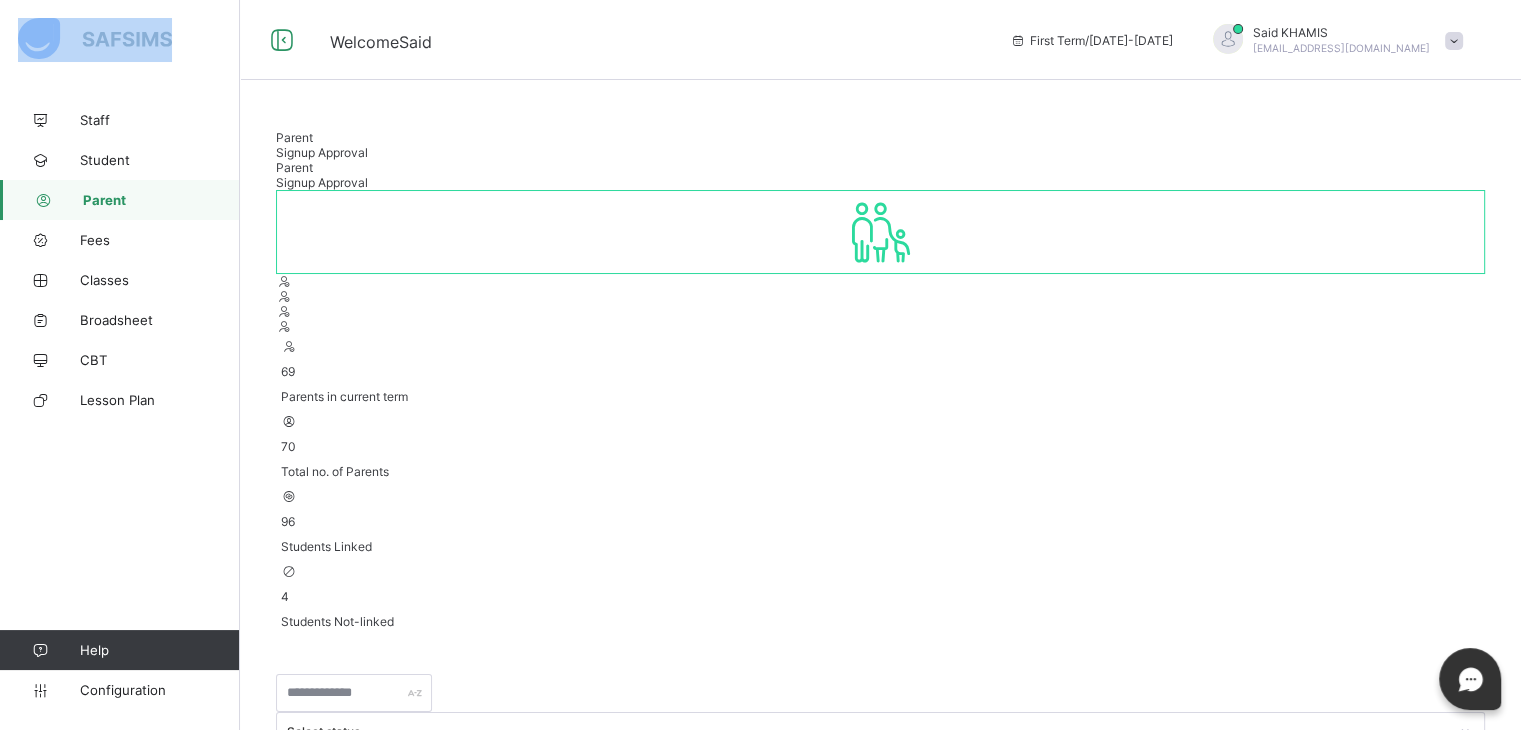 click at bounding box center [1454, 41] 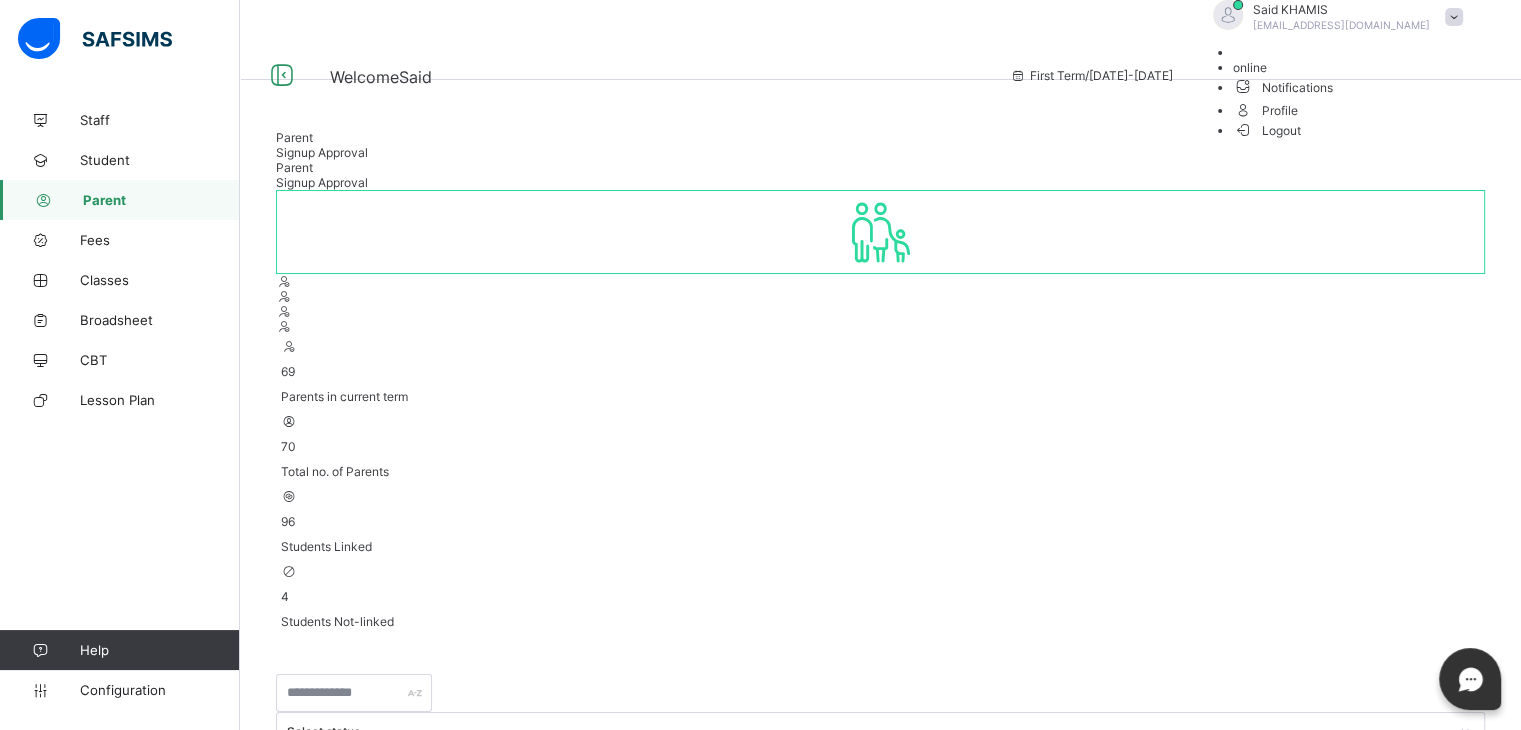 click on "Logout" at bounding box center (1267, 130) 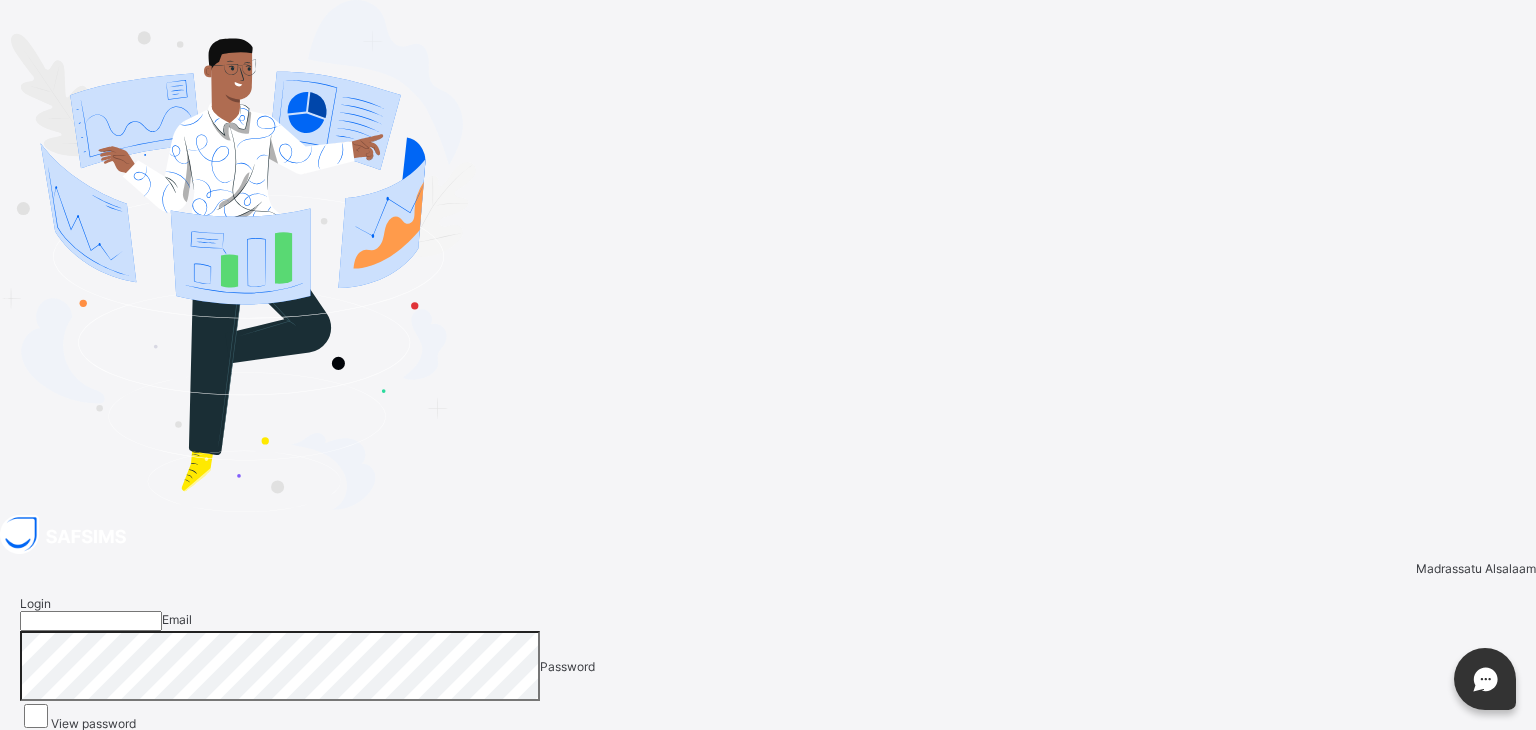 type on "**********" 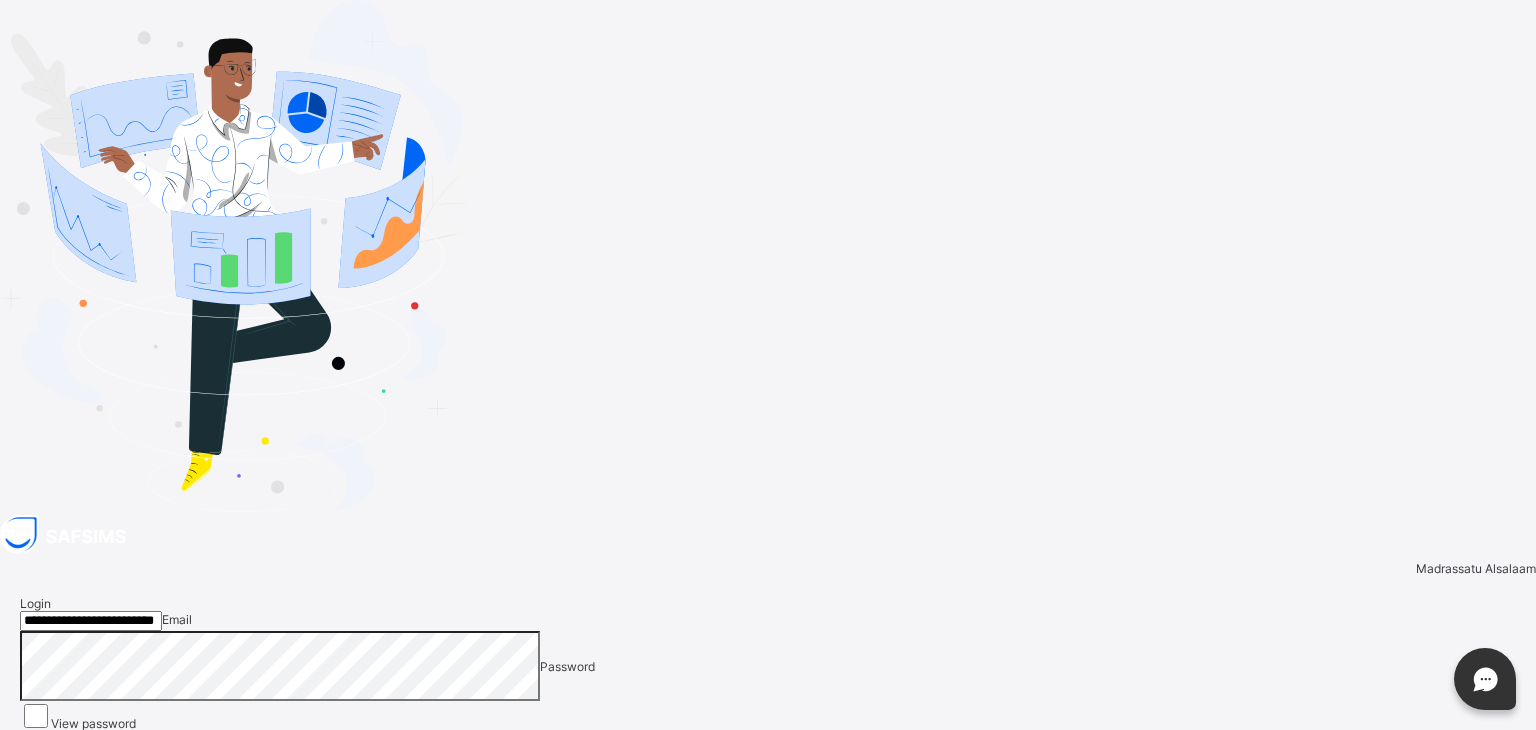 click on "Login" at bounding box center [1483, 738] 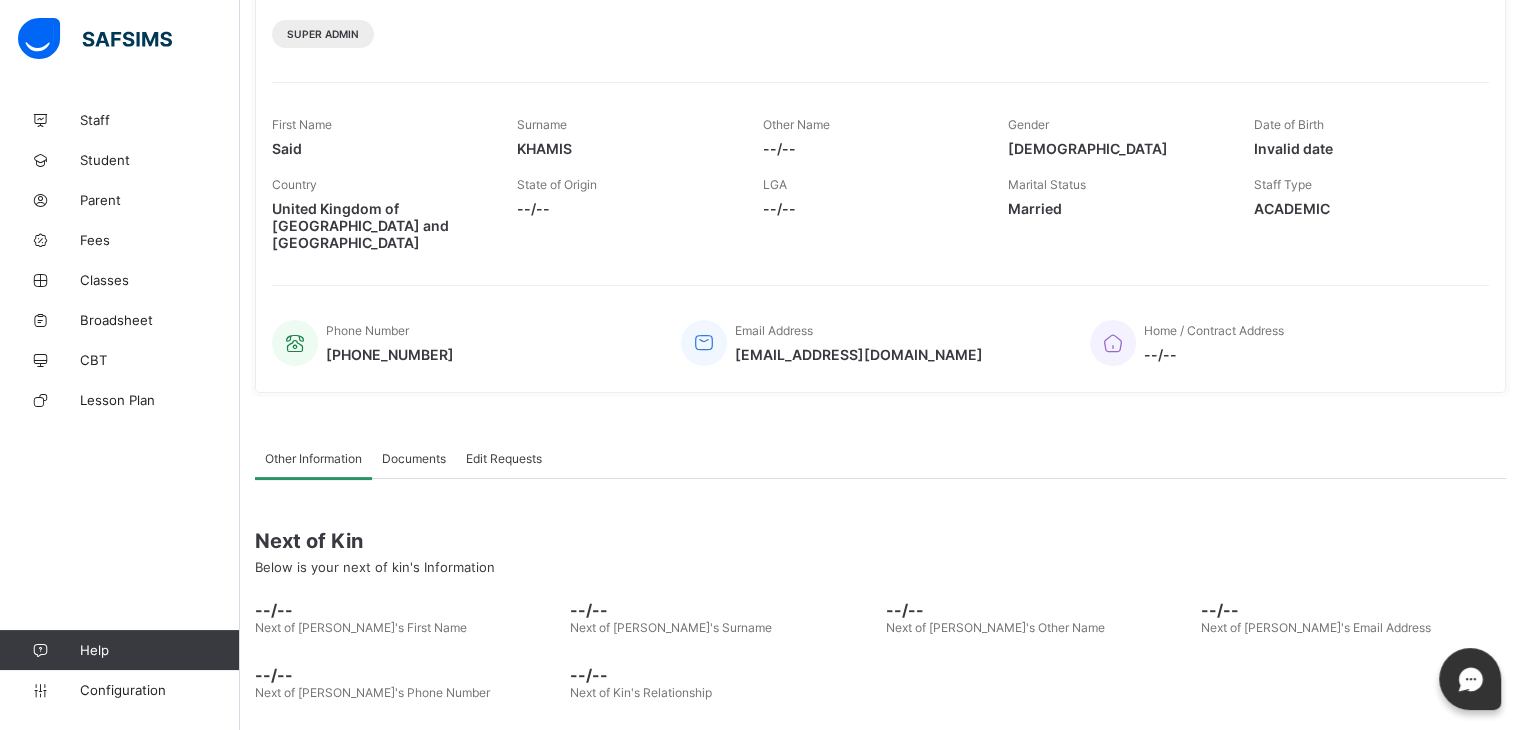 scroll, scrollTop: 322, scrollLeft: 0, axis: vertical 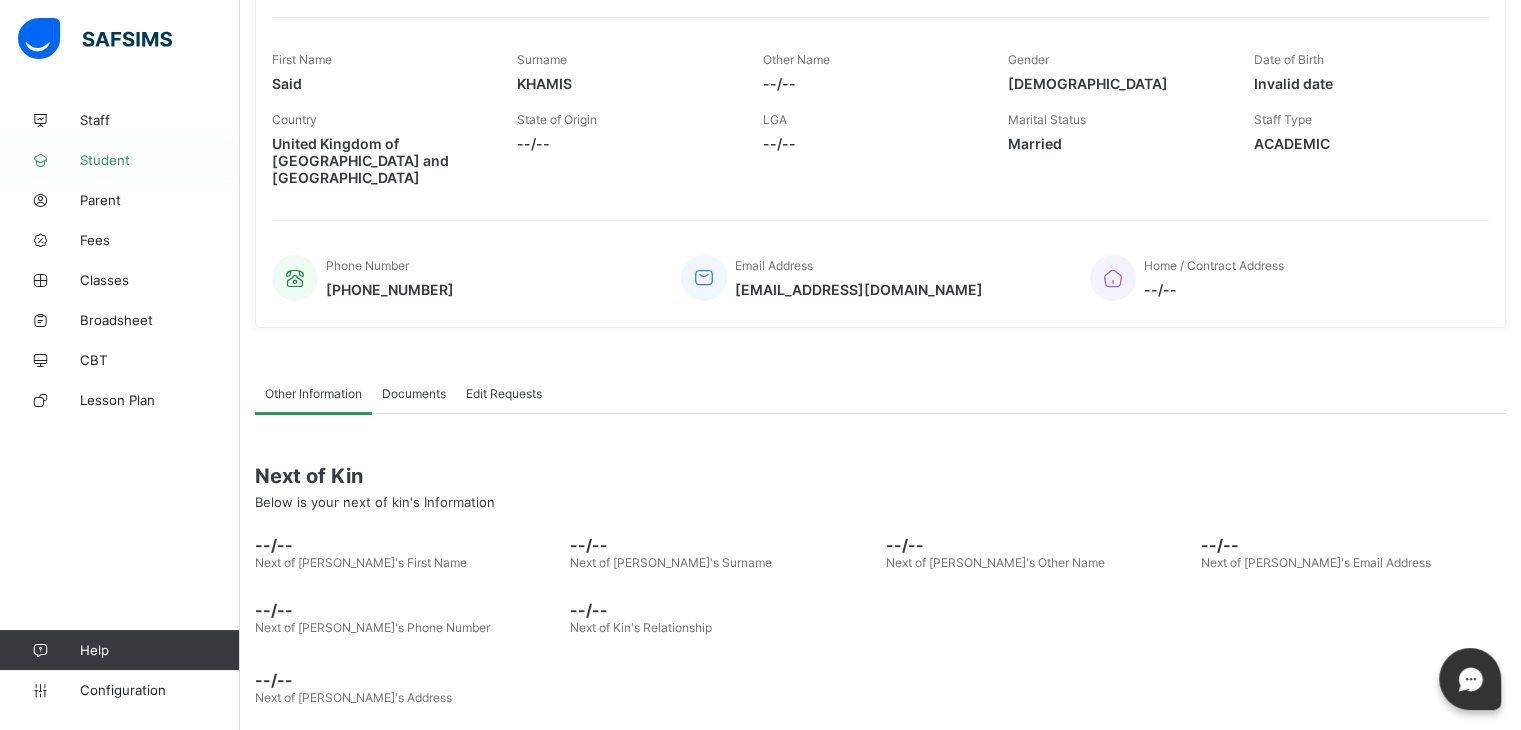 click on "Student" at bounding box center [160, 160] 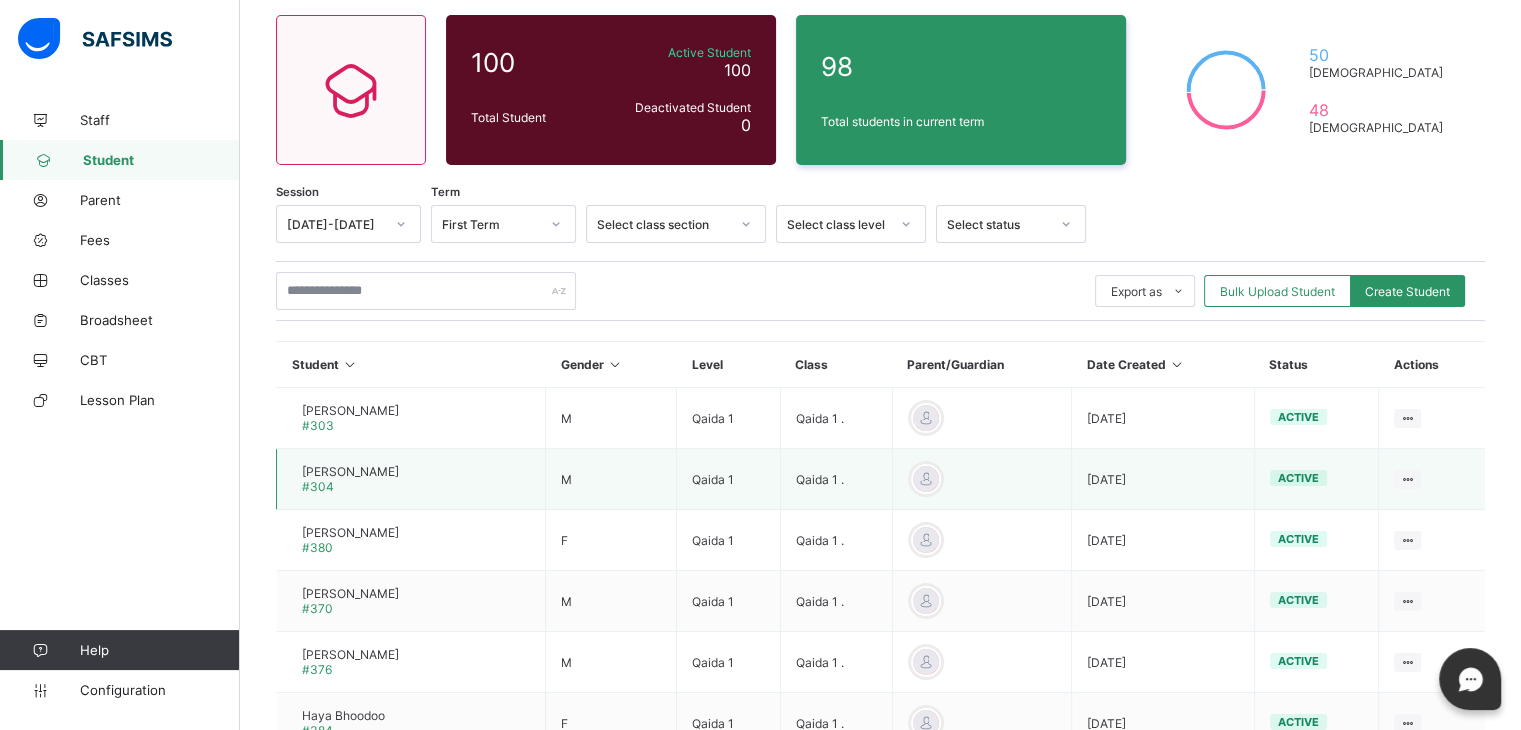 scroll, scrollTop: 322, scrollLeft: 0, axis: vertical 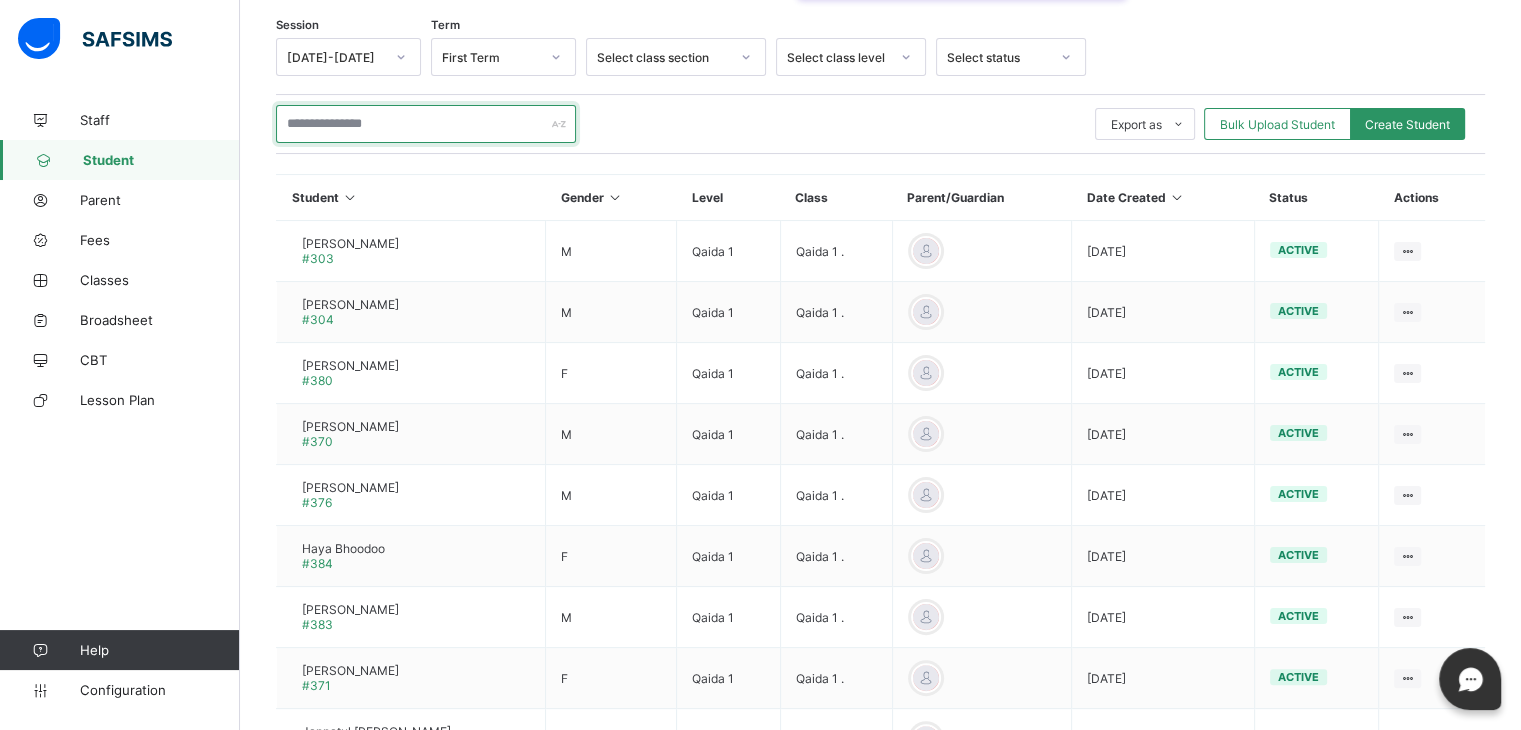 click at bounding box center (426, 124) 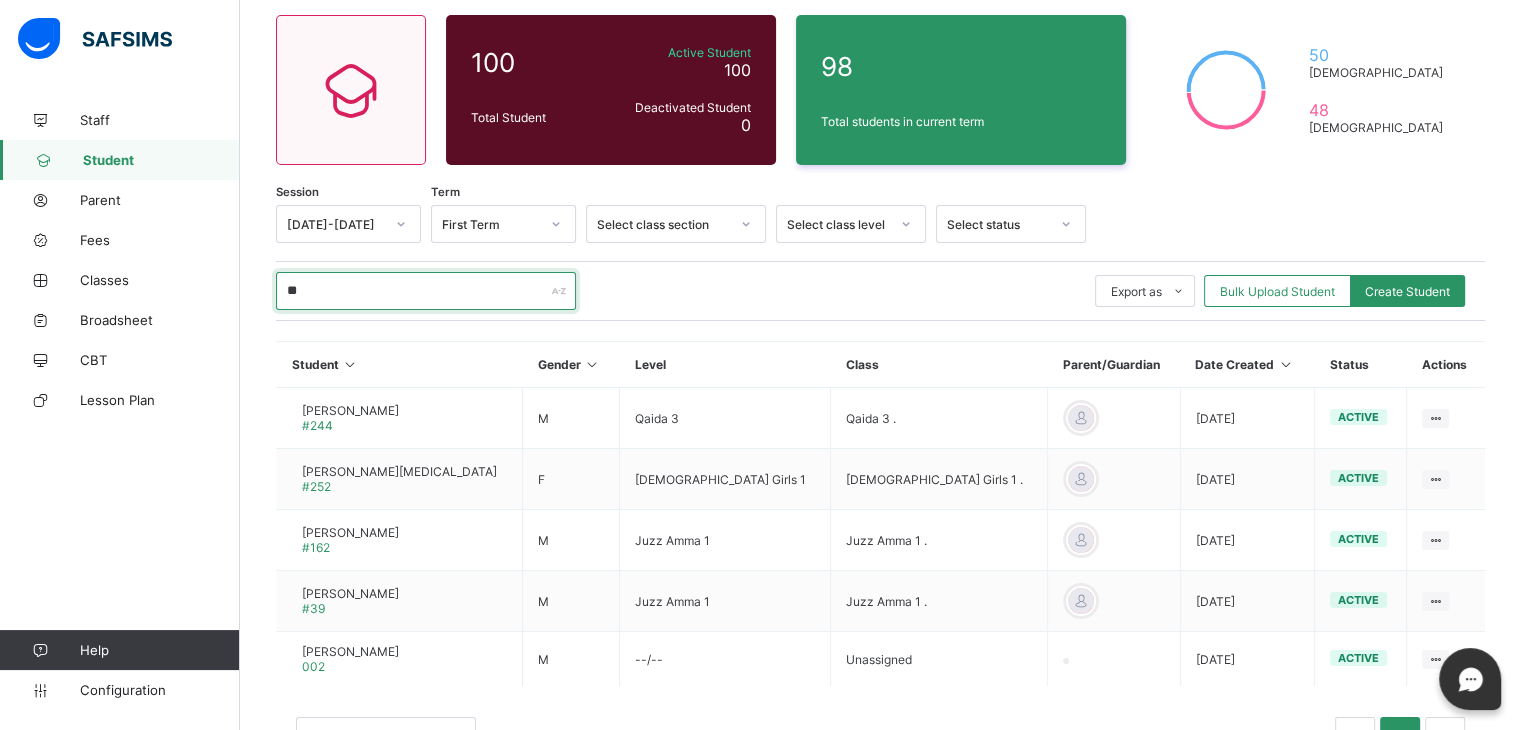 scroll, scrollTop: 231, scrollLeft: 0, axis: vertical 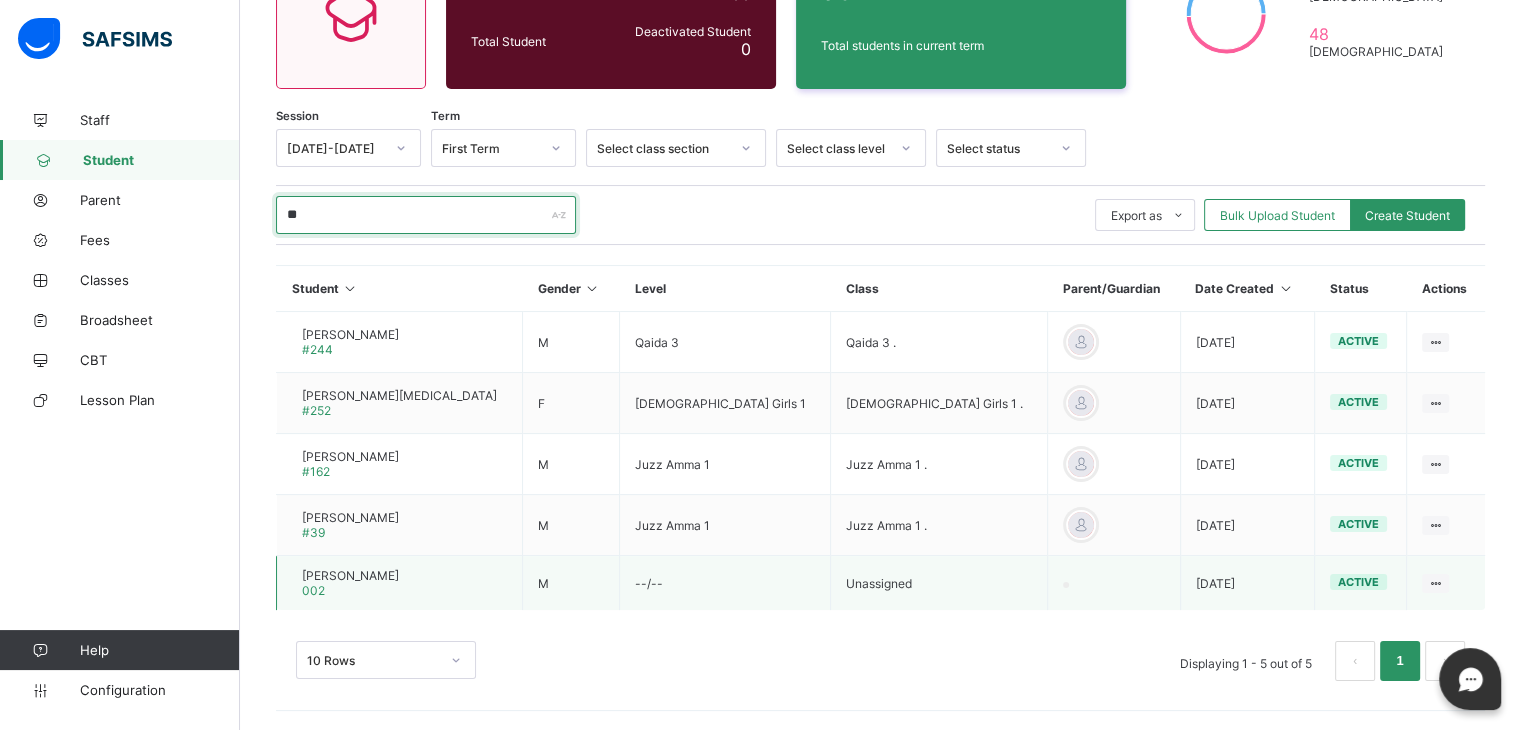 type on "**" 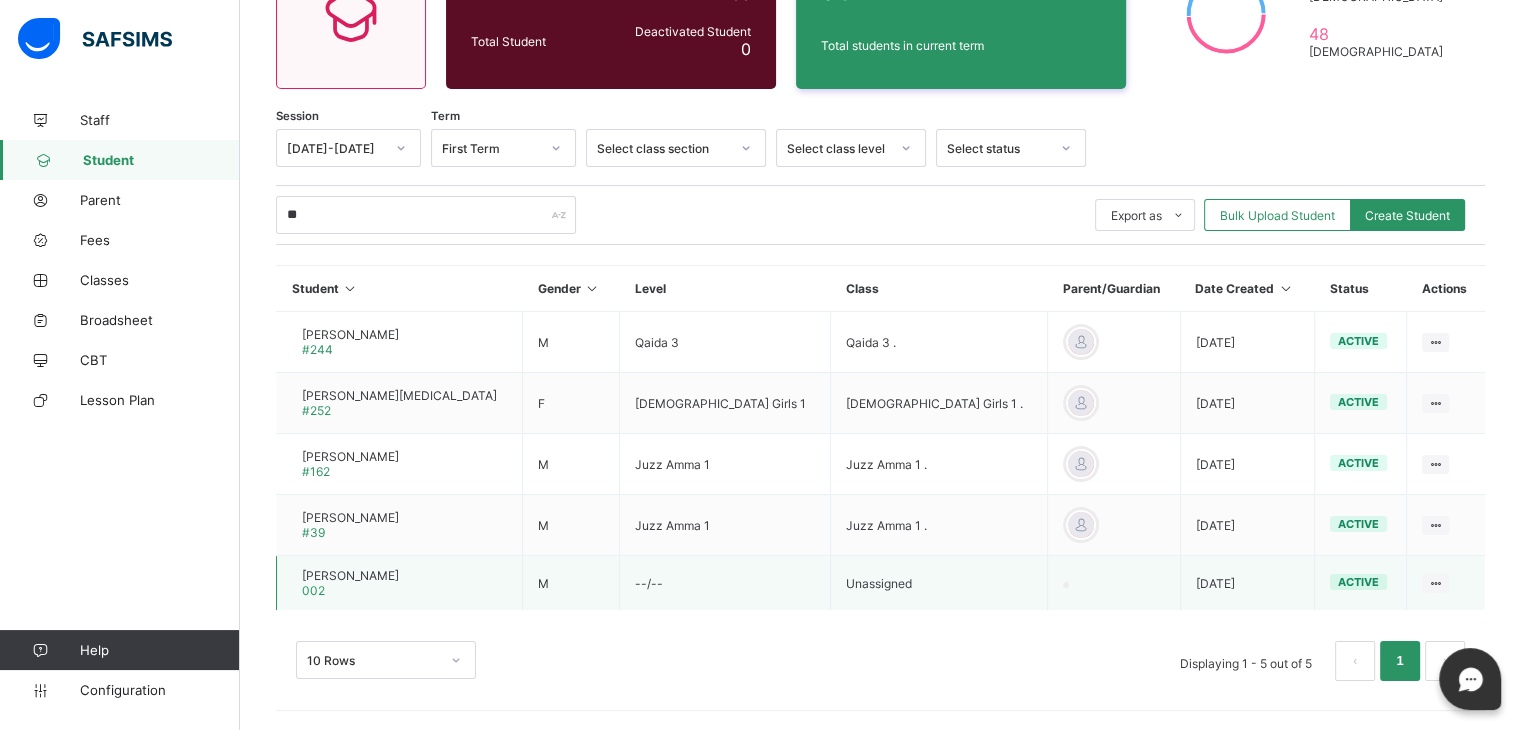 click on "Yaseen   Raafay 002" at bounding box center [400, 583] 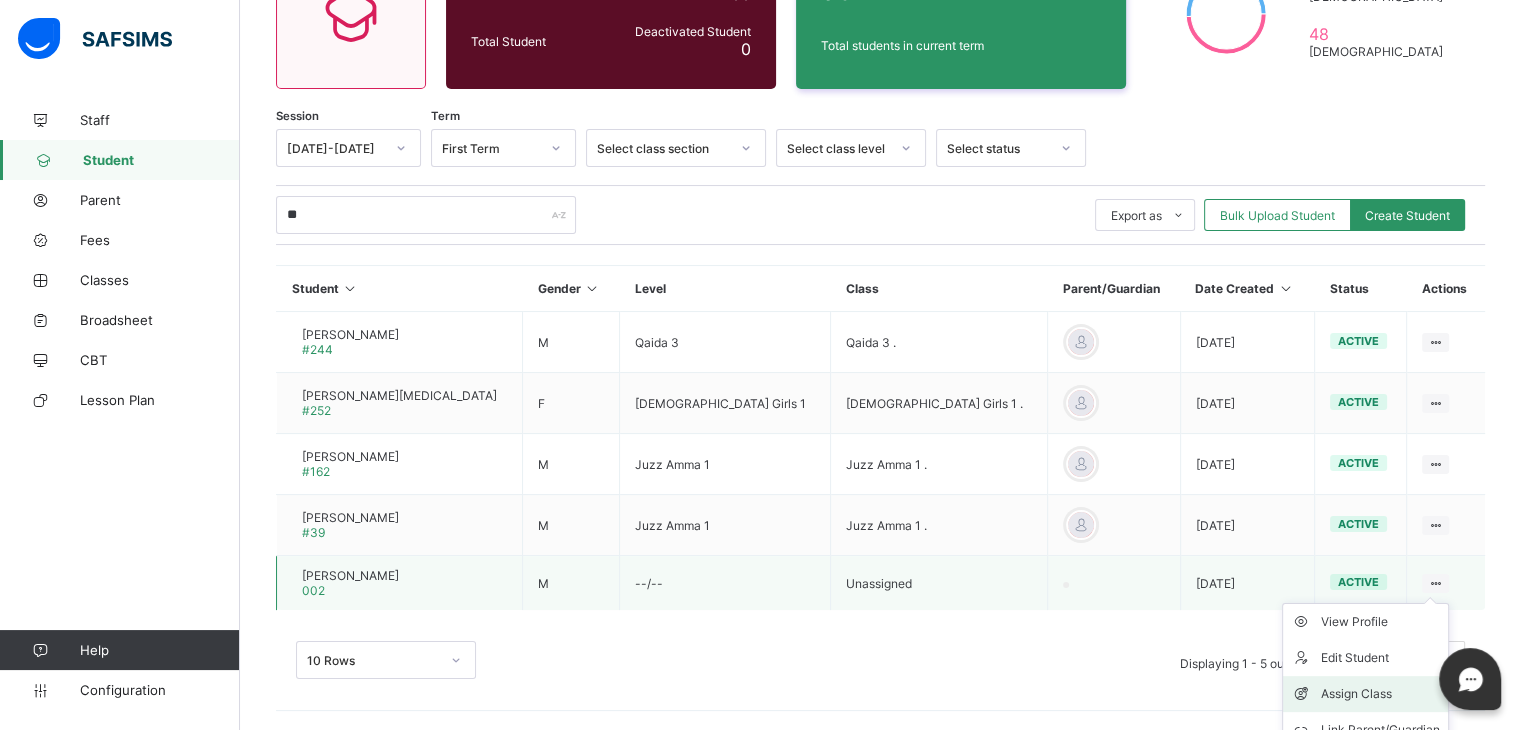 click on "Assign Class" at bounding box center [1380, 694] 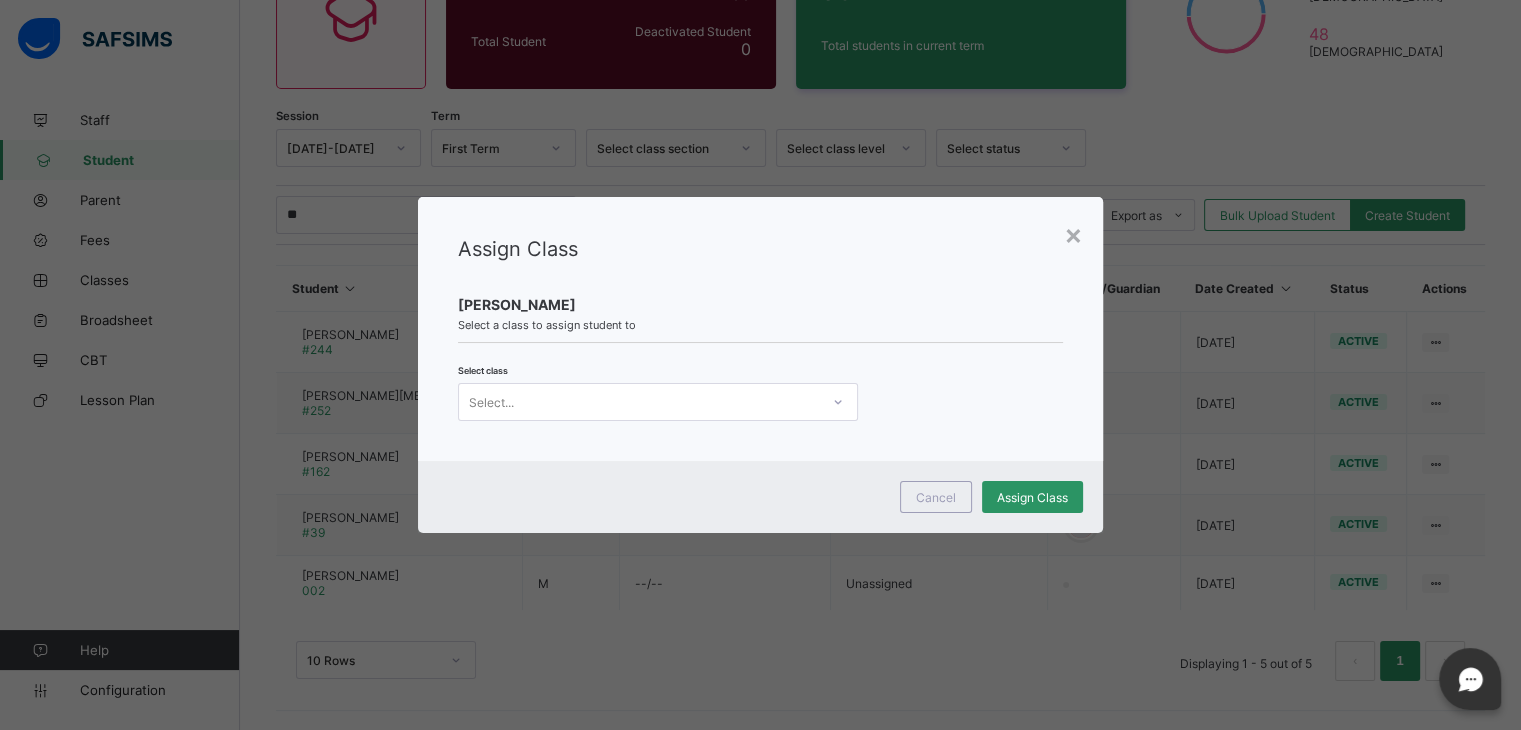 click at bounding box center (838, 402) 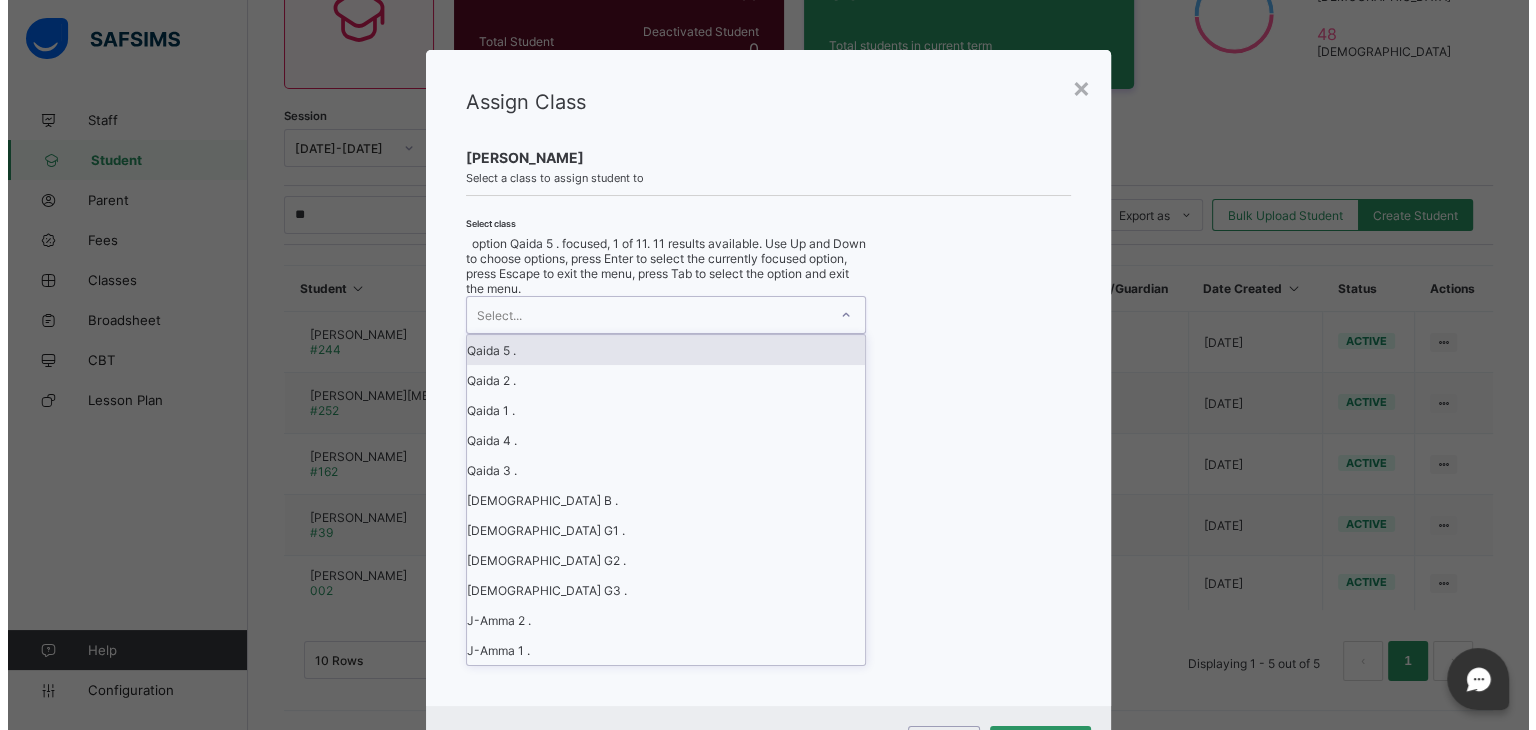 scroll, scrollTop: 20, scrollLeft: 0, axis: vertical 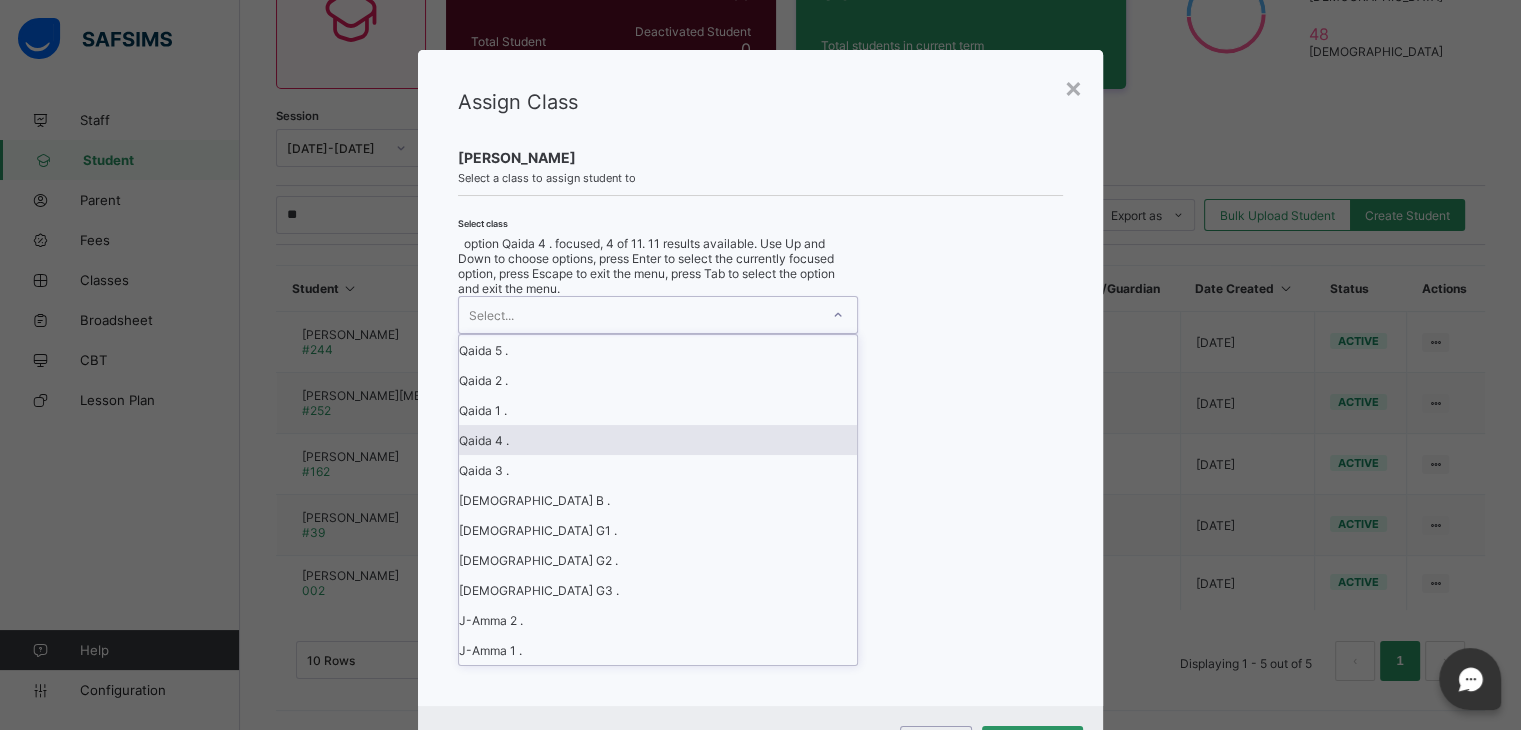 click on "Qaida 4 ." at bounding box center (658, 440) 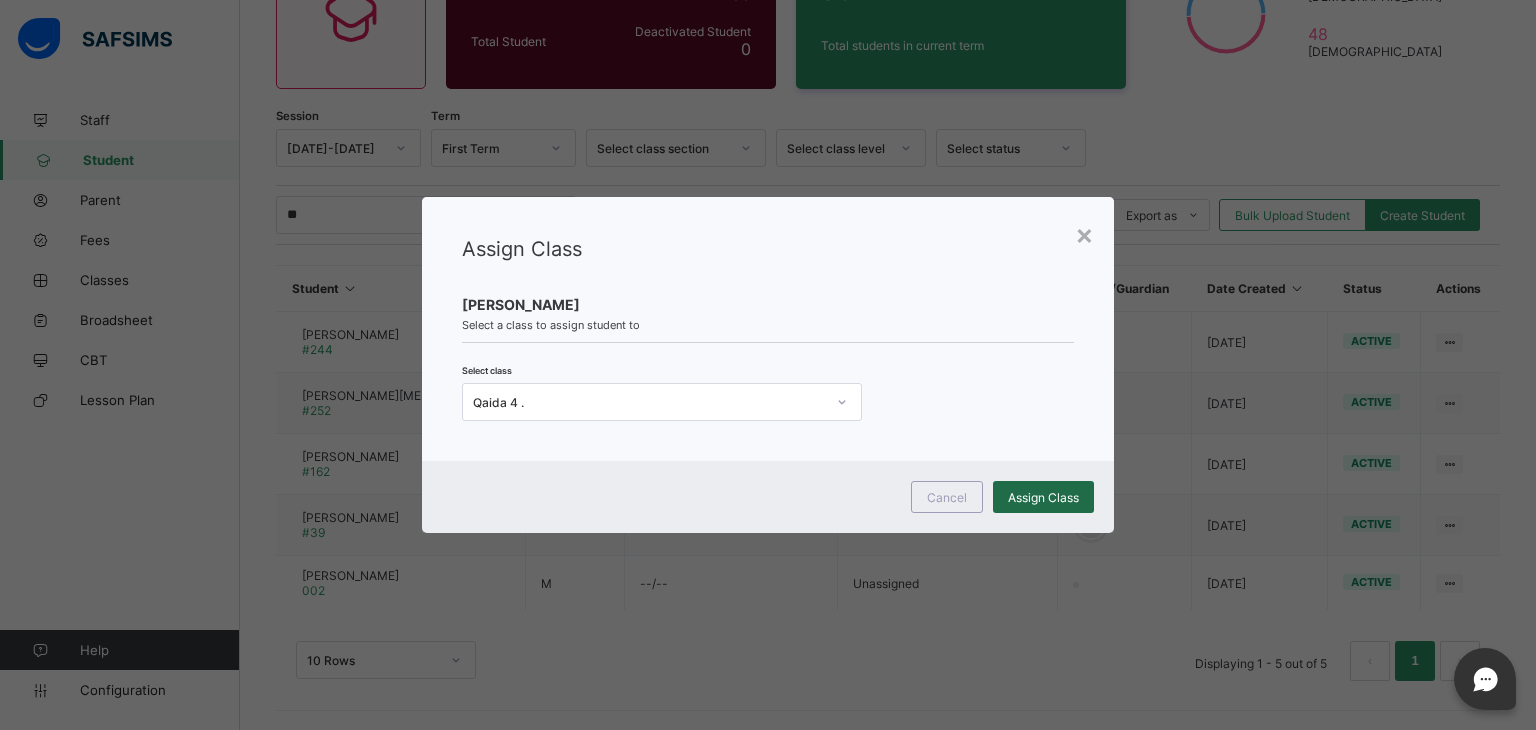 click on "Assign Class" at bounding box center (1043, 497) 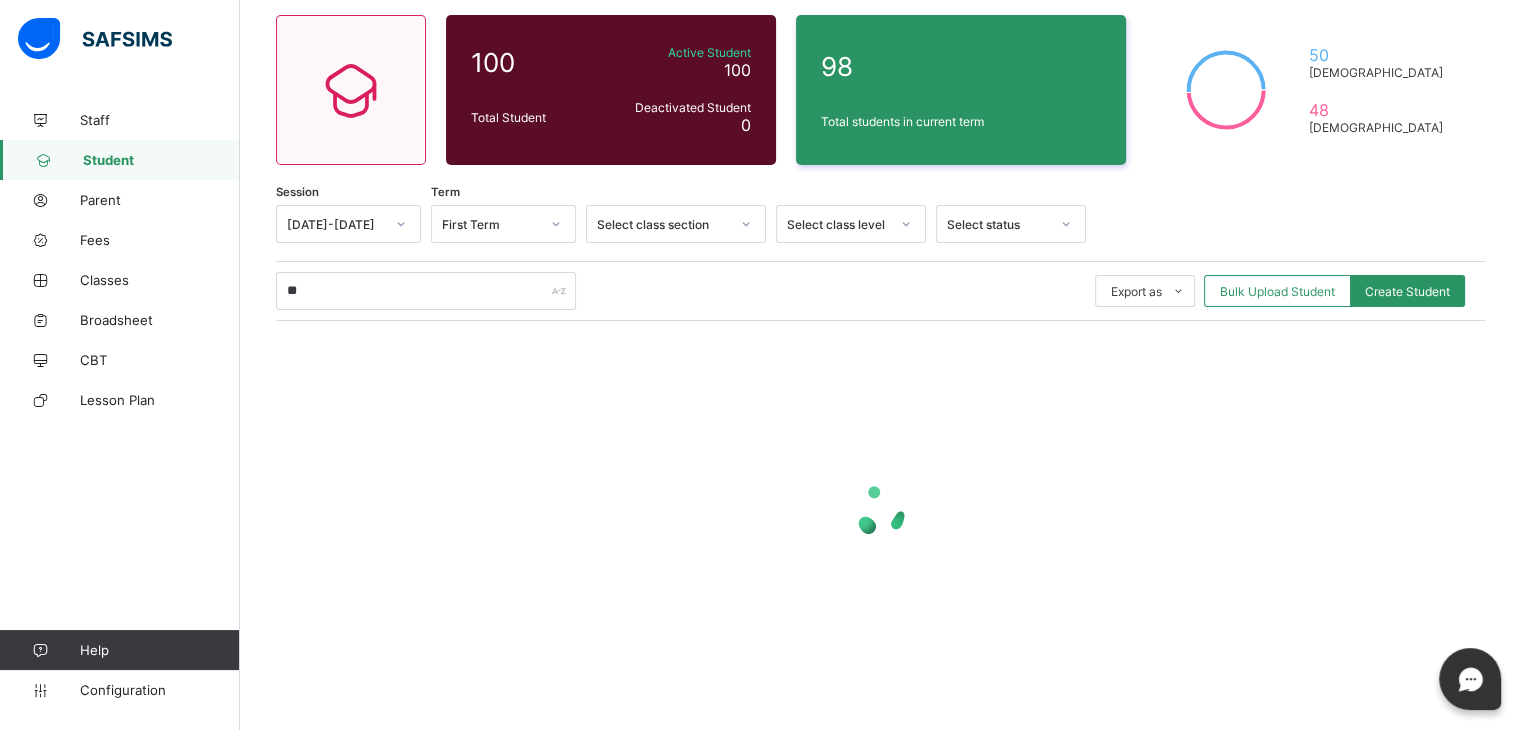 scroll, scrollTop: 231, scrollLeft: 0, axis: vertical 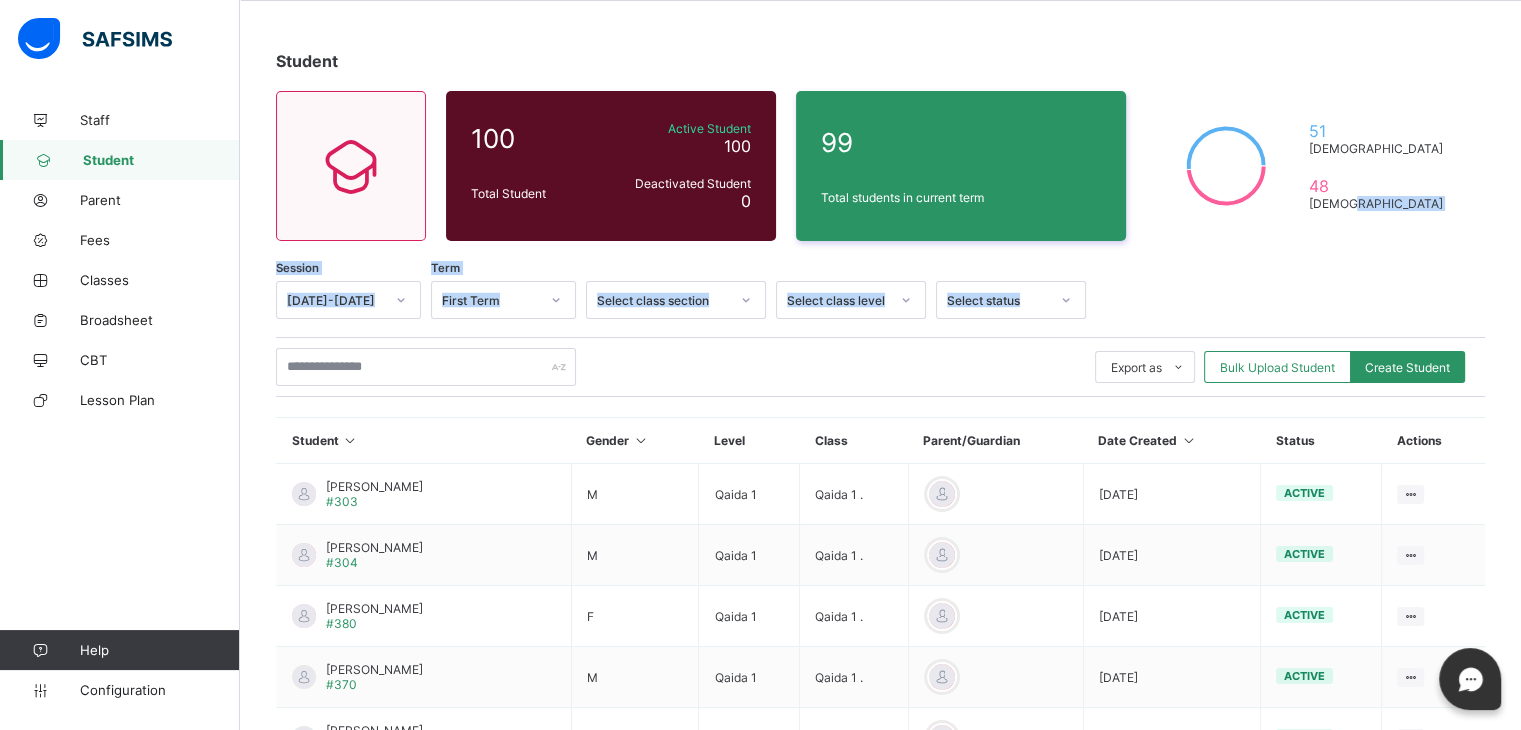 drag, startPoint x: 1516, startPoint y: 210, endPoint x: 1531, endPoint y: 241, distance: 34.43835 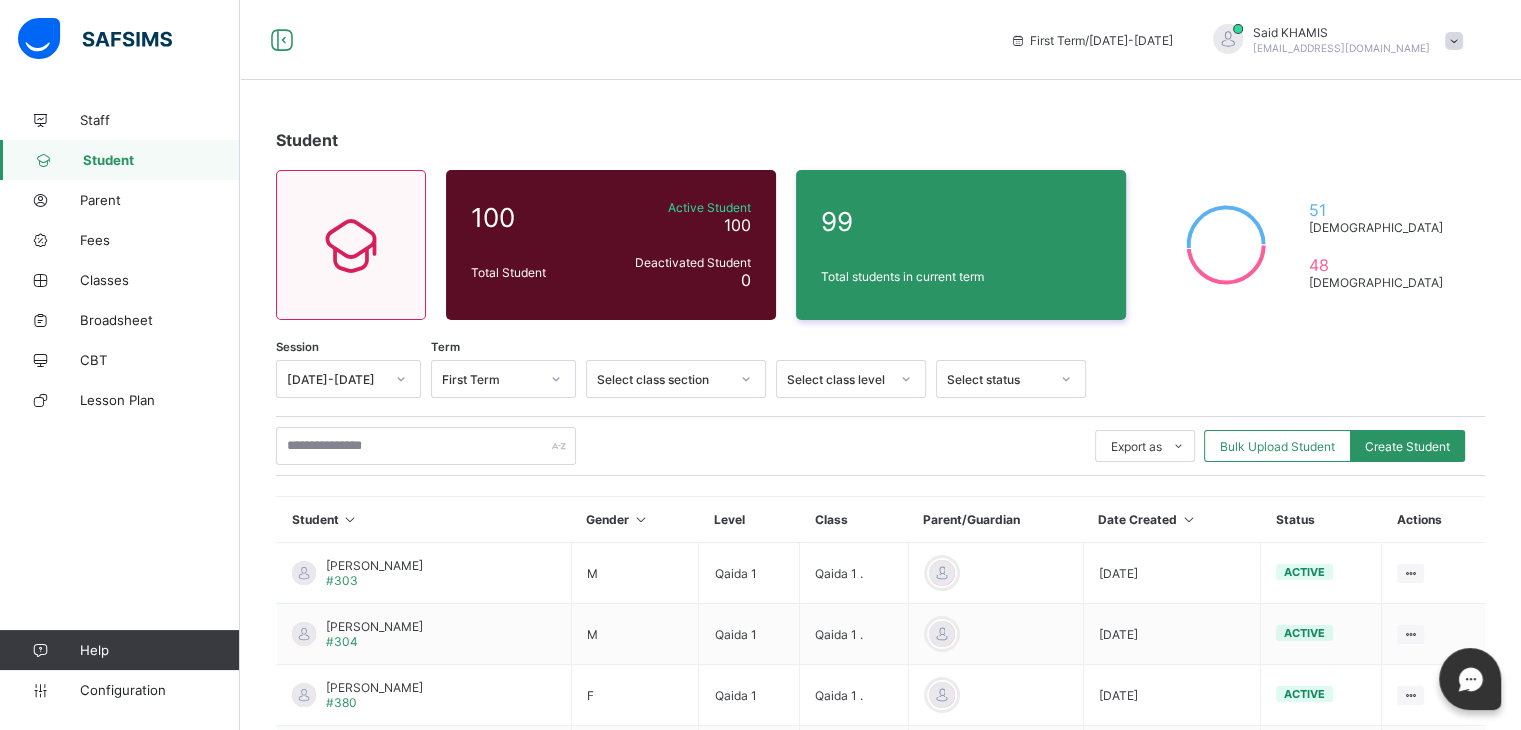 click on "Student 100 Total Student Active Student 100 Deactivated Student 0 99 Total students in current term 51   Male  48   Female Session 2025-2026 Term First Term Select class section Select class level Select status Export as Pdf Report Excel Report Excel Report  (LMS)   Bulk Upload Student Create Student Student   Gender   Level   Class   Parent/Guardian   Date Created   Status   Actions   Abdul Hakeem  Umar #303 M Qaida 1 Qaida 1 . 2025-07-01 active View Profile Edit Student Link Parent/Guardian Delete Student Abdul Haleem  Umar #304 M Qaida 1 Qaida 1 . 2025-07-01 active View Profile Edit Student Link Parent/Guardian Delete Student AYLASAFA  HAMZA #380 F Qaida 1 Qaida 1 . 2025-07-01 active View Profile Edit Student Link Parent/Guardian Delete Student Eesah  Begum #370 M Qaida 1 Qaida 1 . 2025-07-01 active View Profile Edit Student Link Parent/Guardian Delete Student Hamza  Jubair #376 M Qaida 1 Qaida 1 . 2025-07-01 active View Profile Edit Student Link Parent/Guardian Delete Student Haya  Bhoodoo #384 F Qaida 1" at bounding box center (880, 686) 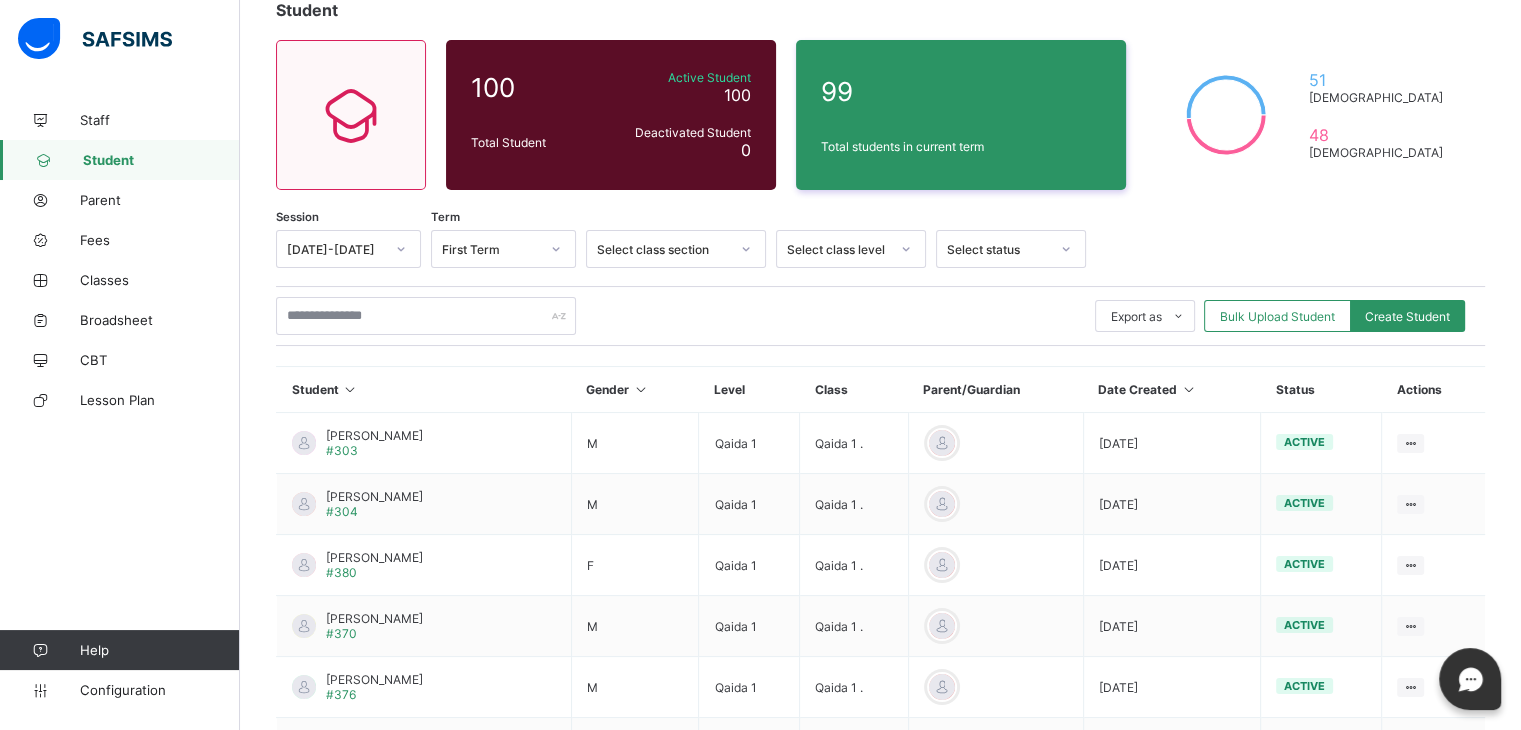 scroll, scrollTop: 128, scrollLeft: 0, axis: vertical 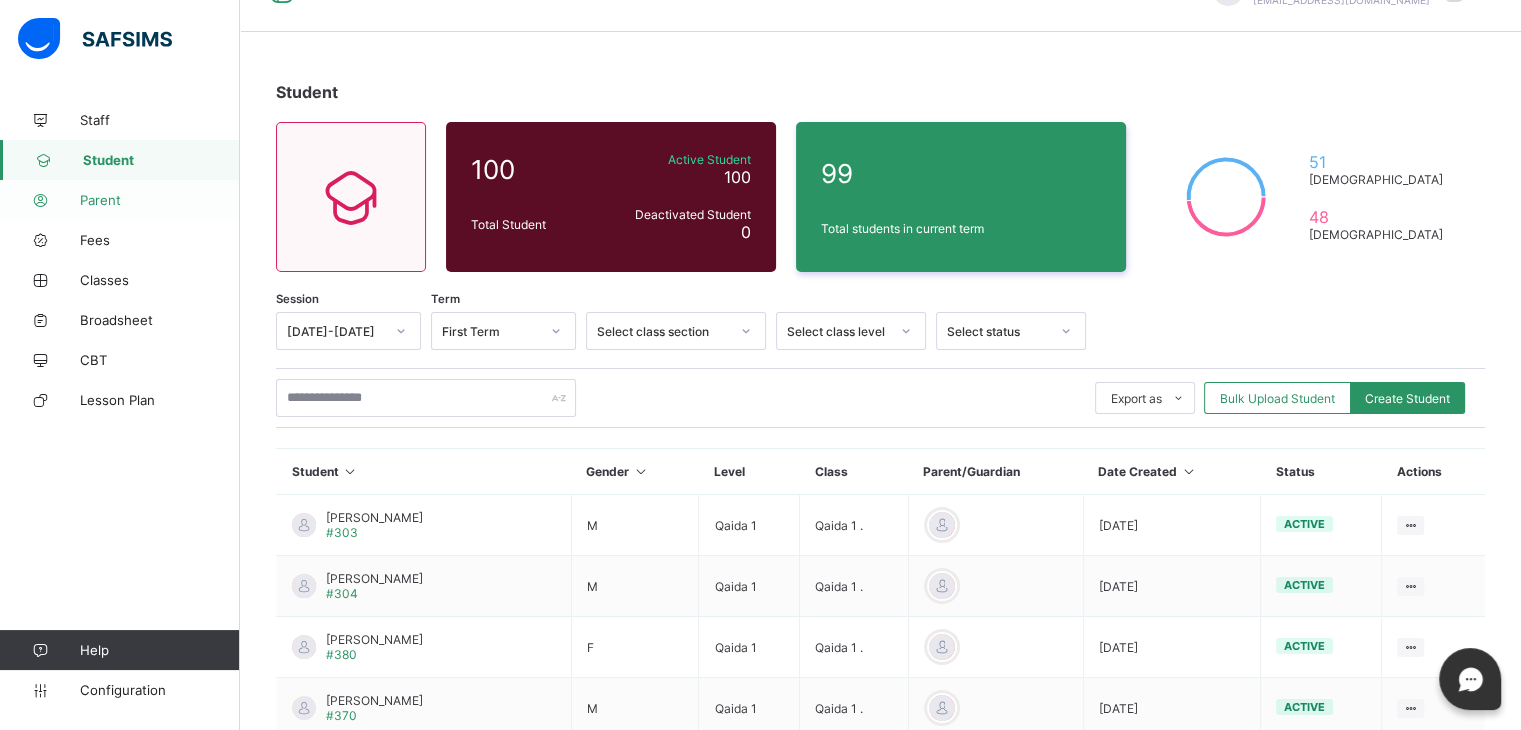 click on "Parent" at bounding box center (160, 200) 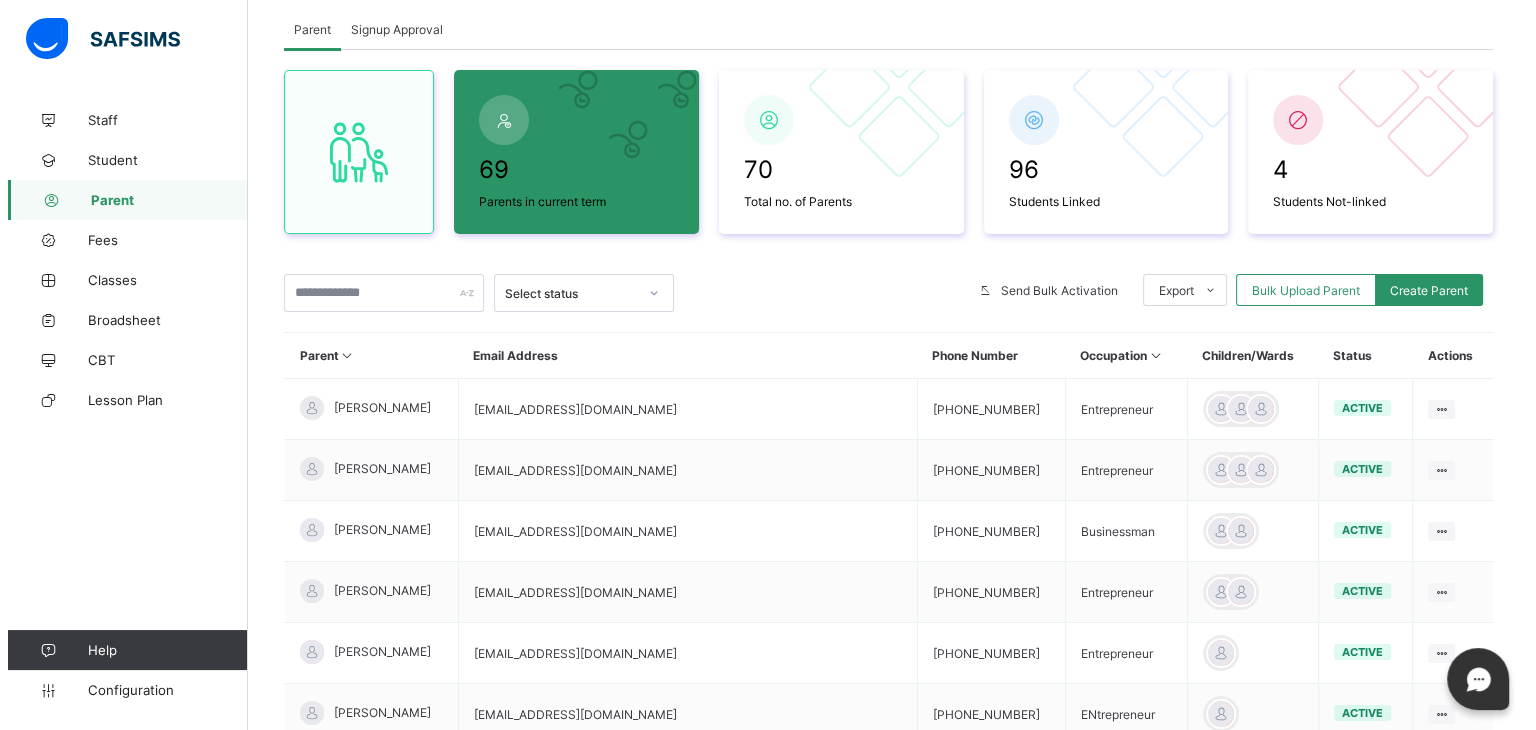scroll, scrollTop: 0, scrollLeft: 0, axis: both 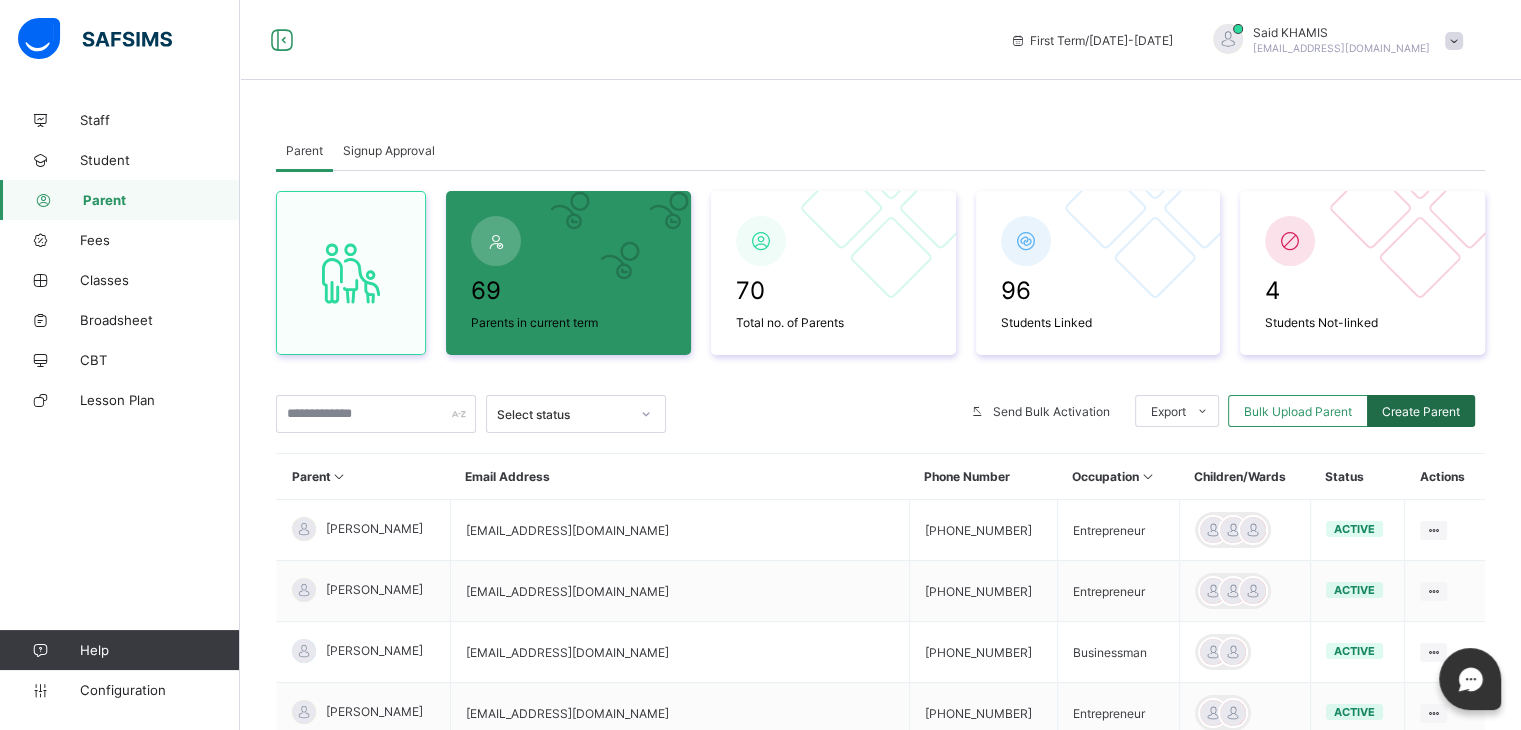 click on "Create Parent" at bounding box center [1421, 411] 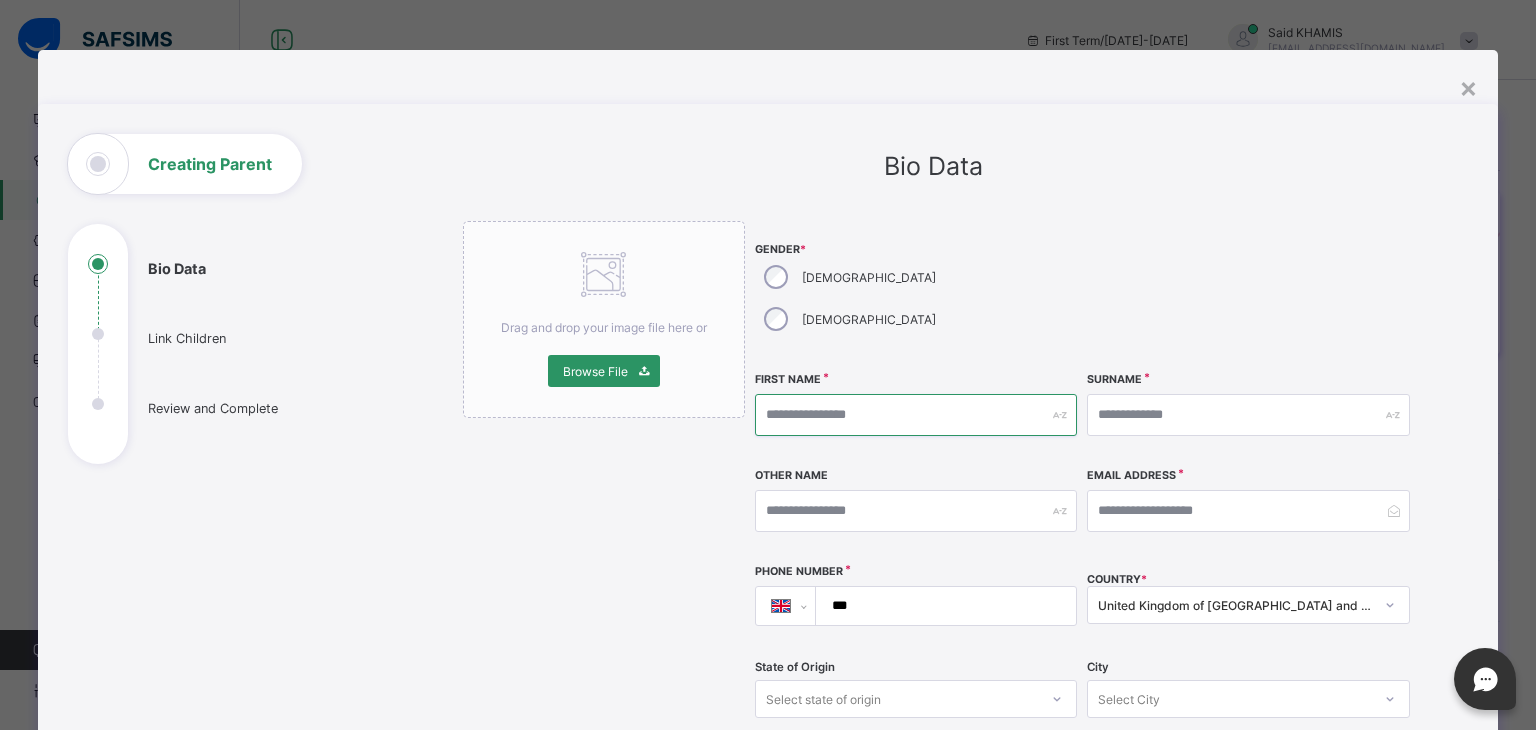click at bounding box center (916, 415) 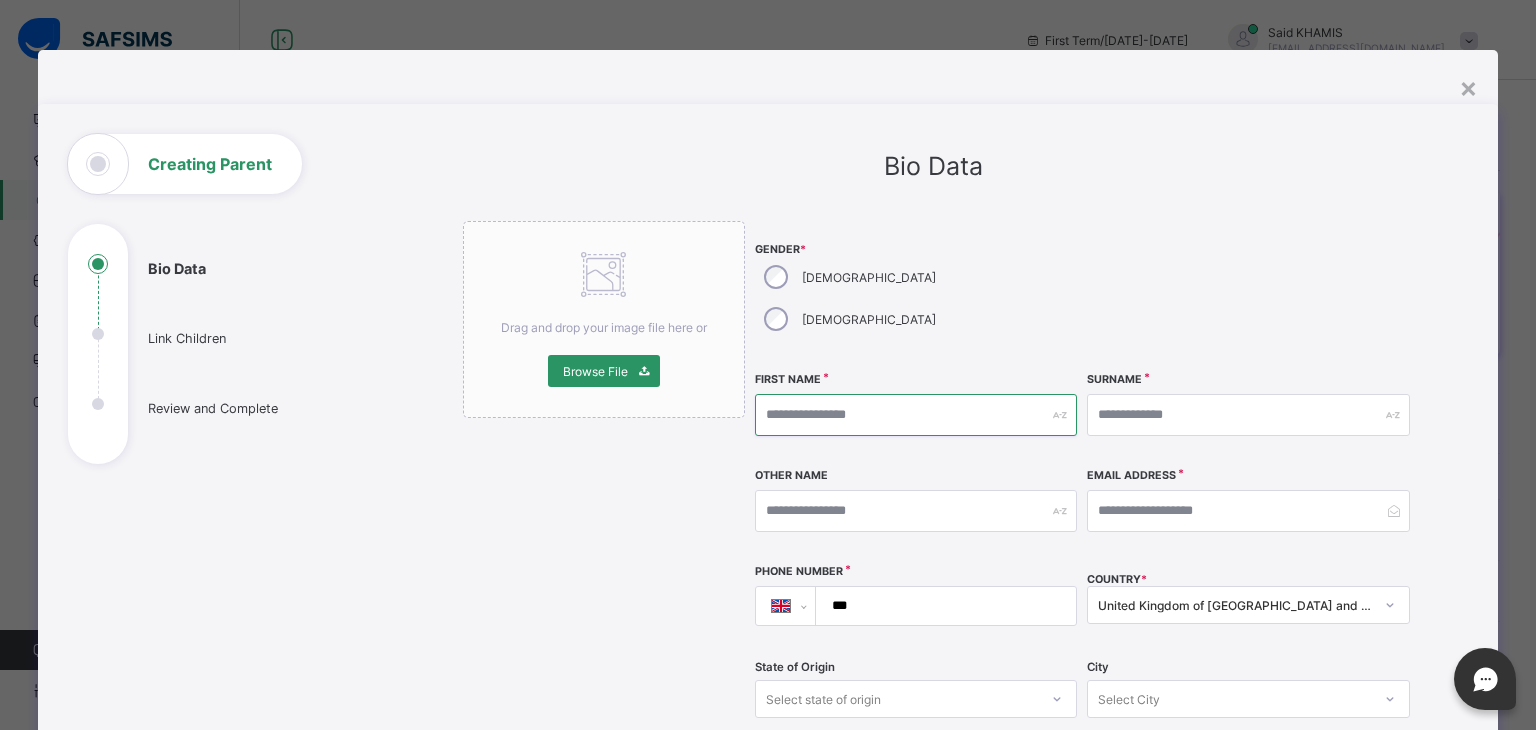 paste on "**********" 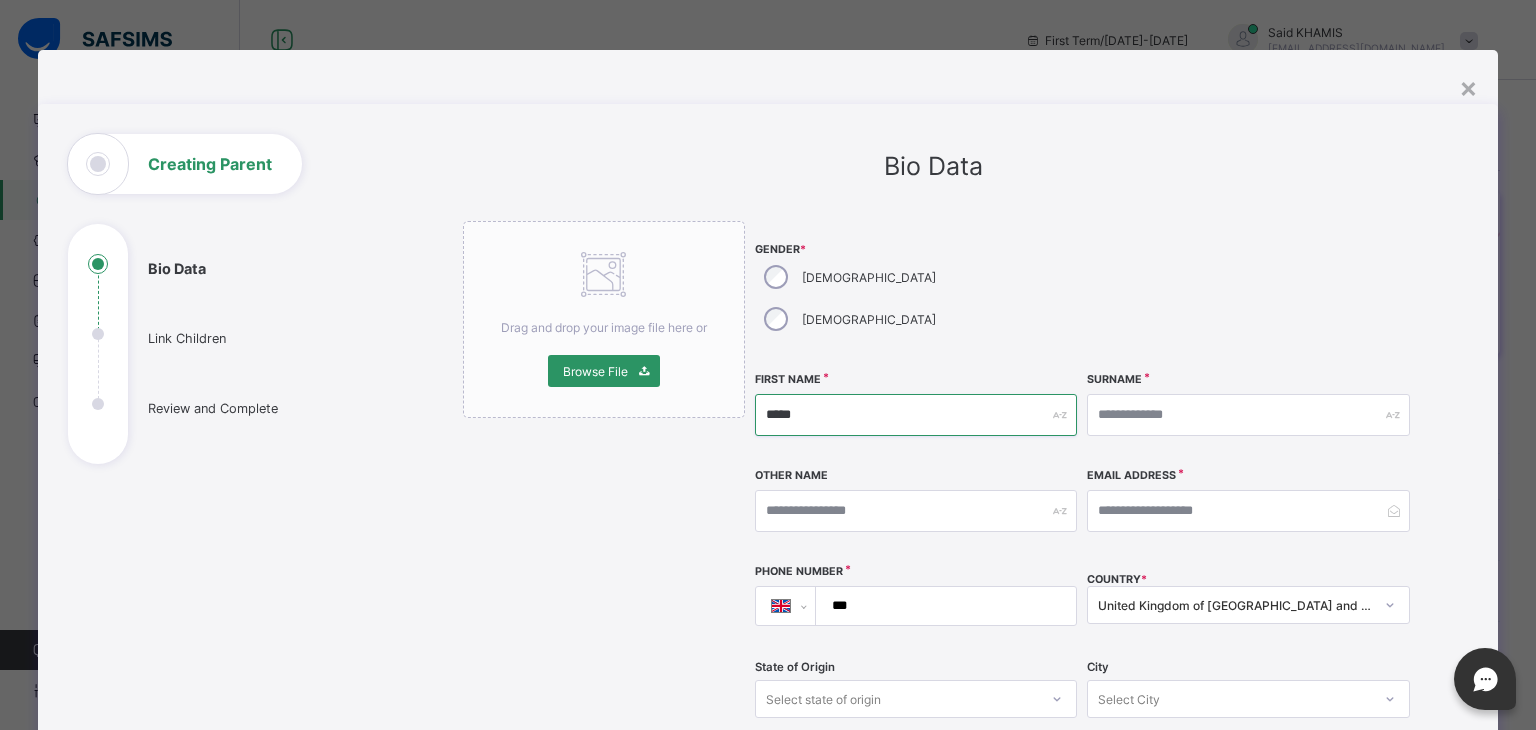 type on "*****" 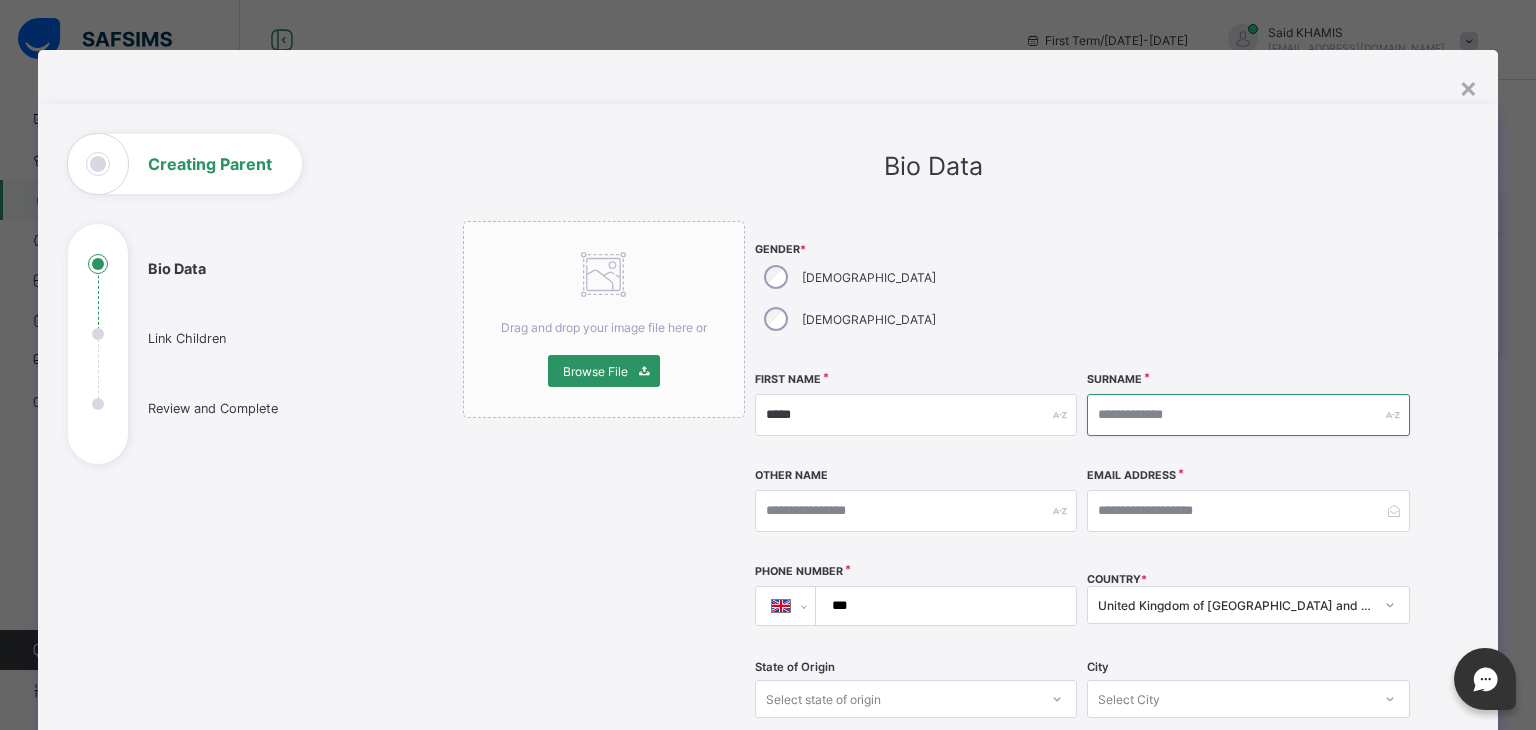 click at bounding box center (1248, 415) 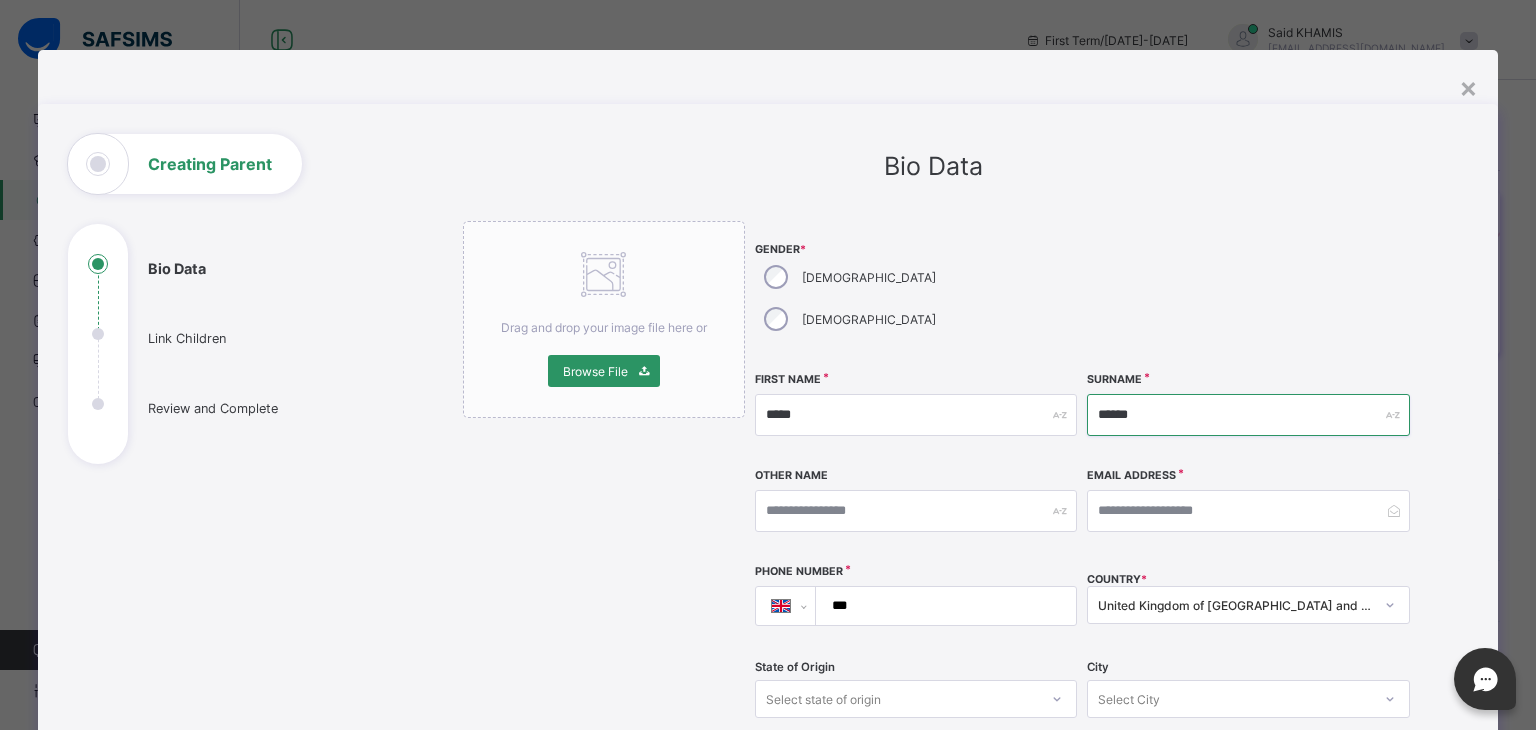 type on "******" 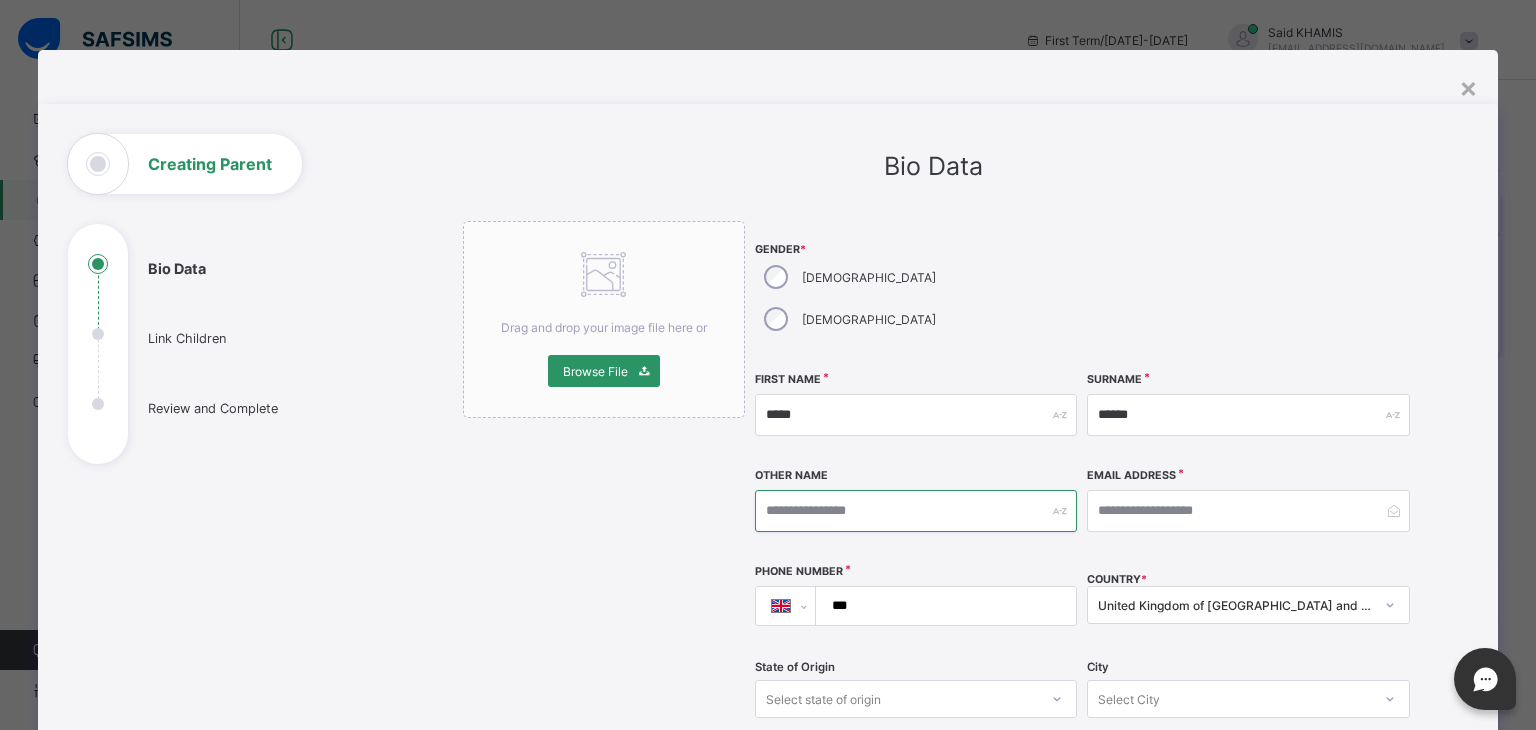 click at bounding box center [916, 511] 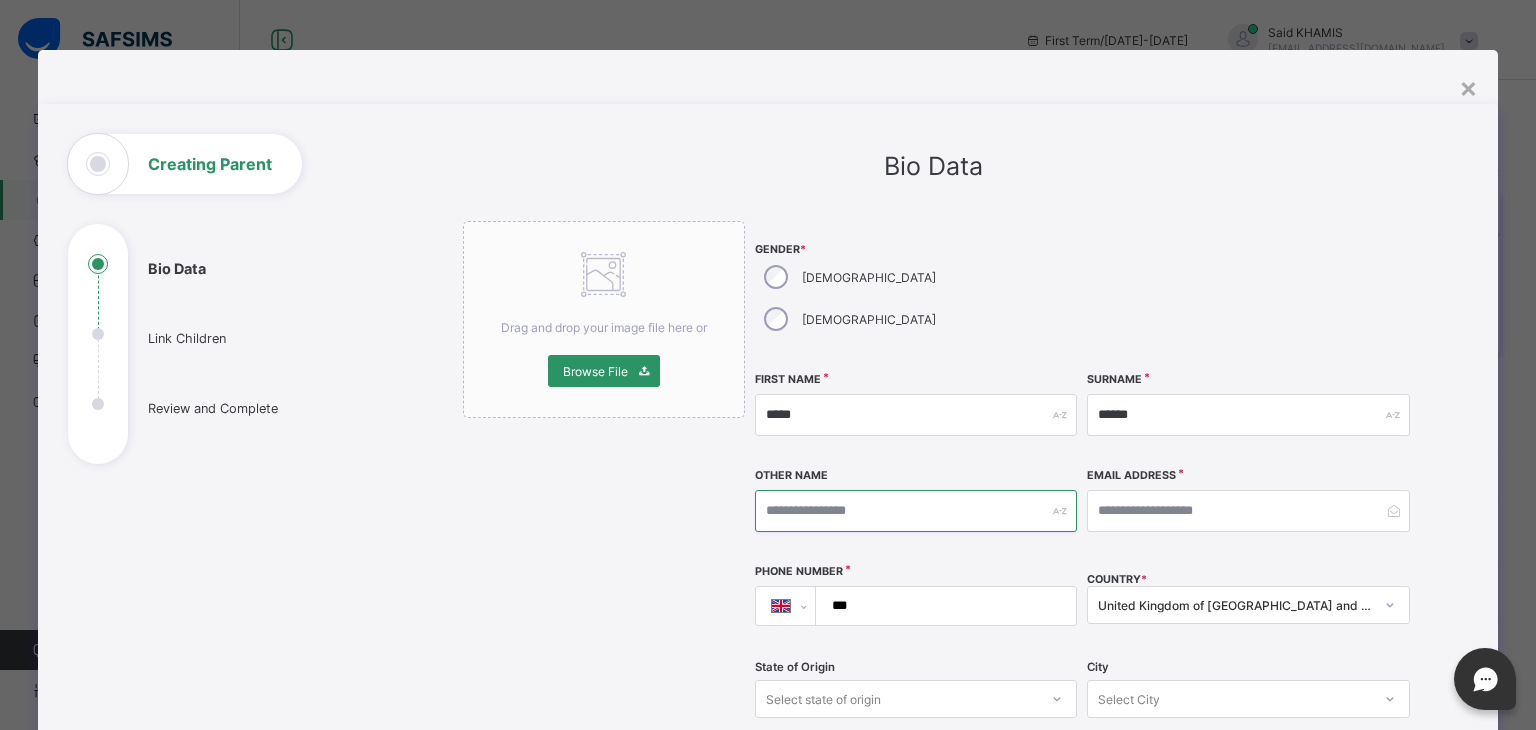 paste on "**********" 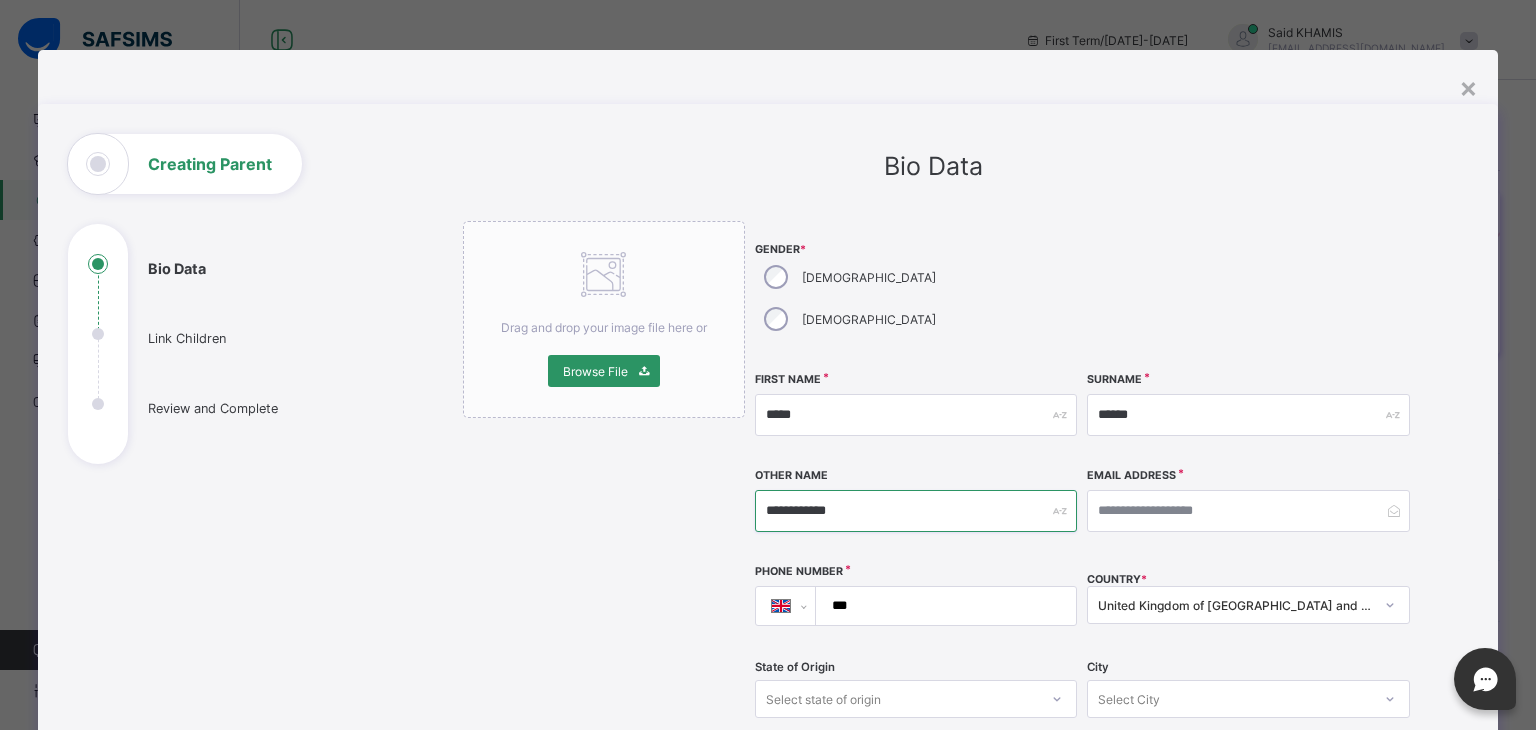 type on "**********" 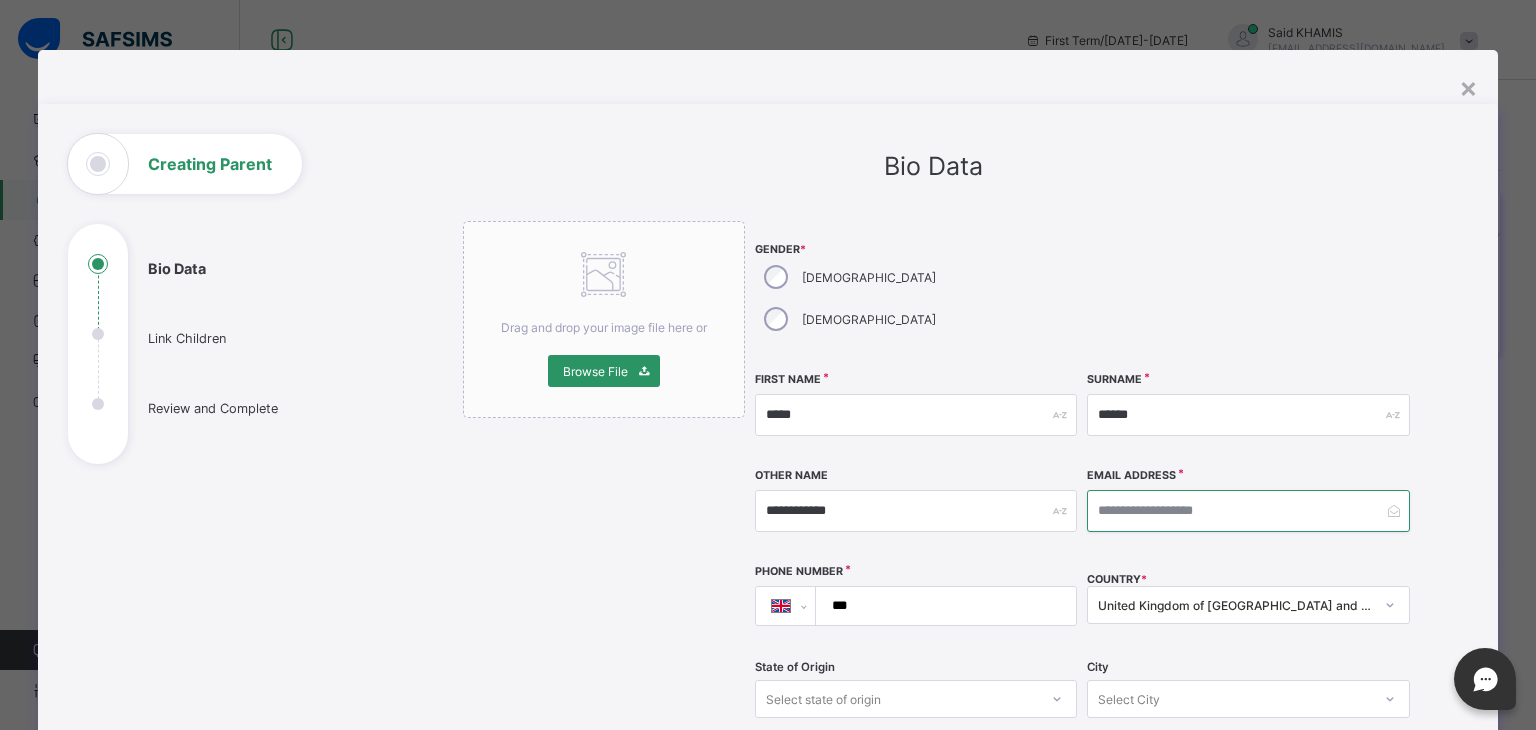 click at bounding box center [1248, 511] 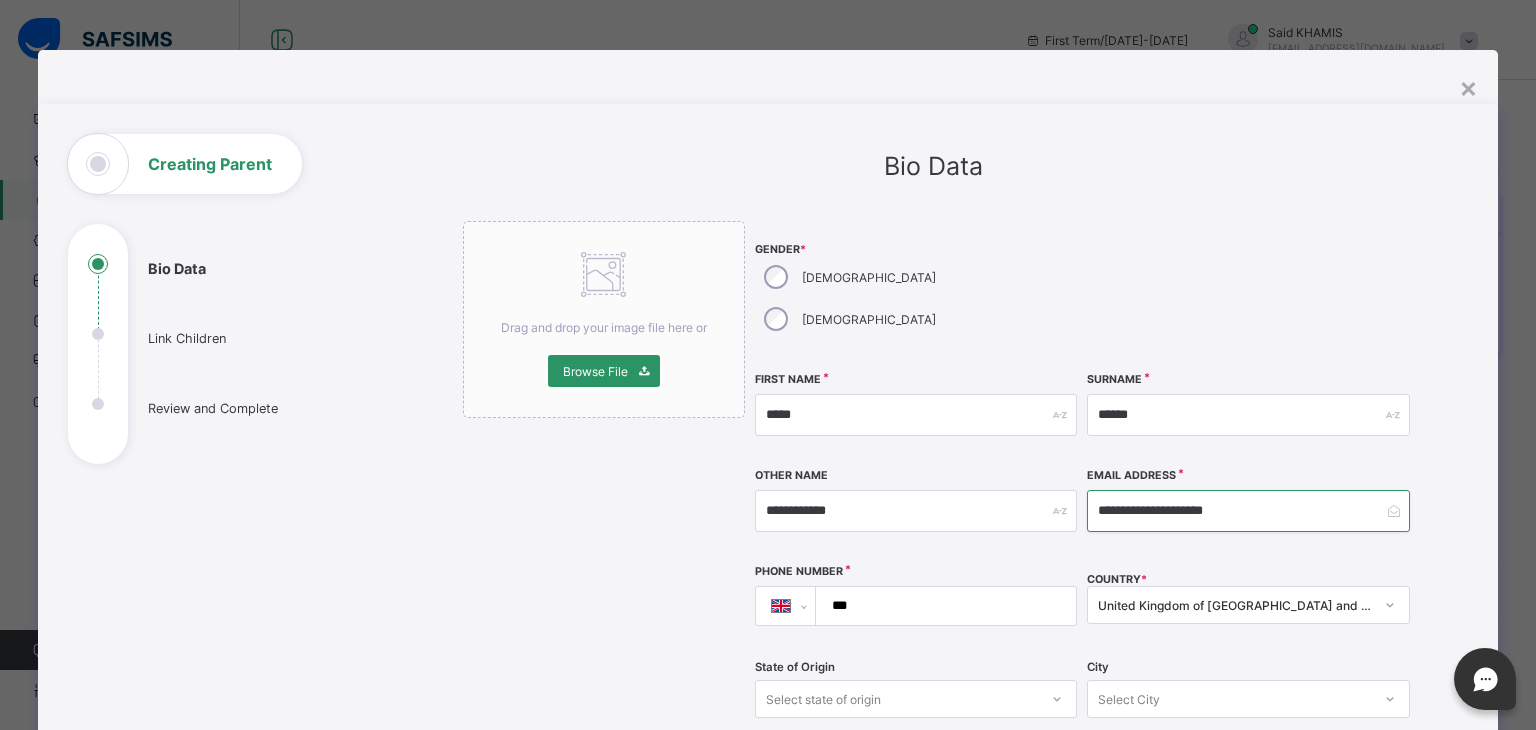 type on "**********" 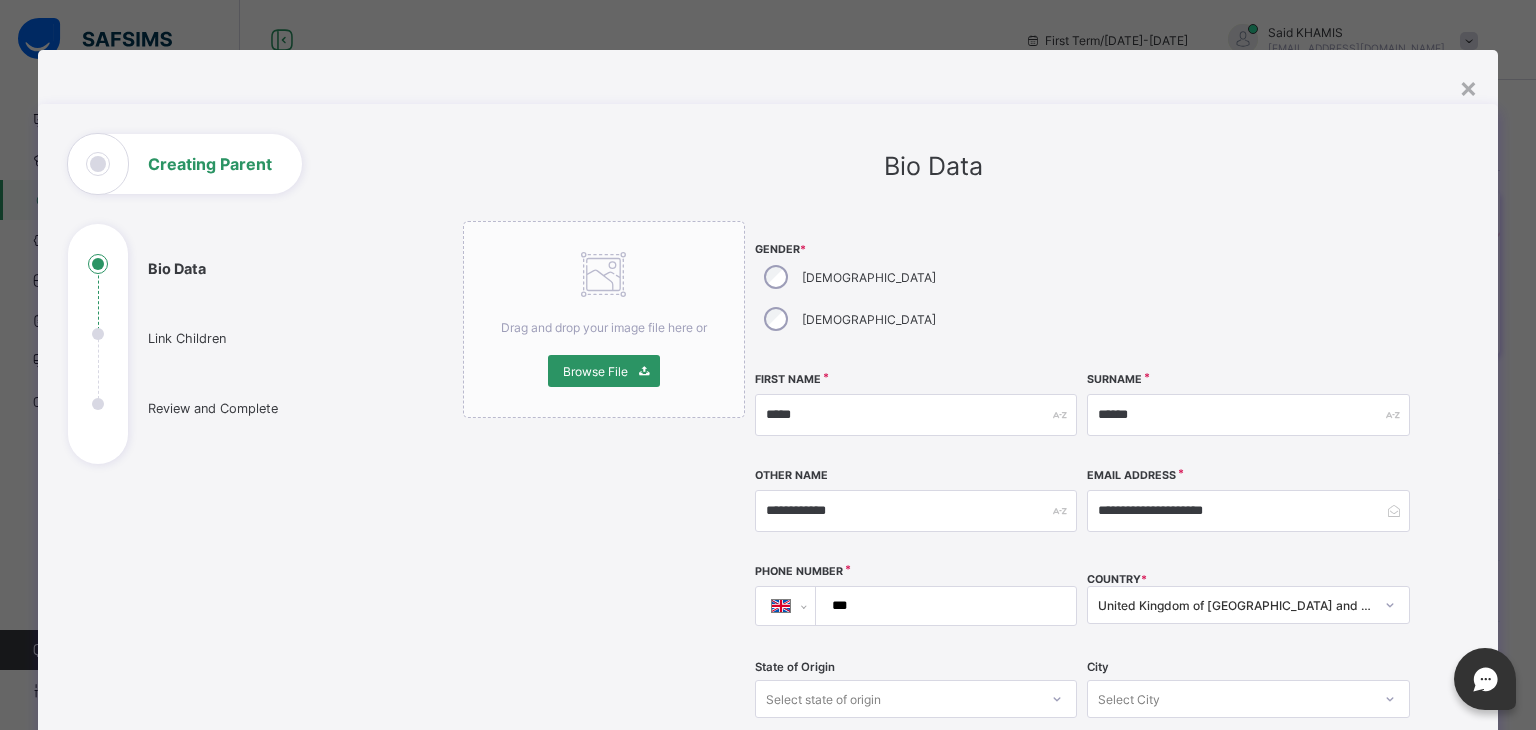 click on "***" at bounding box center [942, 606] 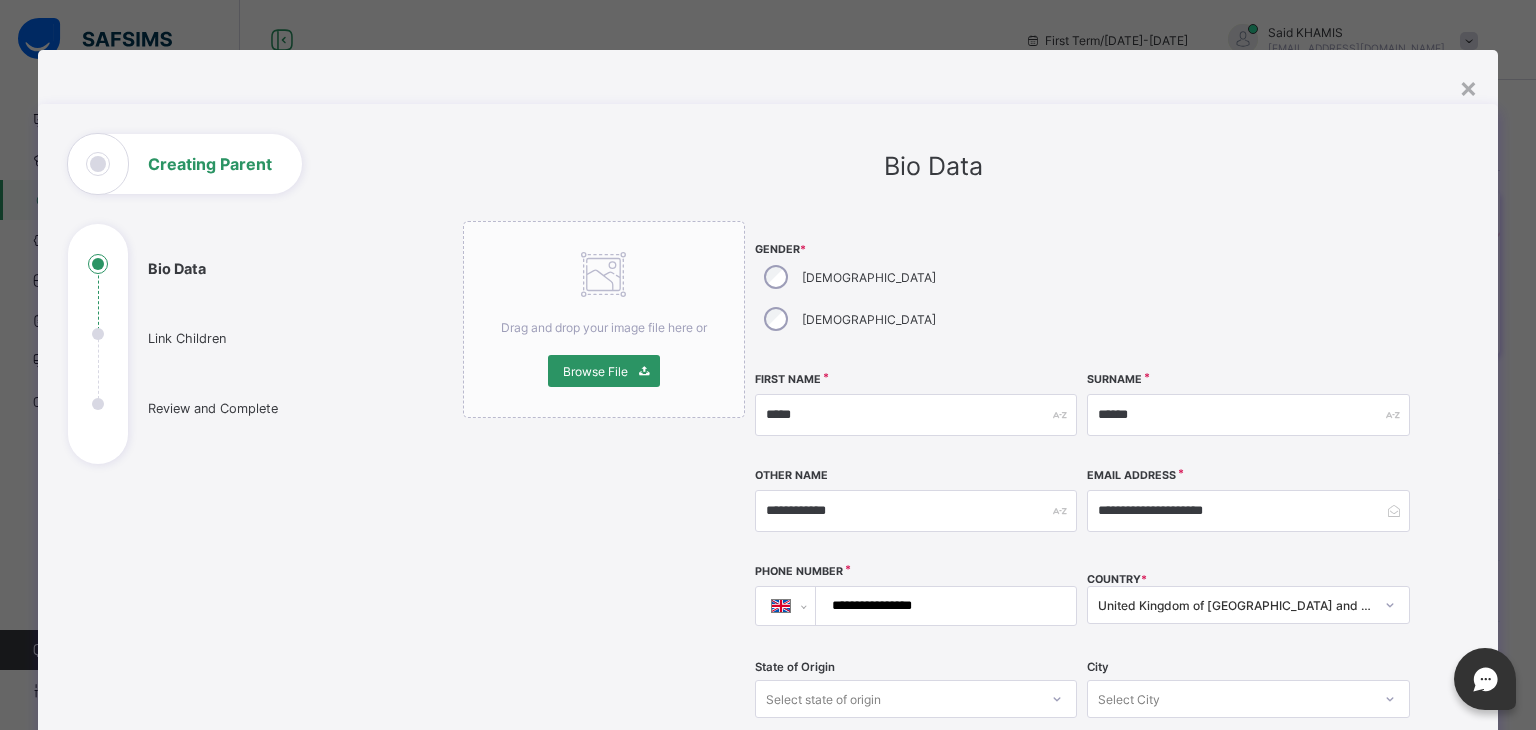 click on "**********" at bounding box center (942, 606) 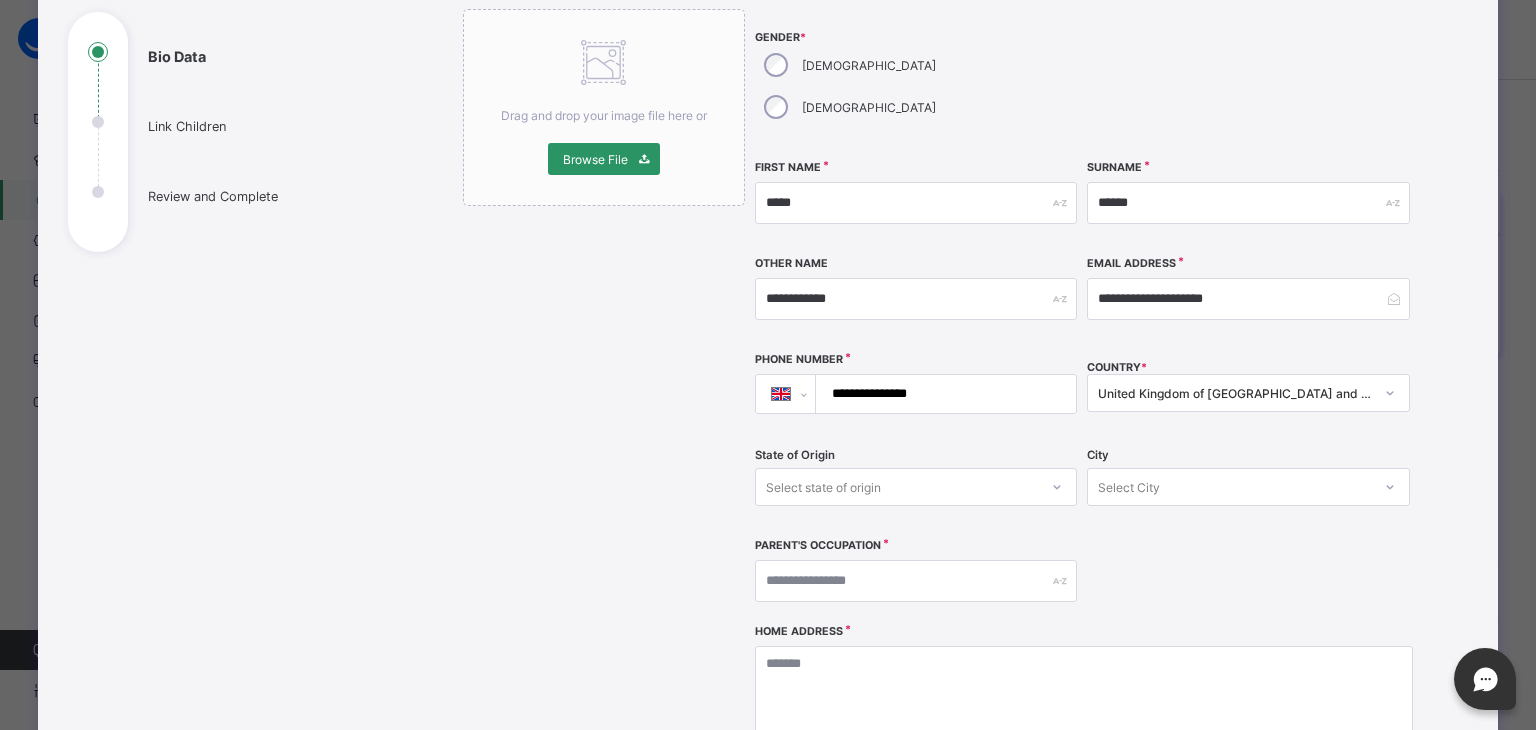 scroll, scrollTop: 244, scrollLeft: 0, axis: vertical 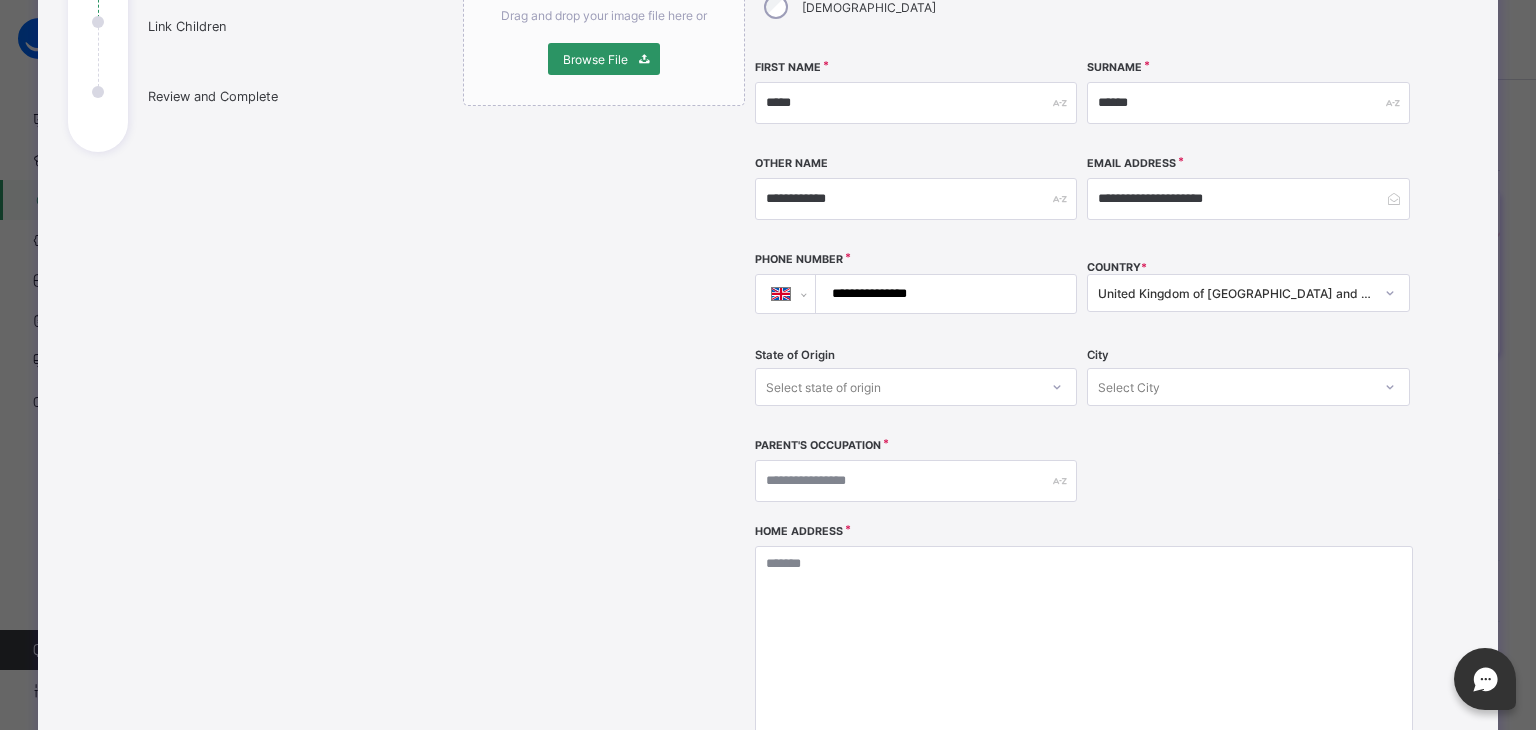 type on "**********" 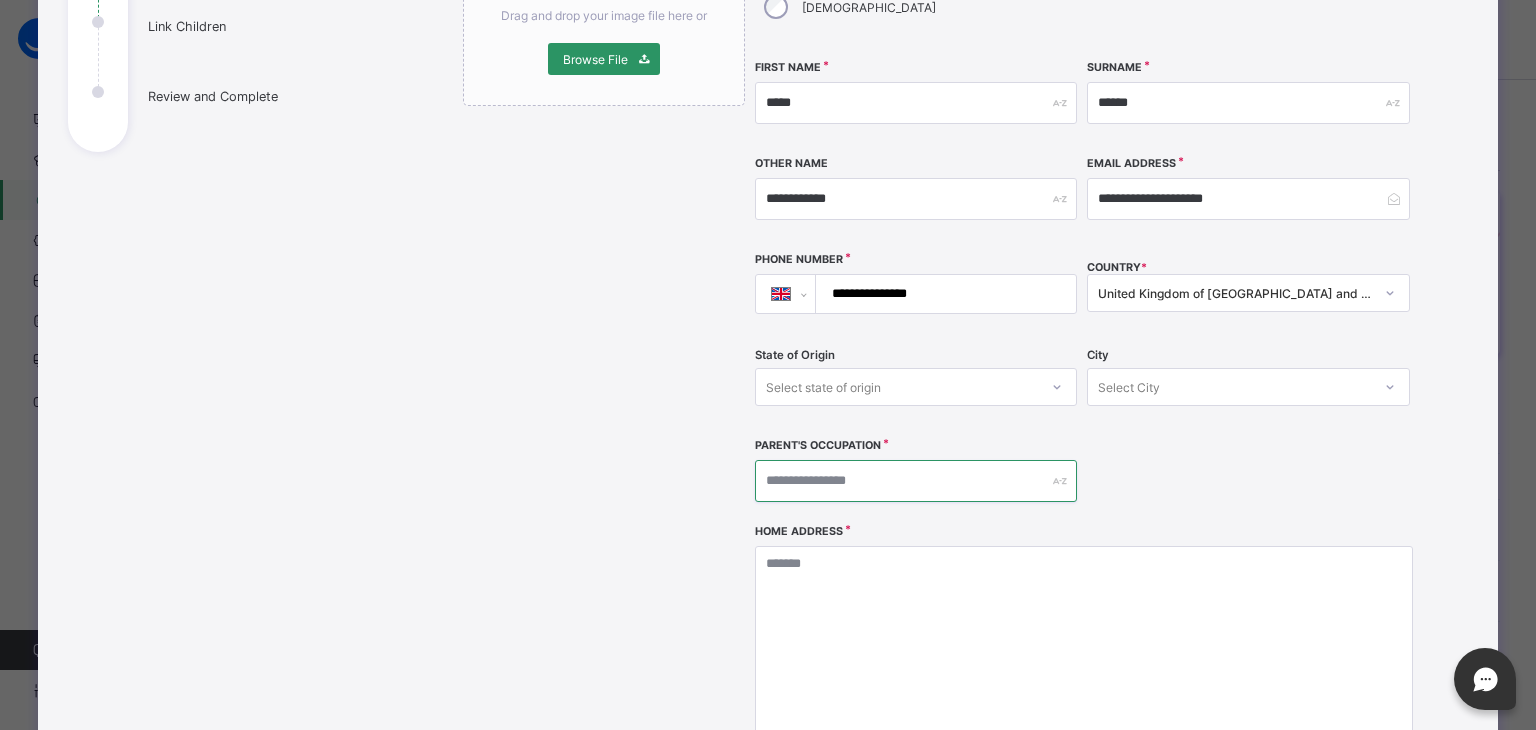 click at bounding box center [916, 481] 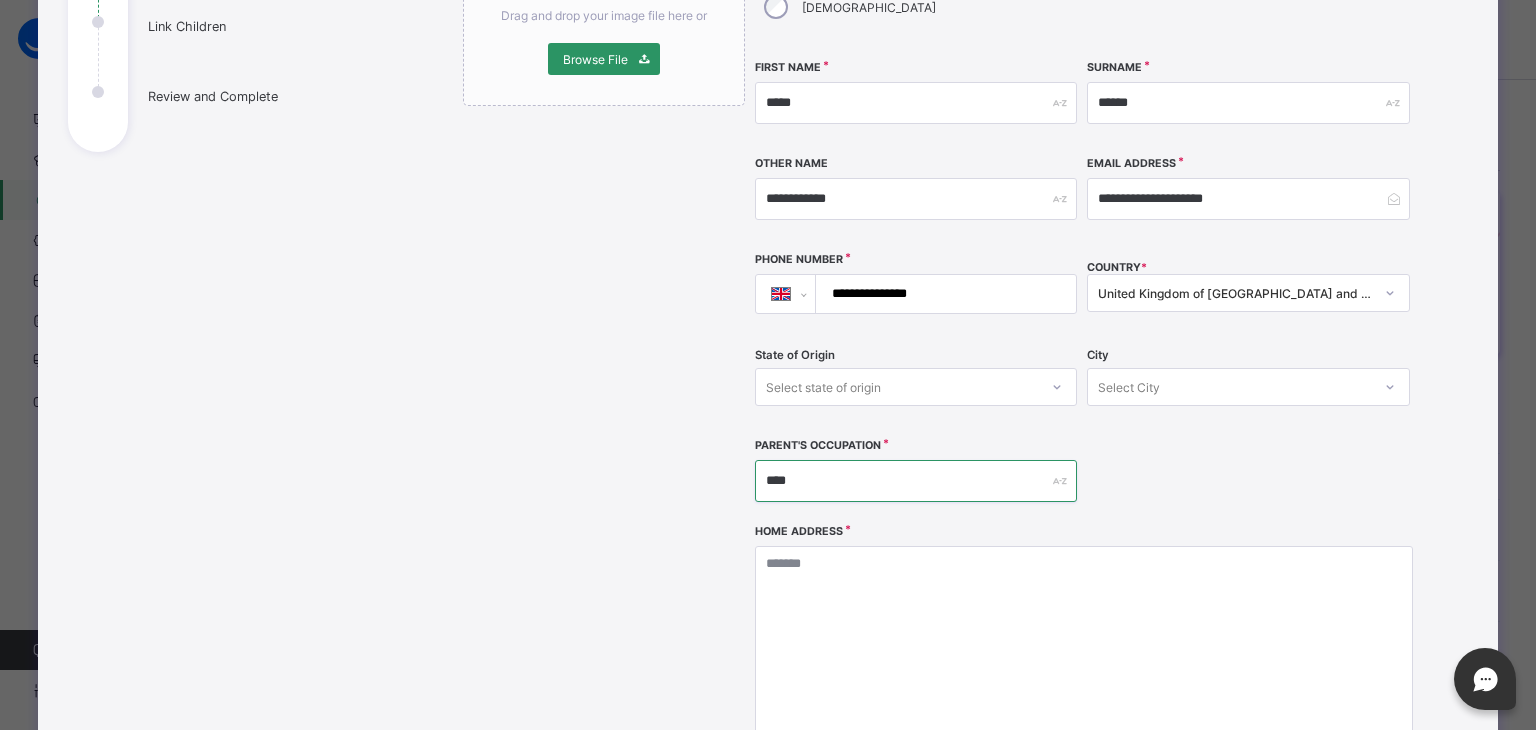 type on "****" 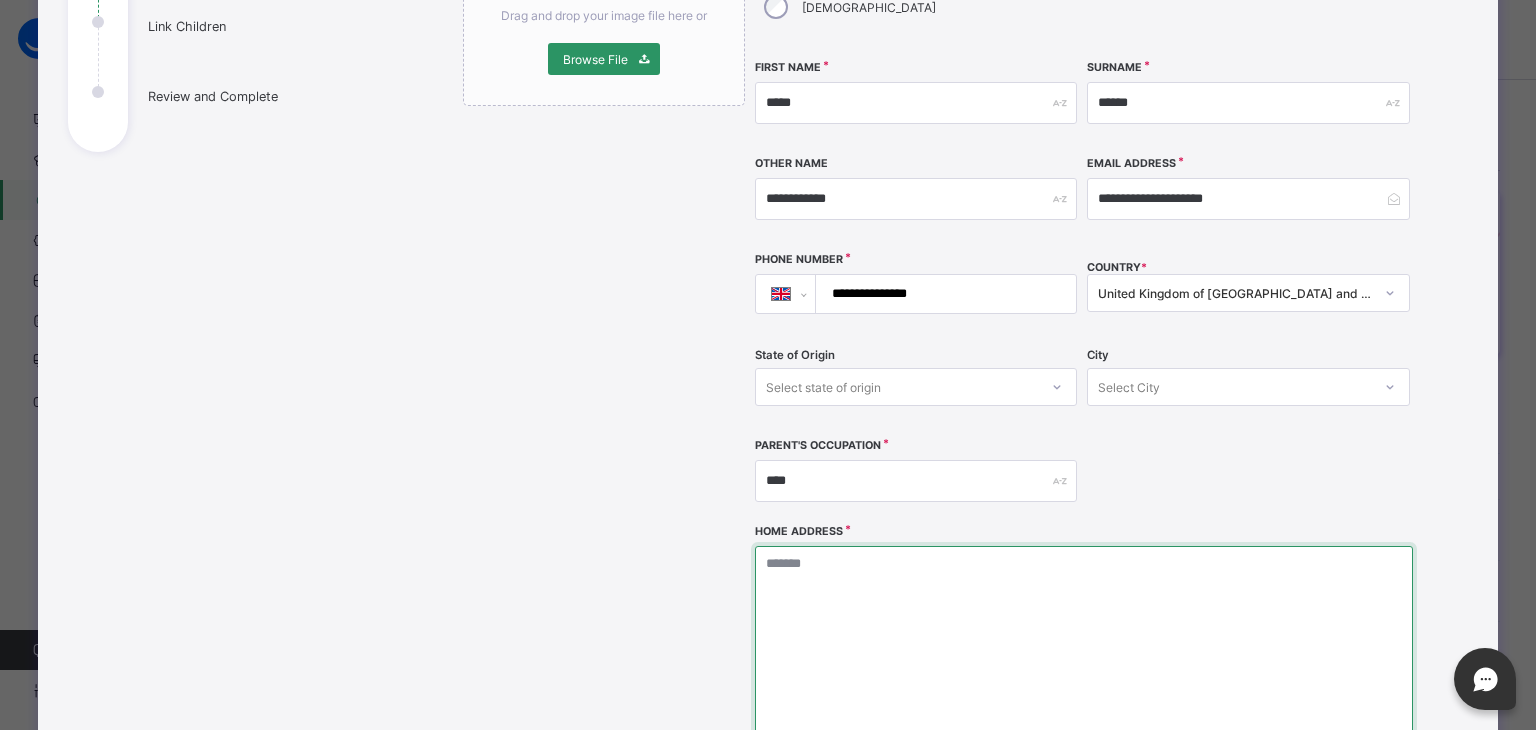 click at bounding box center [1084, 646] 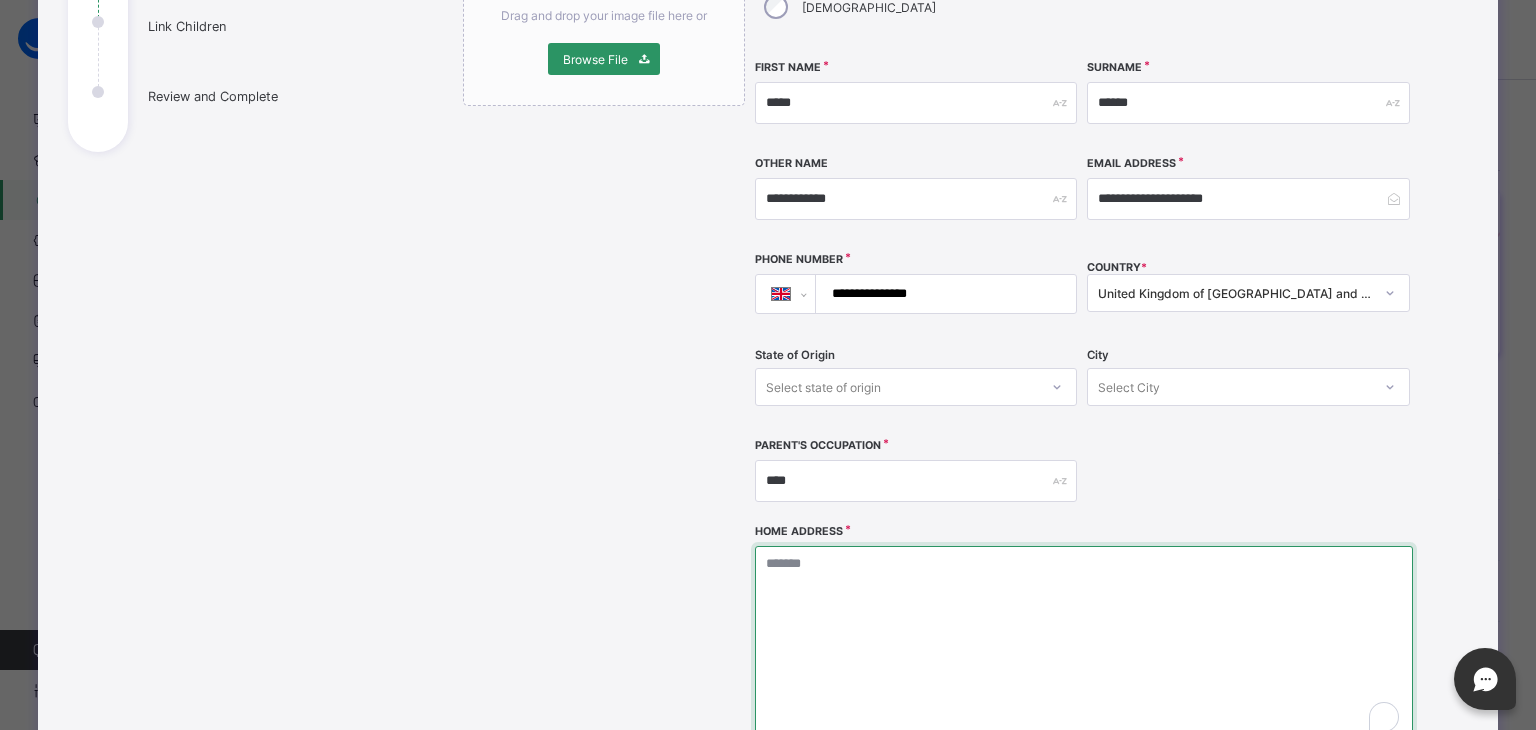 paste on "**********" 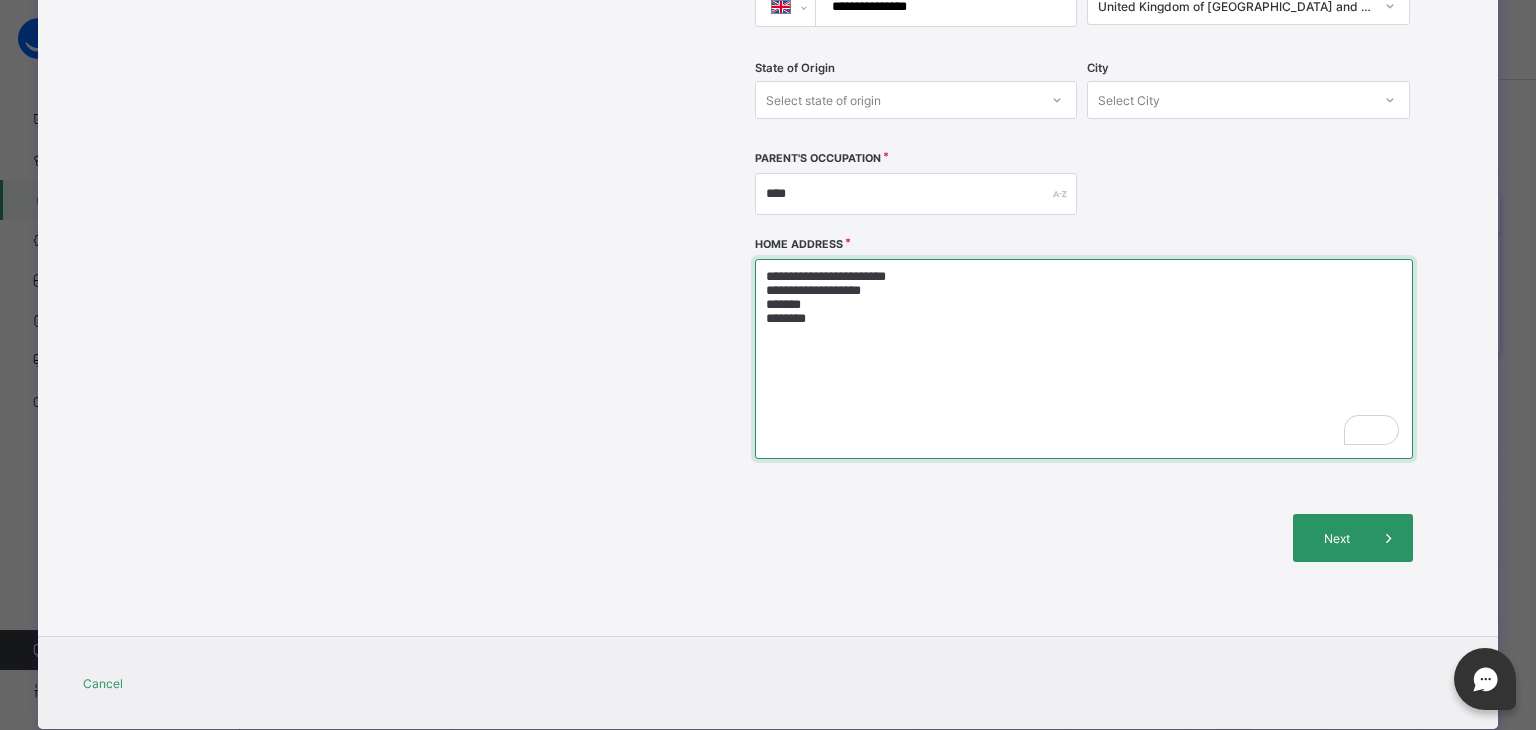 scroll, scrollTop: 599, scrollLeft: 0, axis: vertical 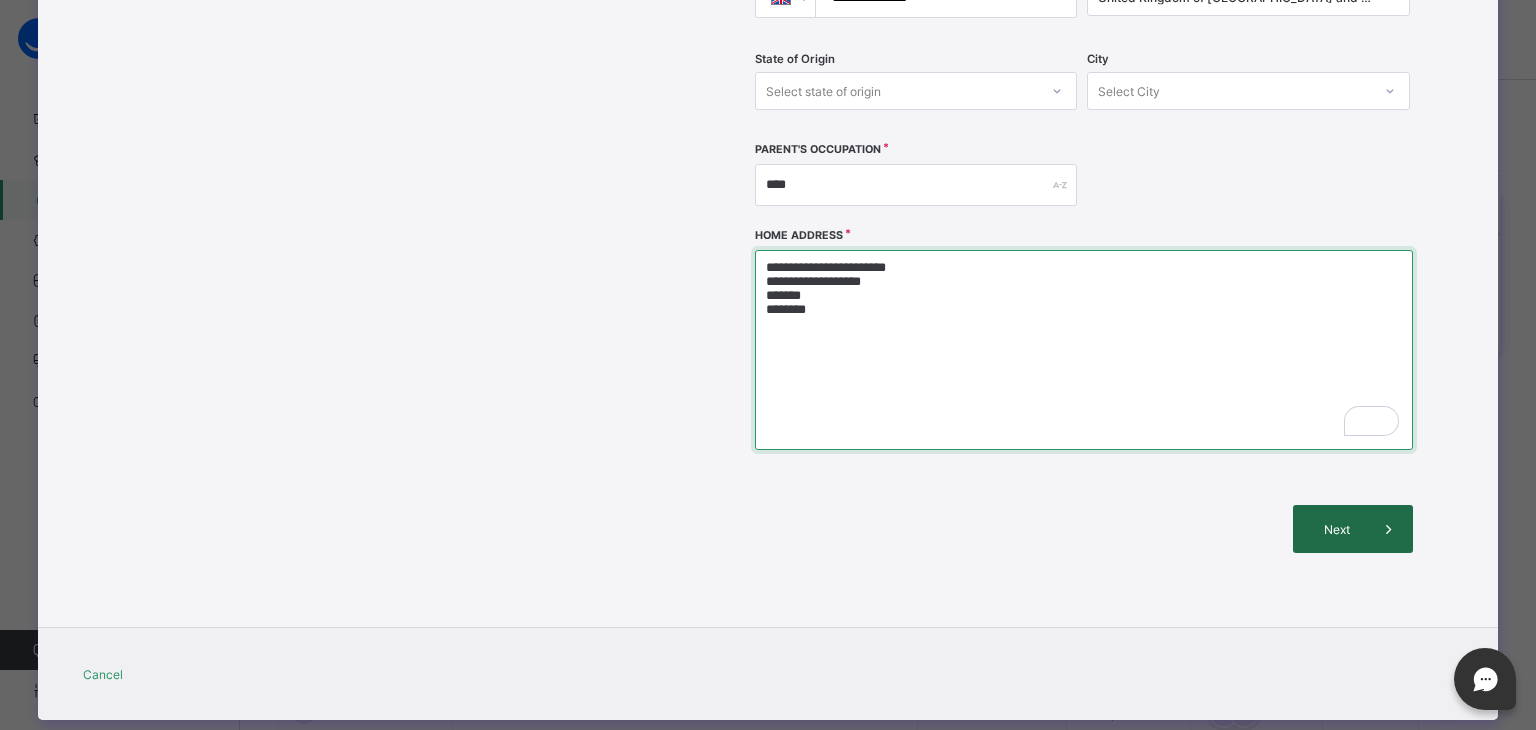 type on "**********" 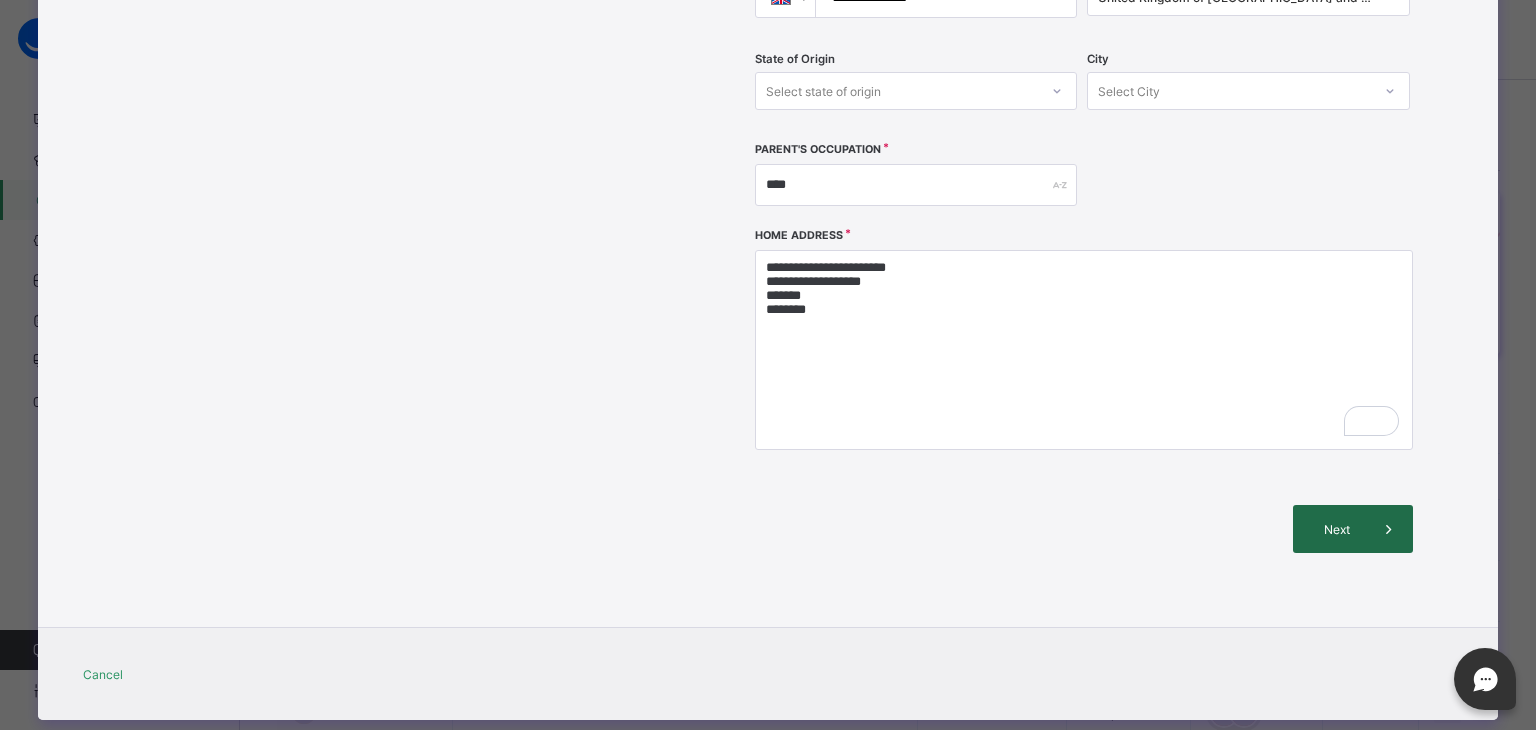 click at bounding box center (1389, 529) 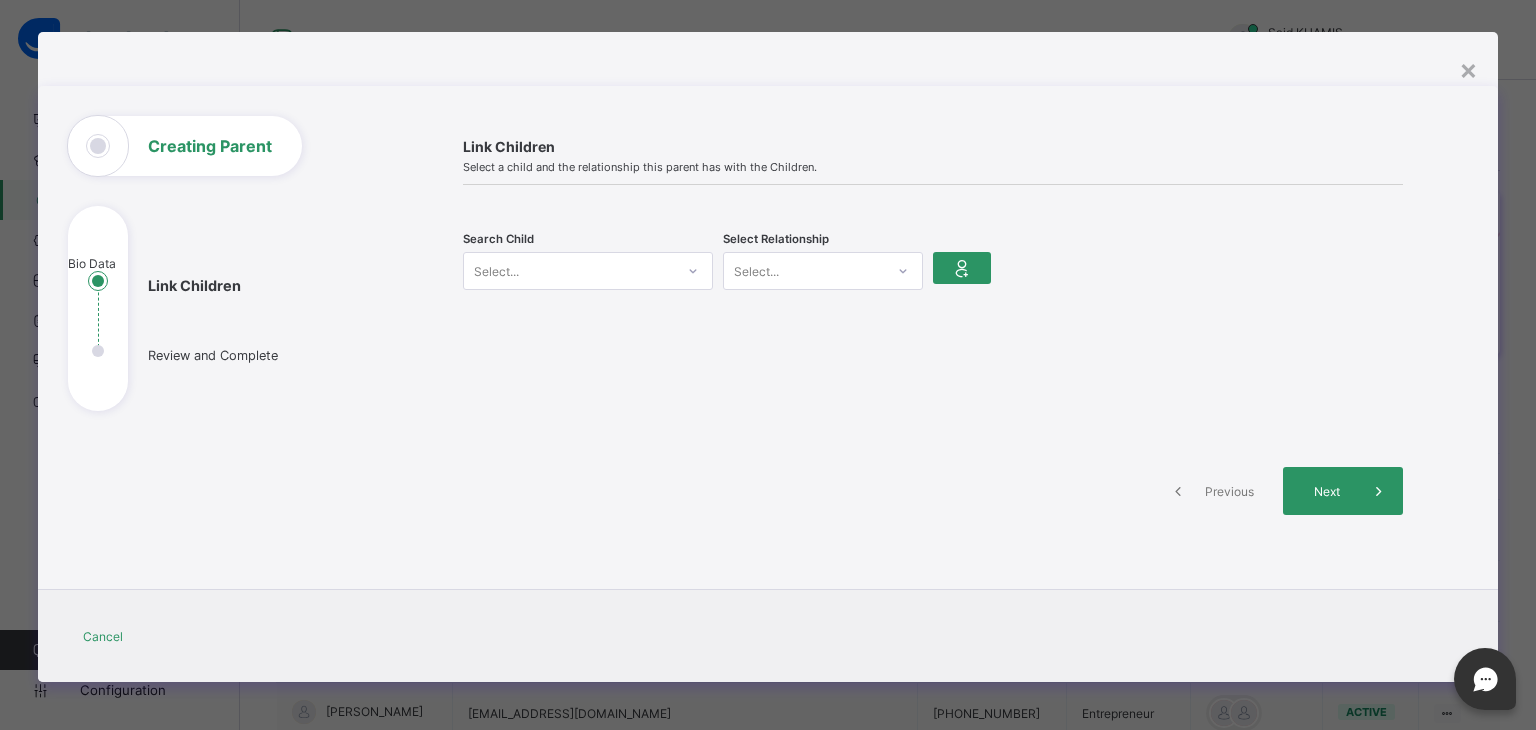 click 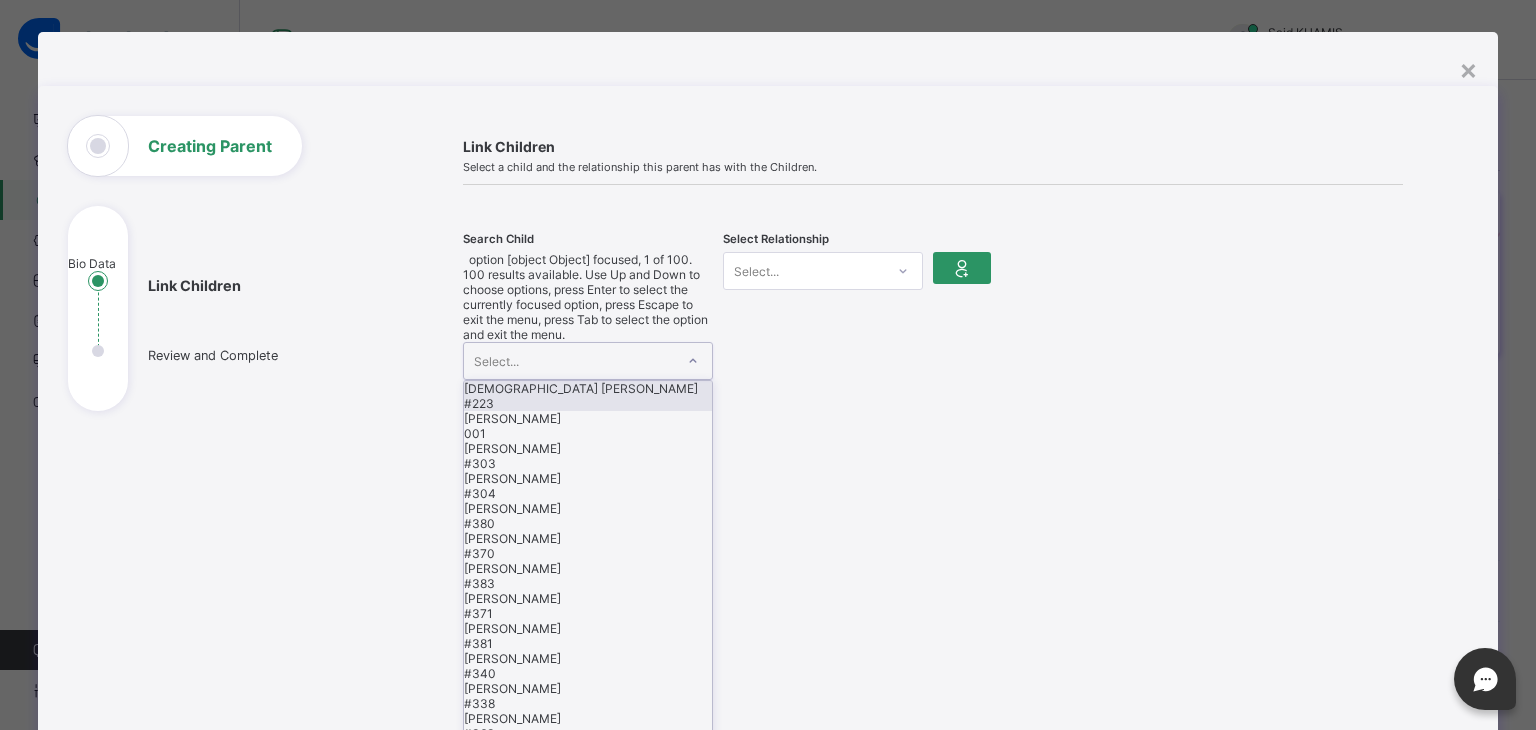 click 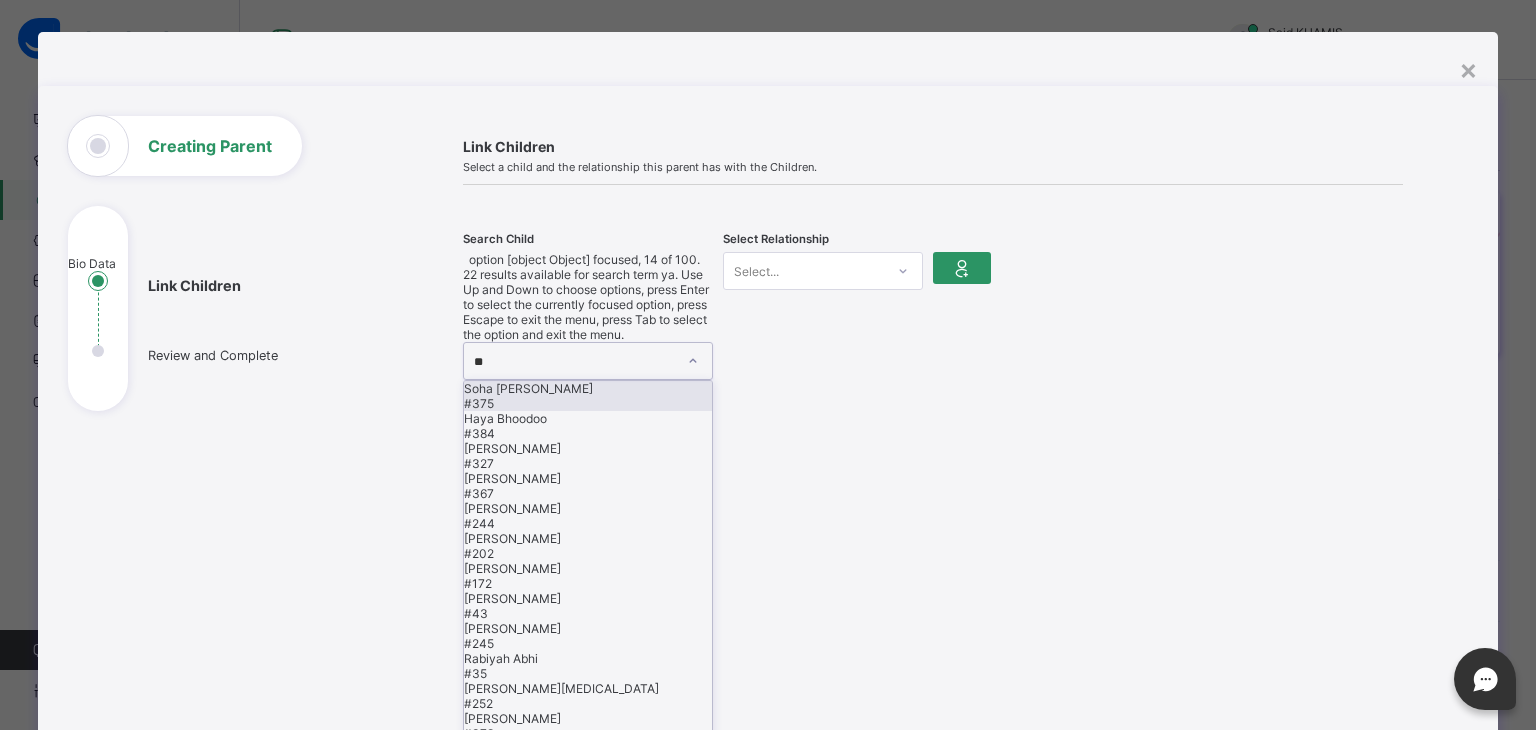 type on "***" 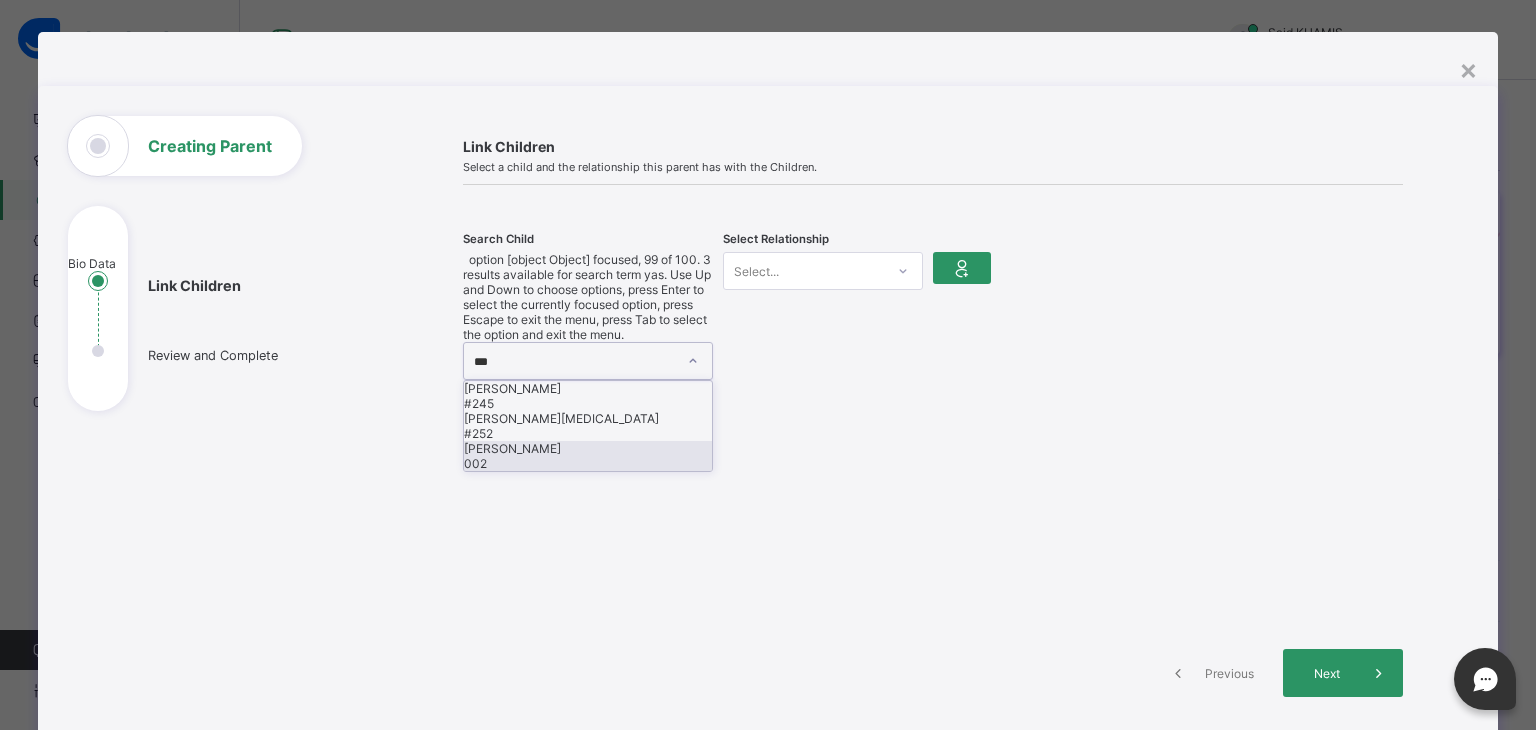 click on "Yaseen   Raafay" at bounding box center [588, 448] 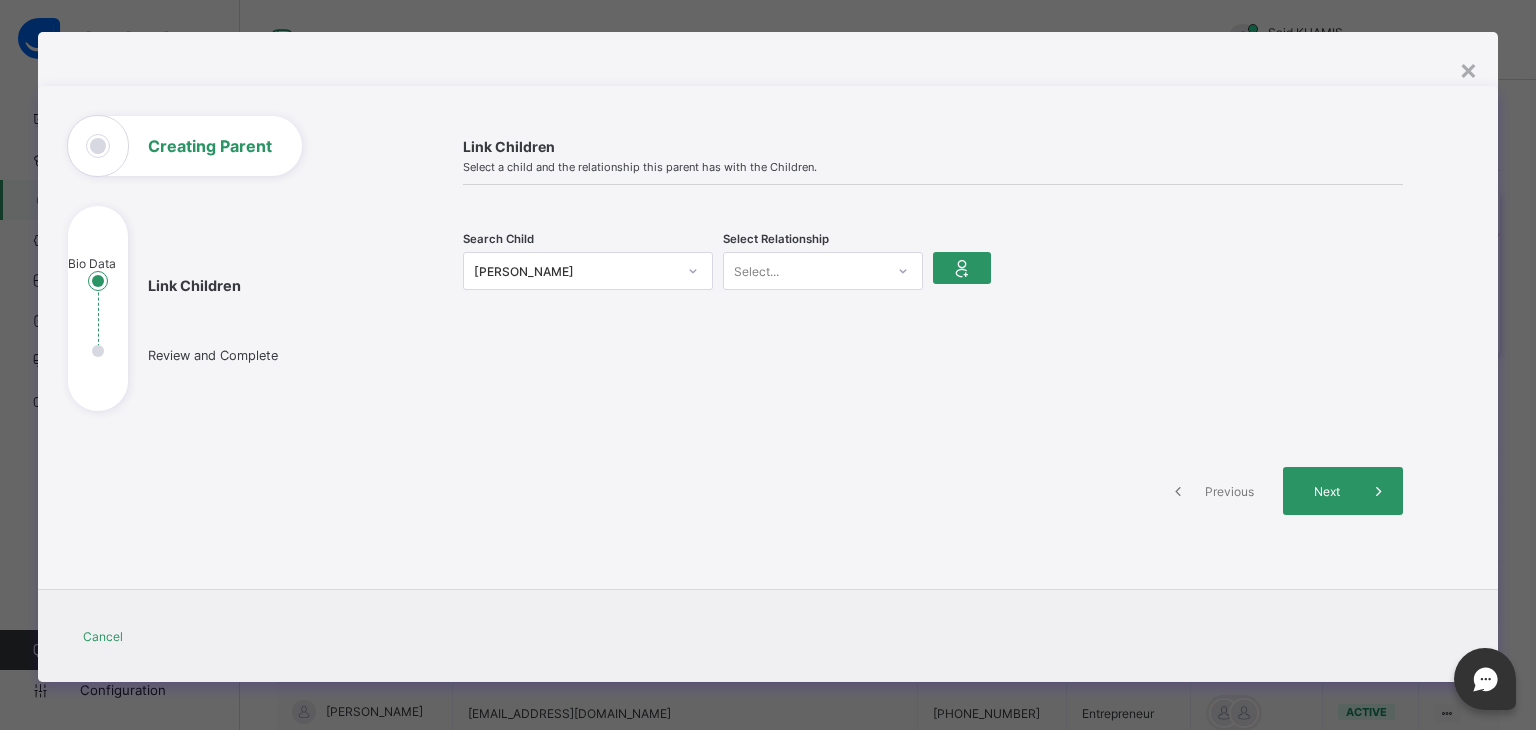type 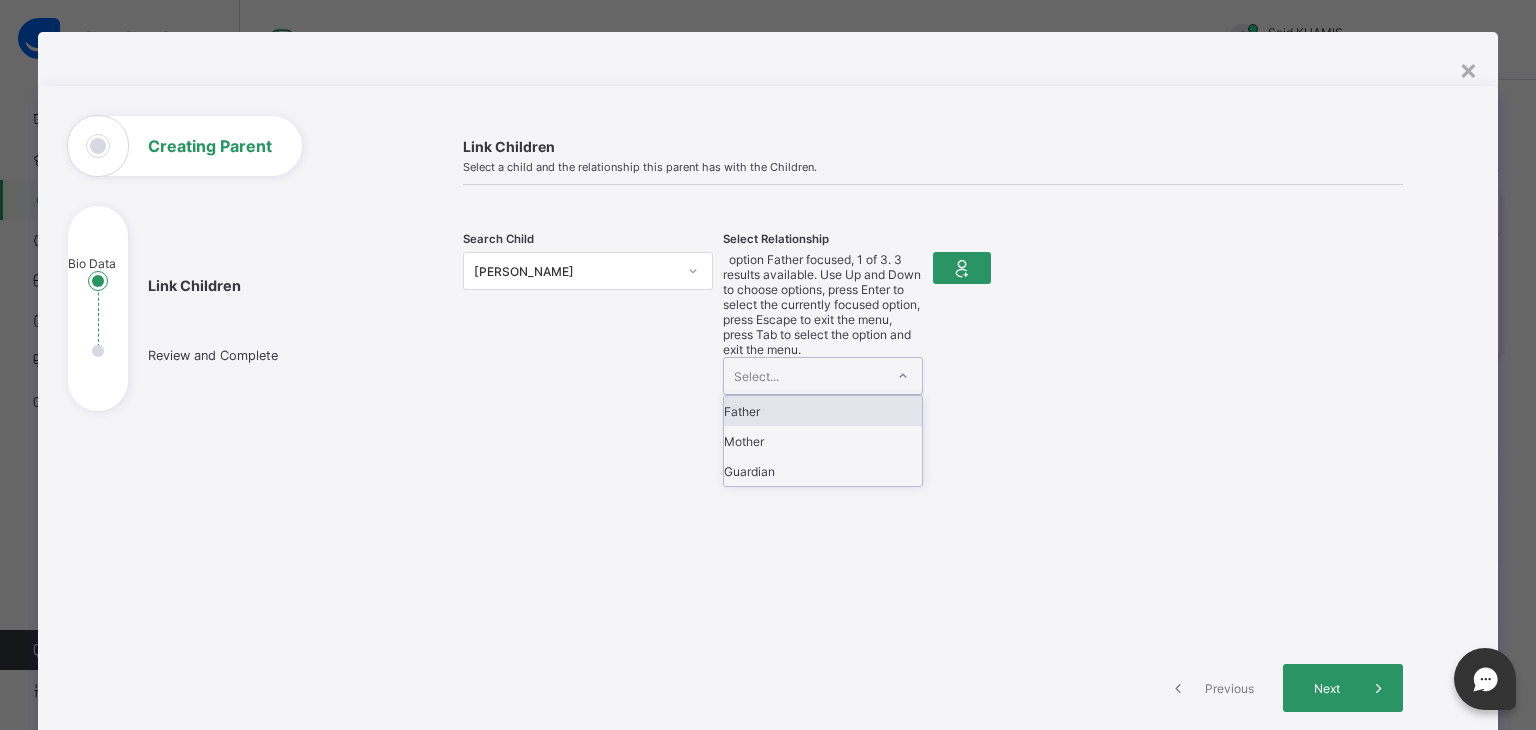 click at bounding box center (903, 376) 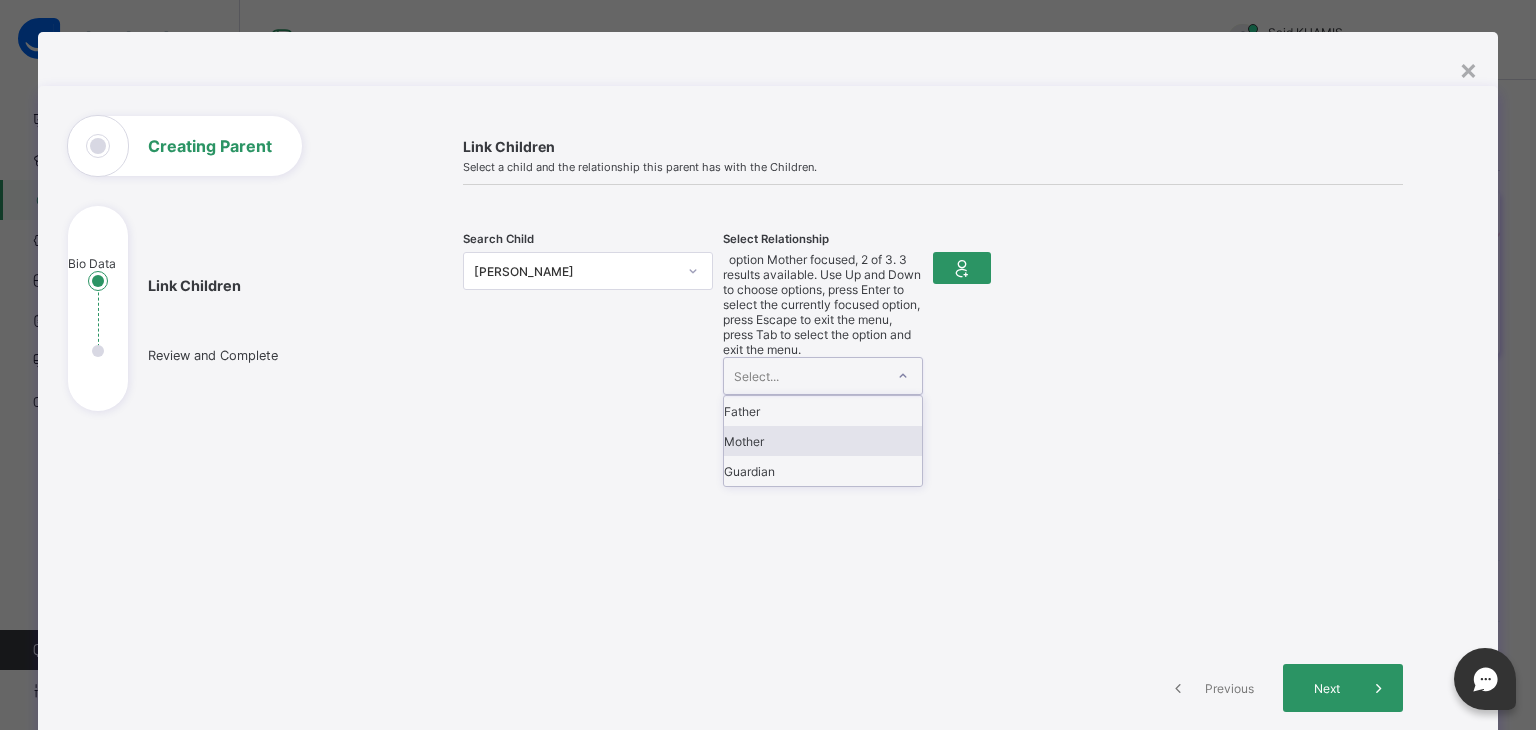 click on "Mother" at bounding box center [823, 441] 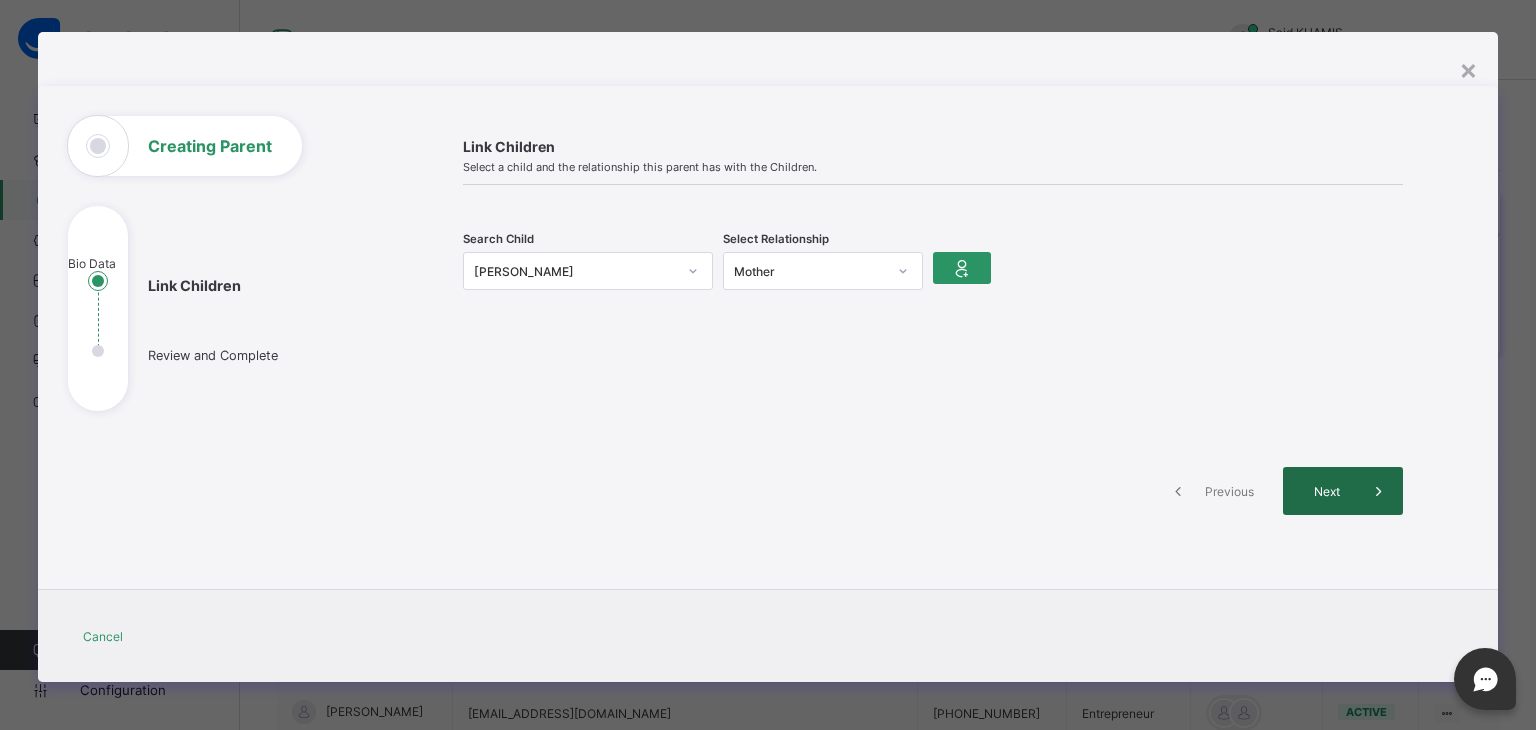 click on "Next" at bounding box center (1326, 491) 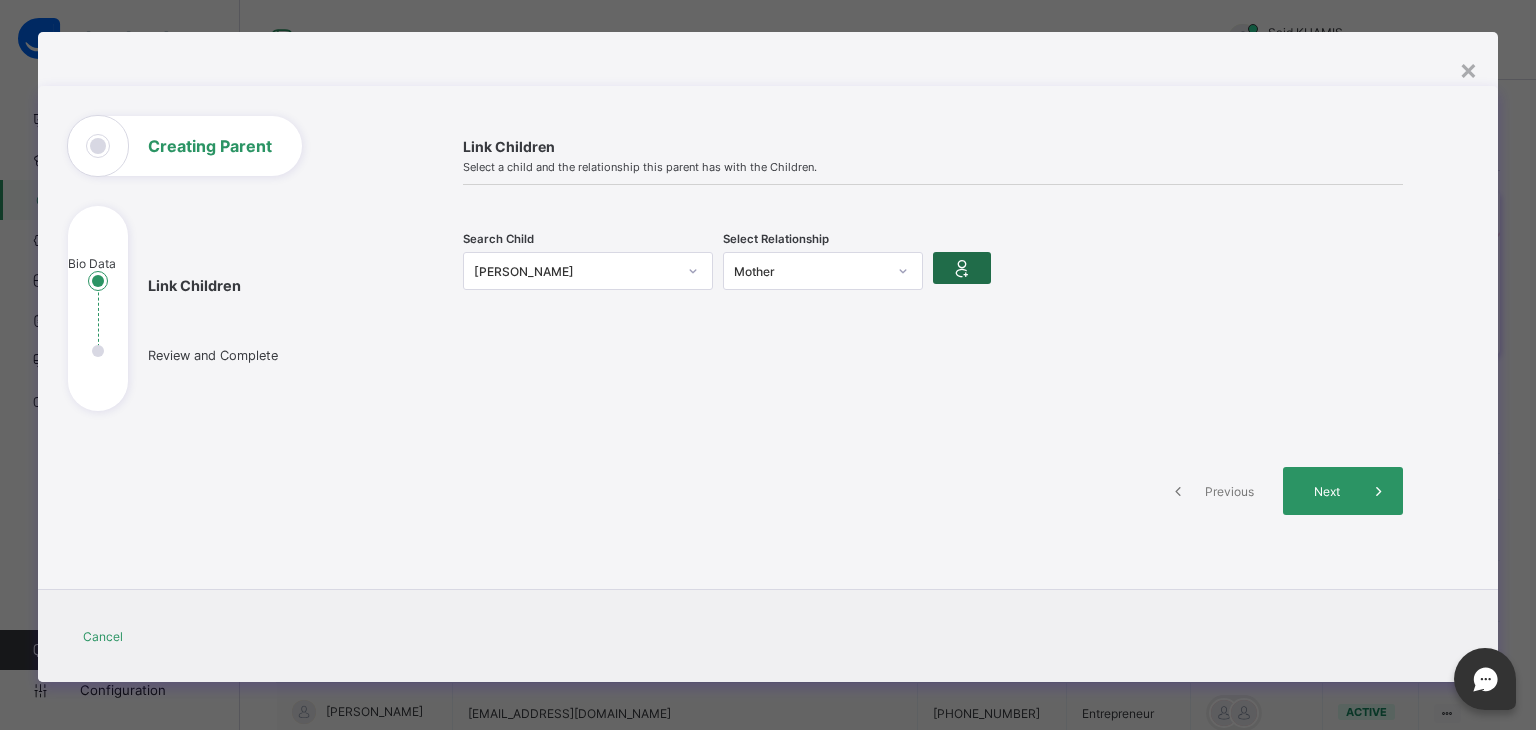 click at bounding box center (962, 268) 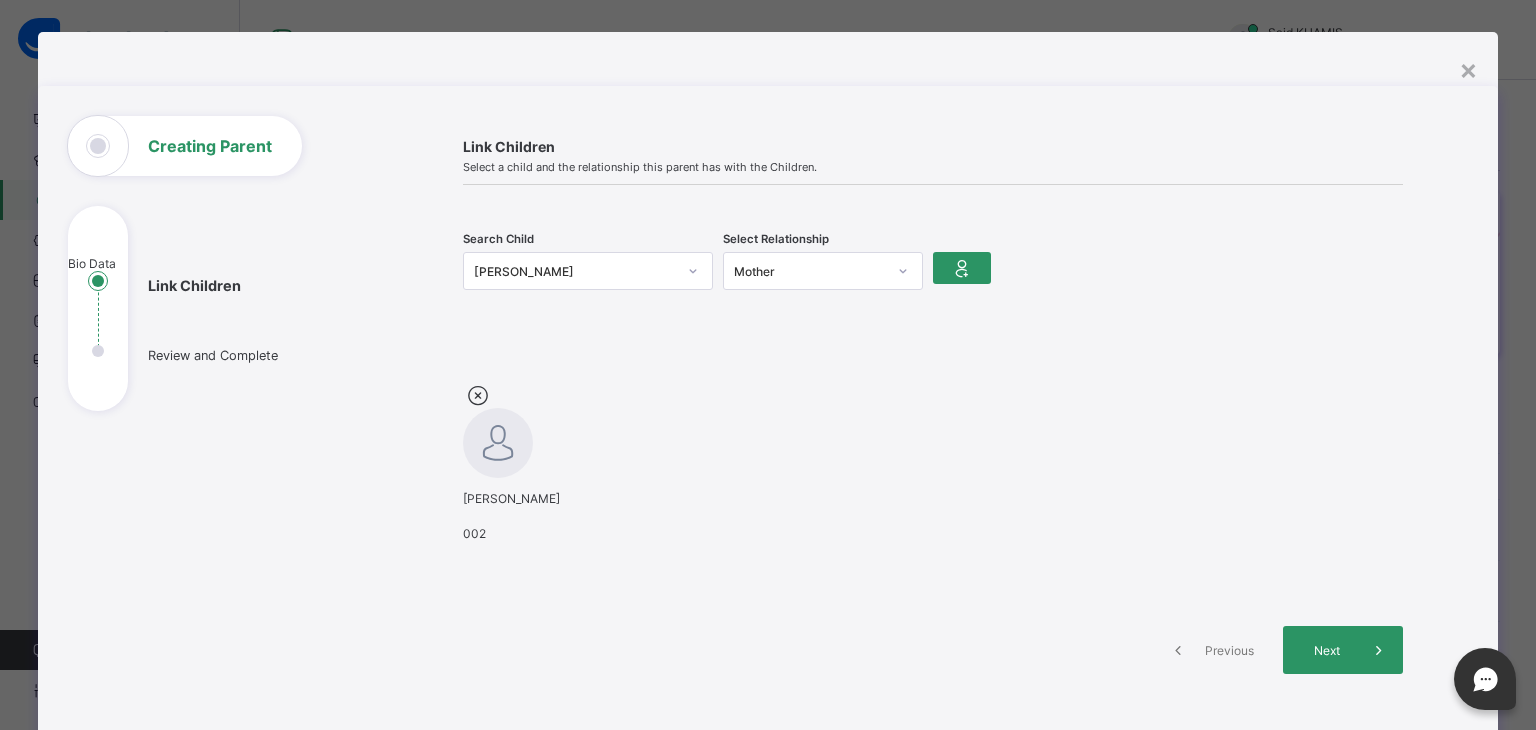 click on "Next" at bounding box center [1343, 650] 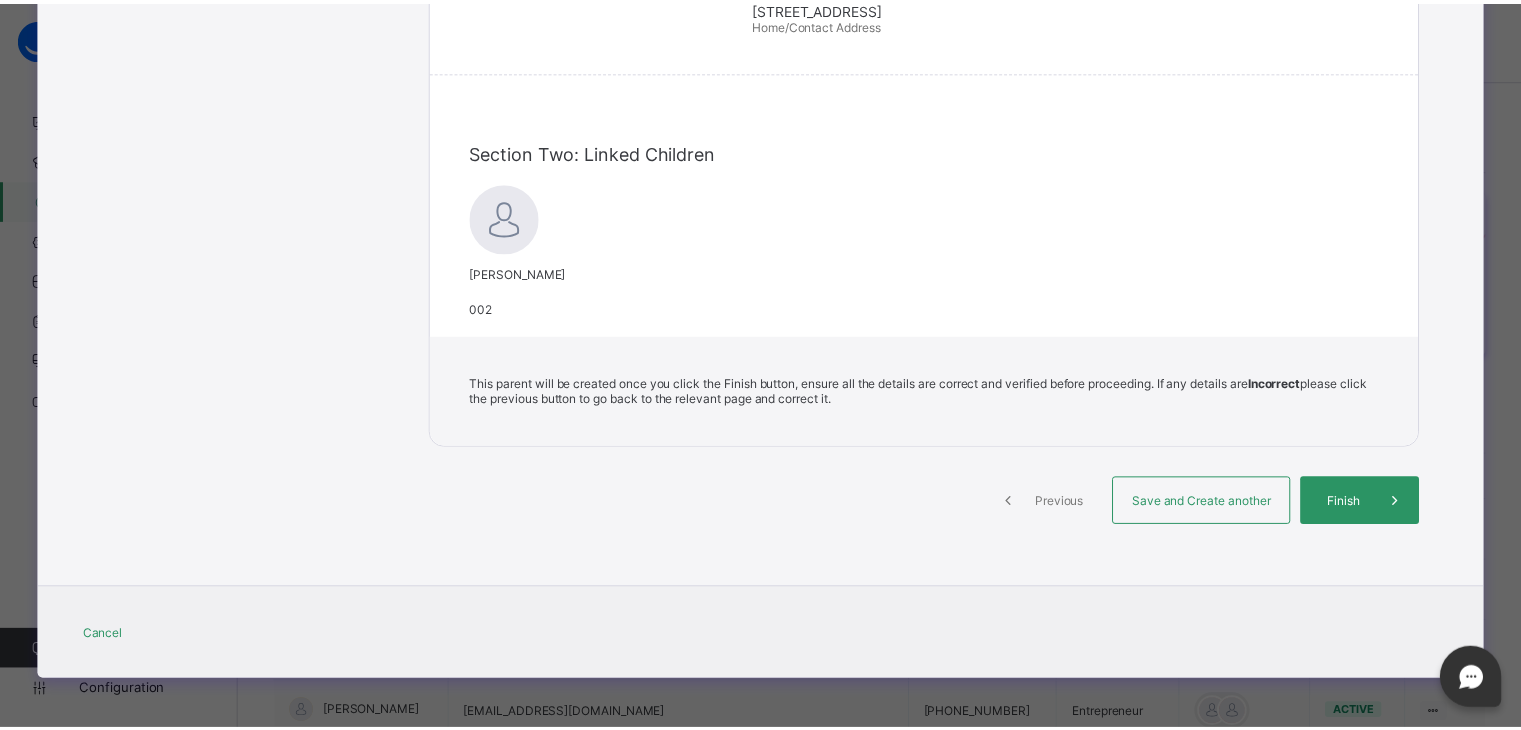 scroll, scrollTop: 581, scrollLeft: 0, axis: vertical 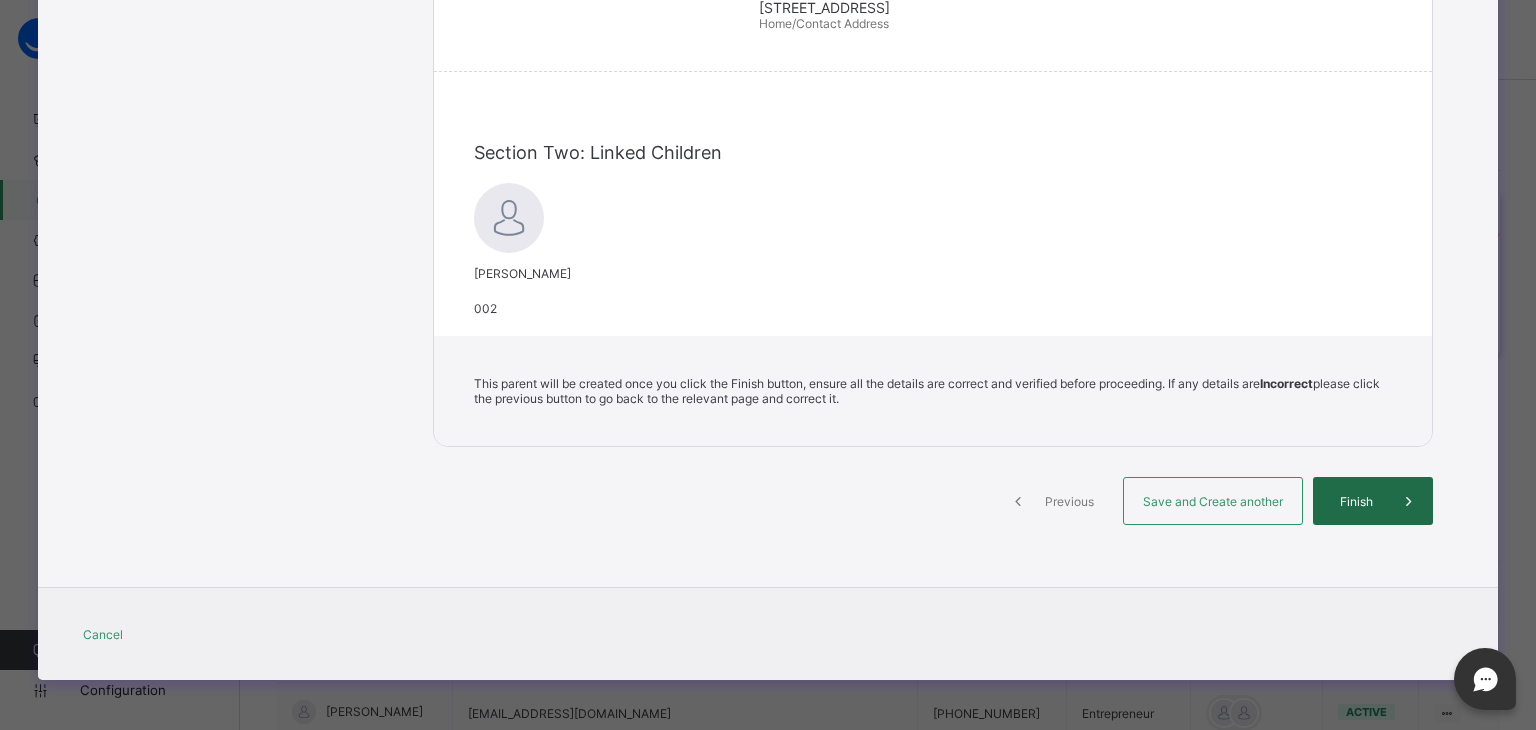 click on "Finish" at bounding box center (1356, 501) 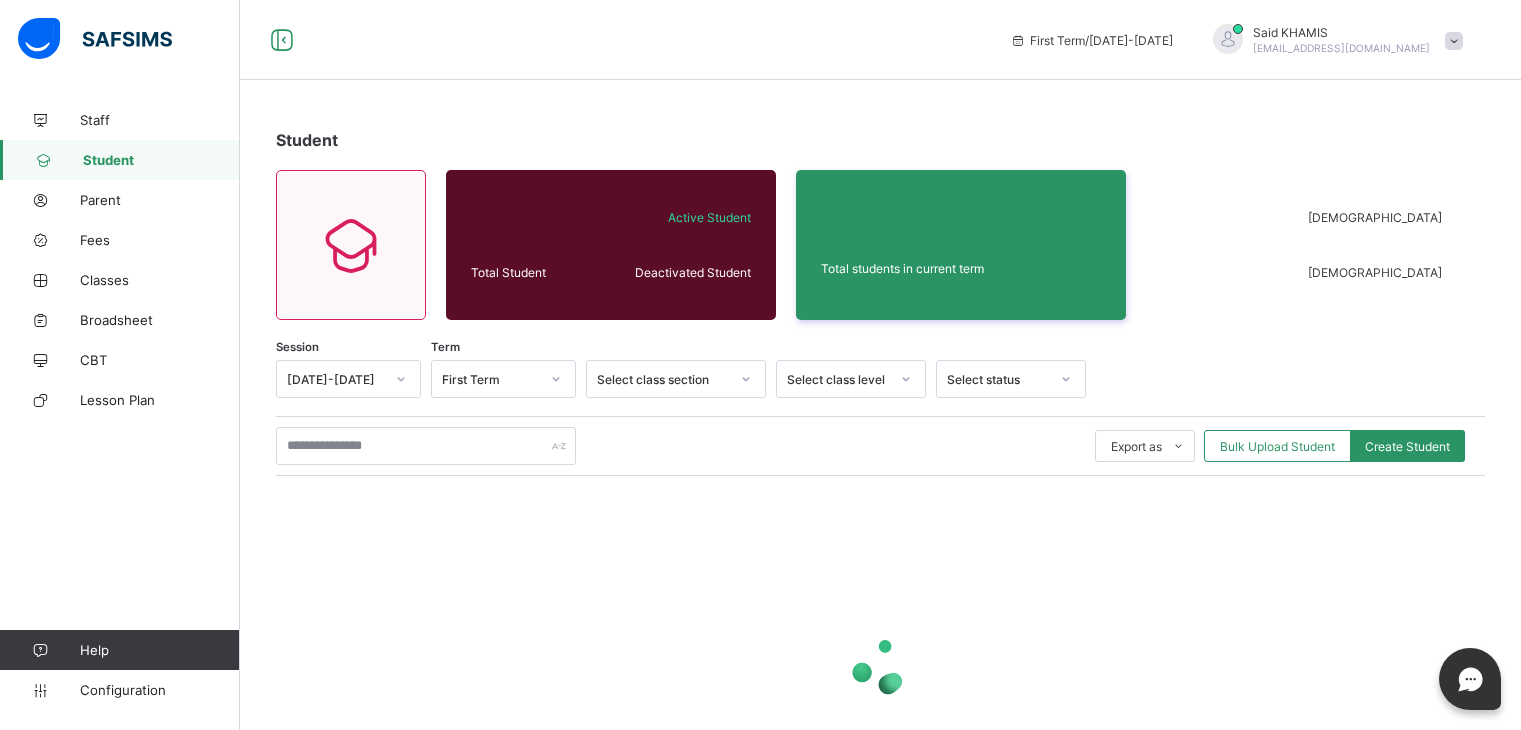 scroll, scrollTop: 0, scrollLeft: 0, axis: both 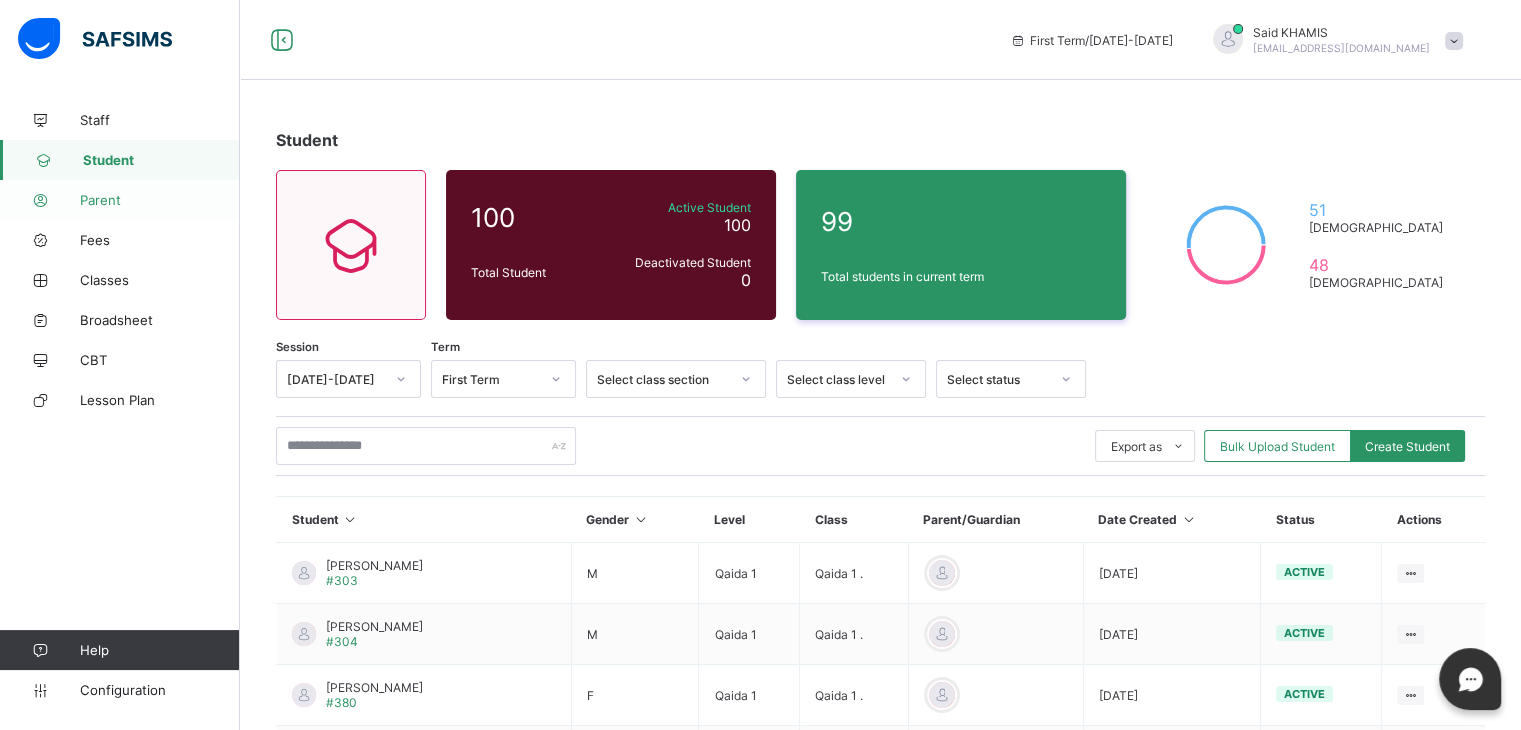 click on "Parent" at bounding box center [120, 200] 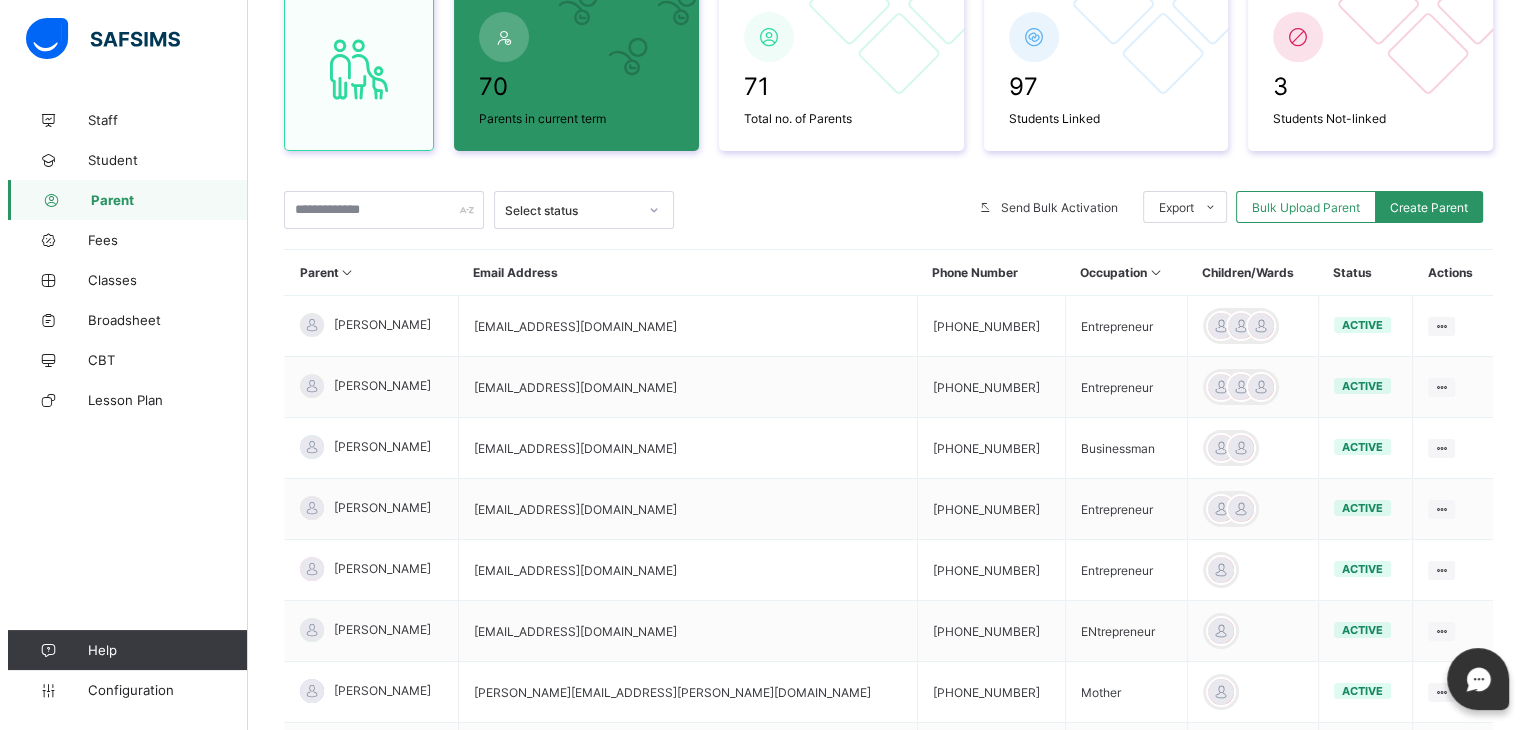 scroll, scrollTop: 0, scrollLeft: 0, axis: both 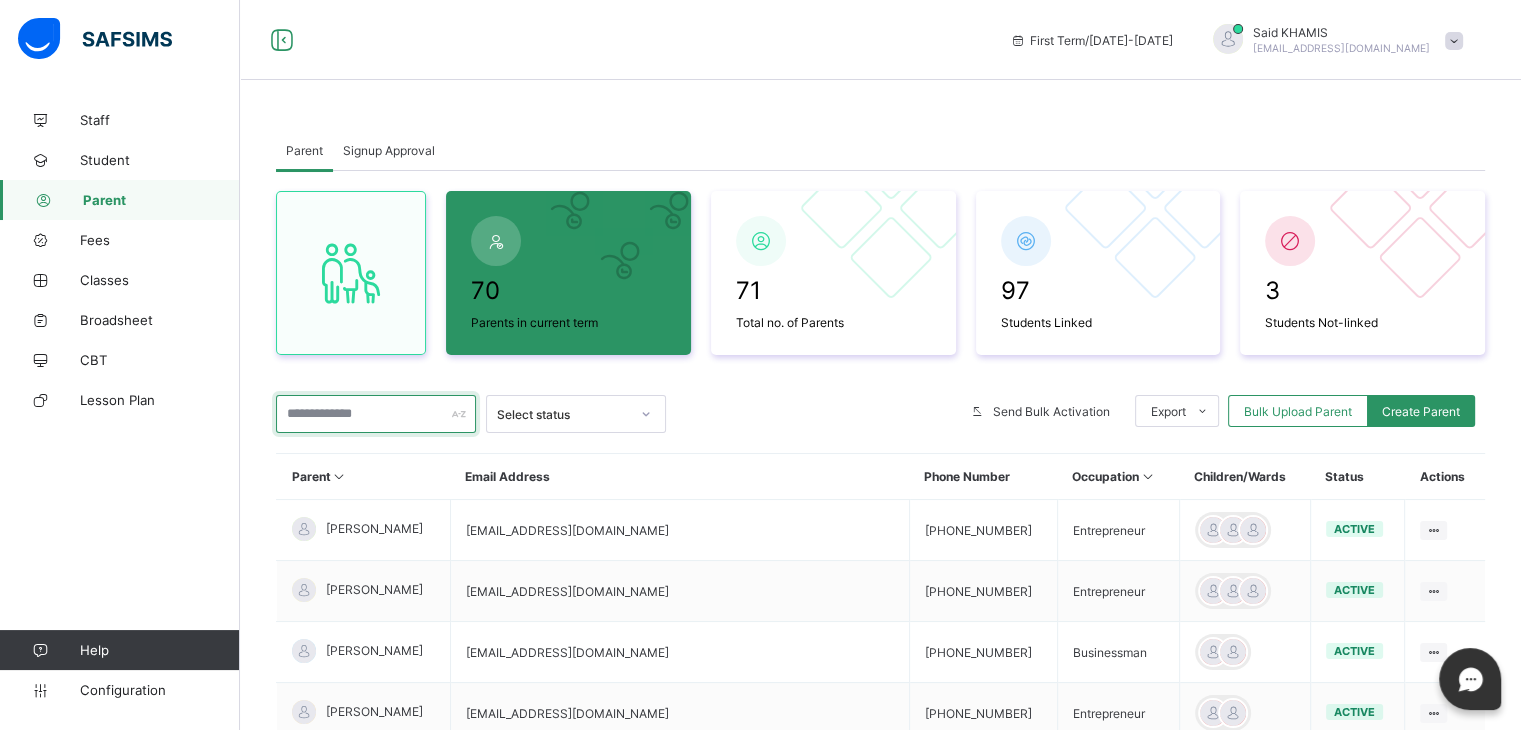 click at bounding box center [376, 414] 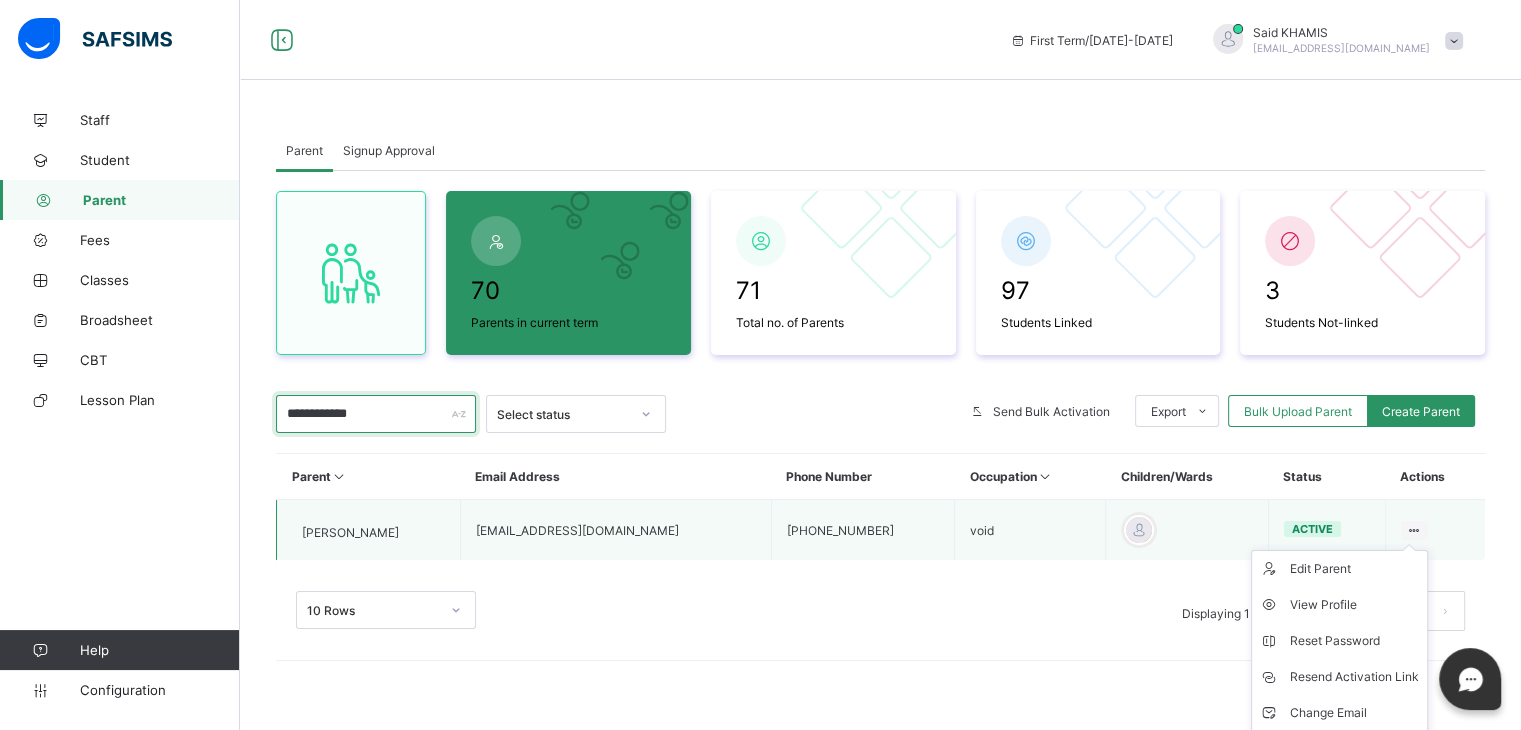 type on "**********" 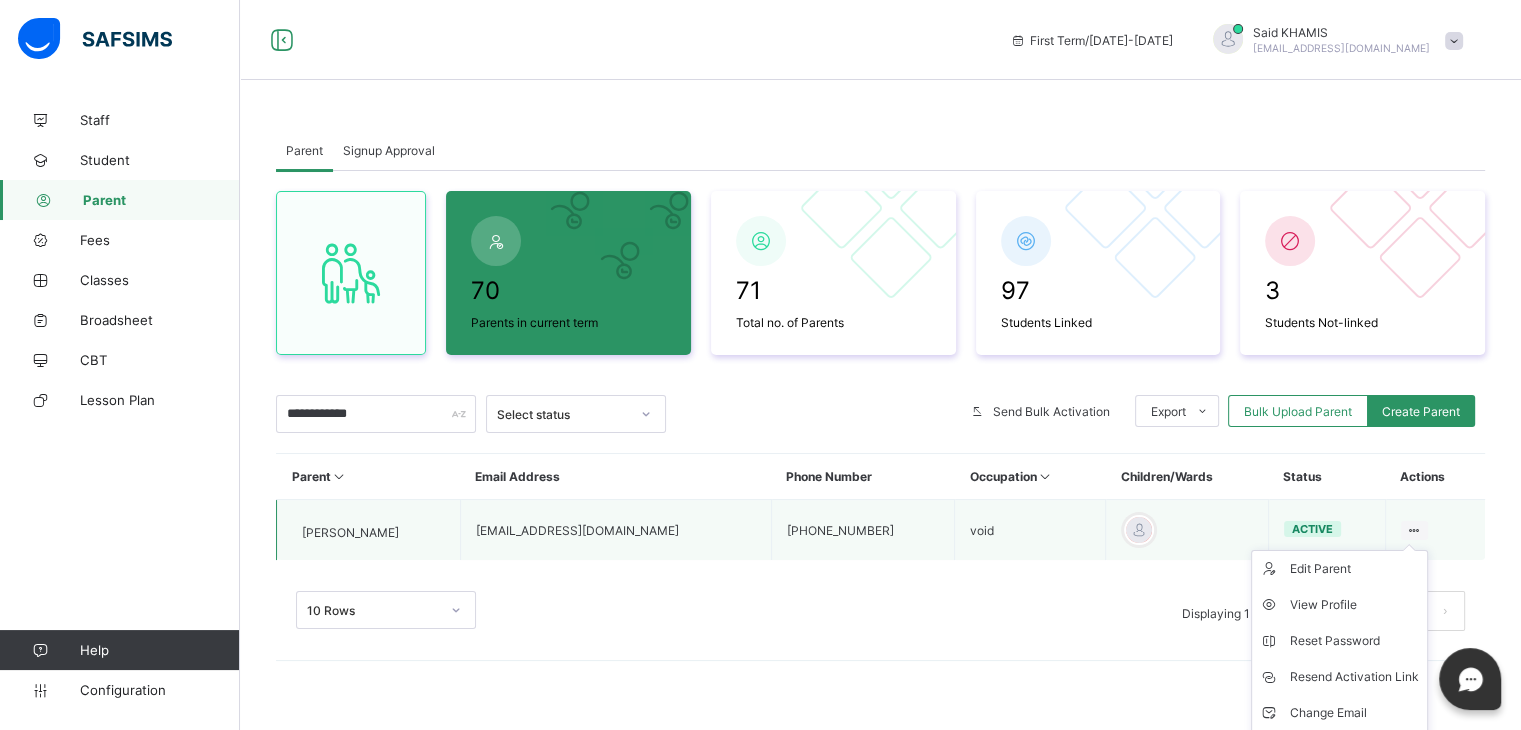 click on "Edit Parent View Profile Reset Password Resend Activation Link Change Email Link Children Delete Parent" at bounding box center (1339, 677) 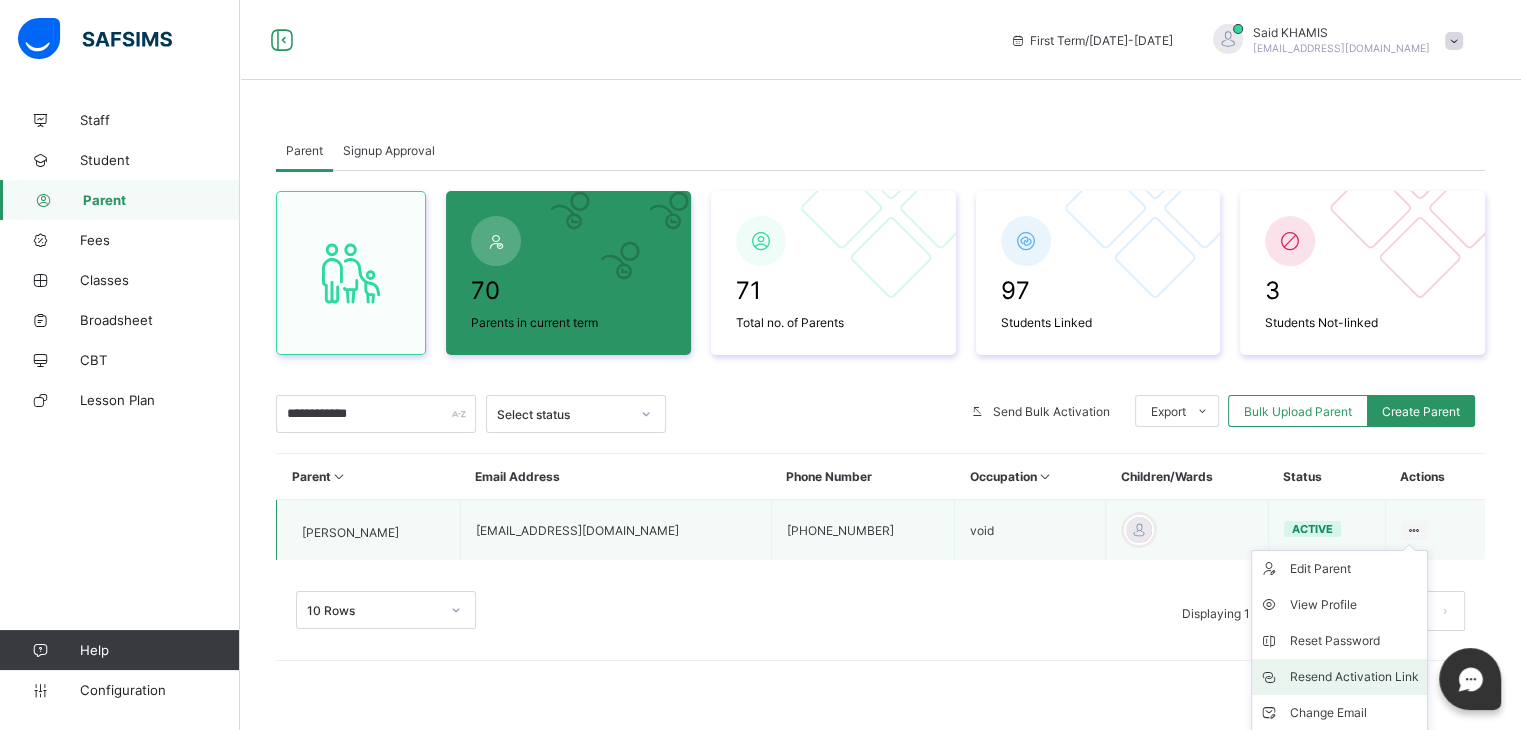click on "Resend Activation Link" at bounding box center [1354, 677] 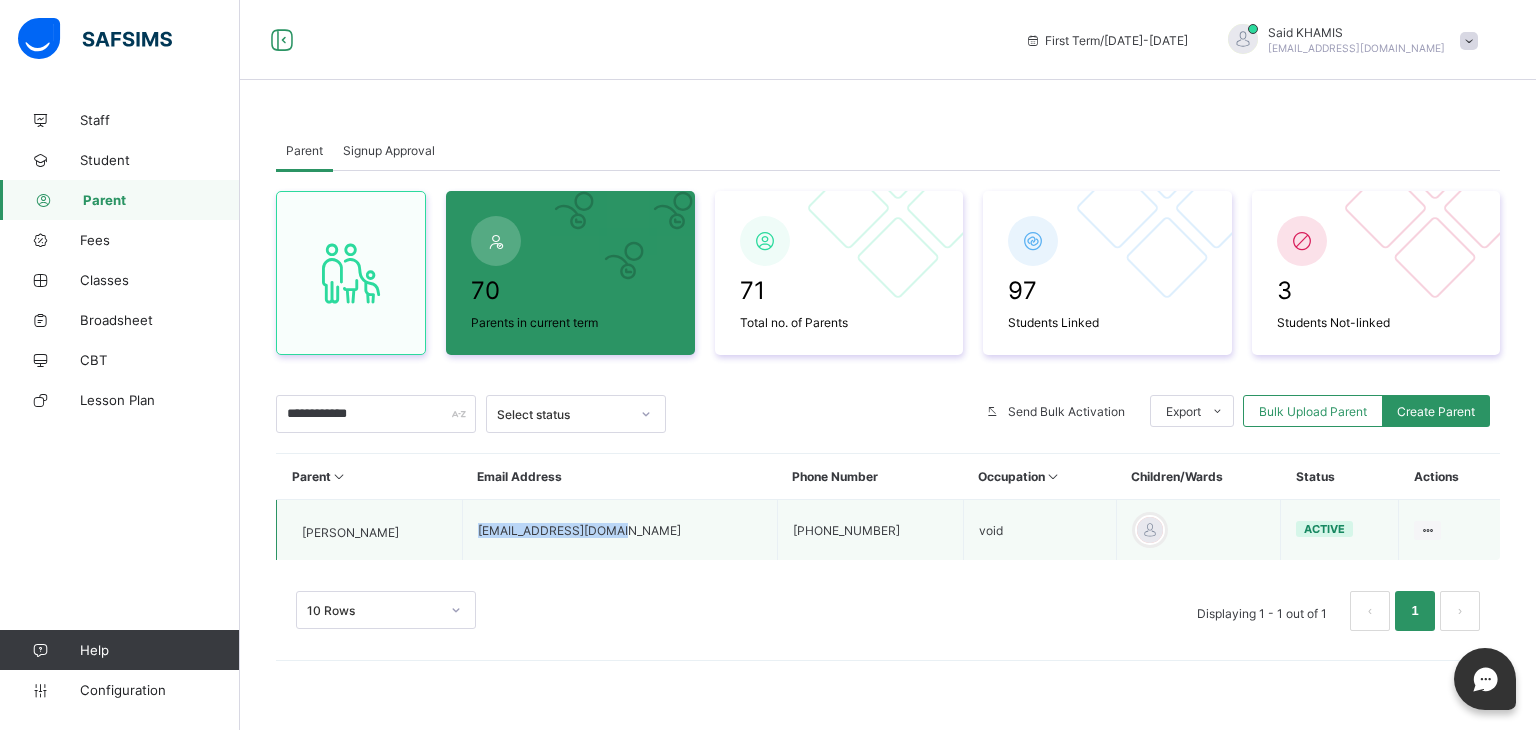 drag, startPoint x: 629, startPoint y: 533, endPoint x: 496, endPoint y: 522, distance: 133.45412 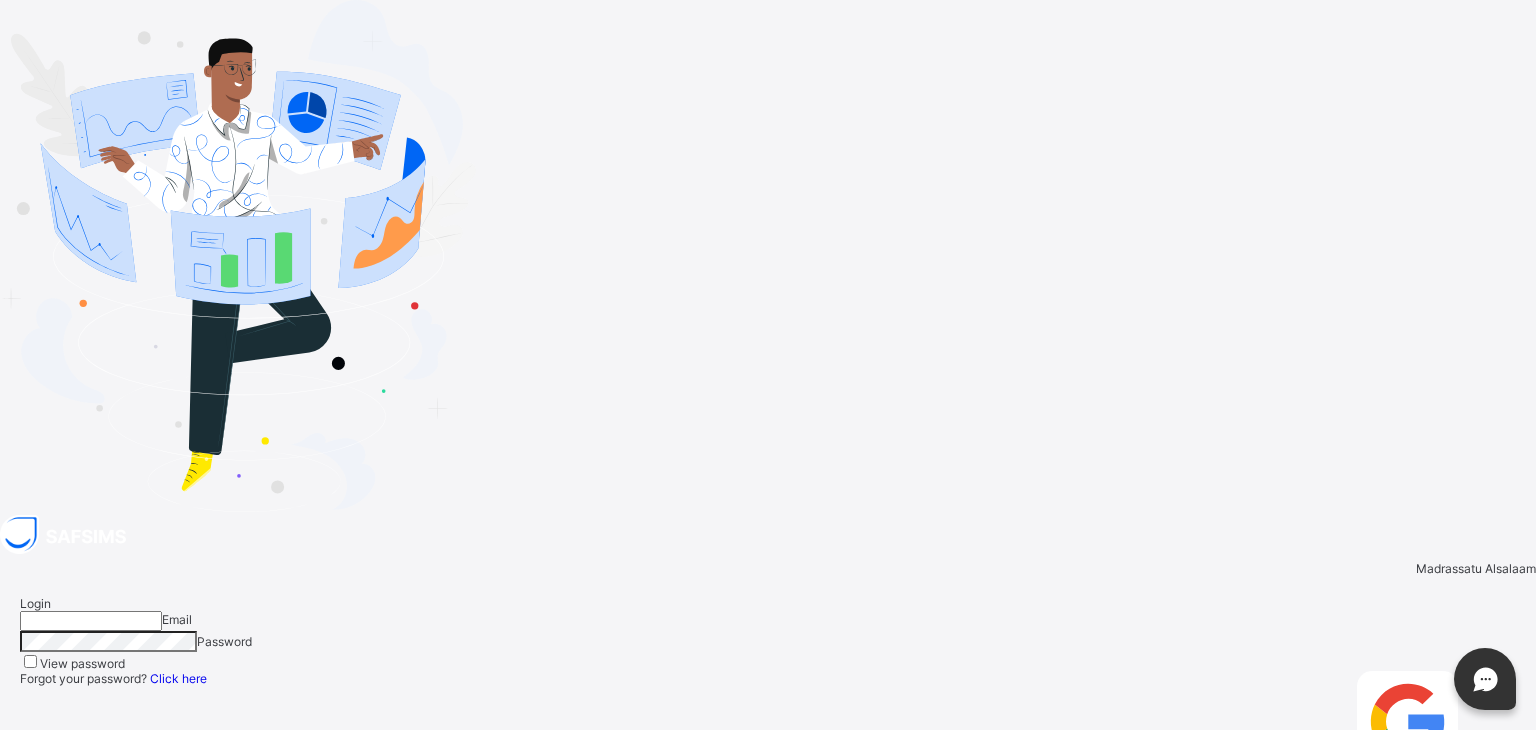 type on "**********" 